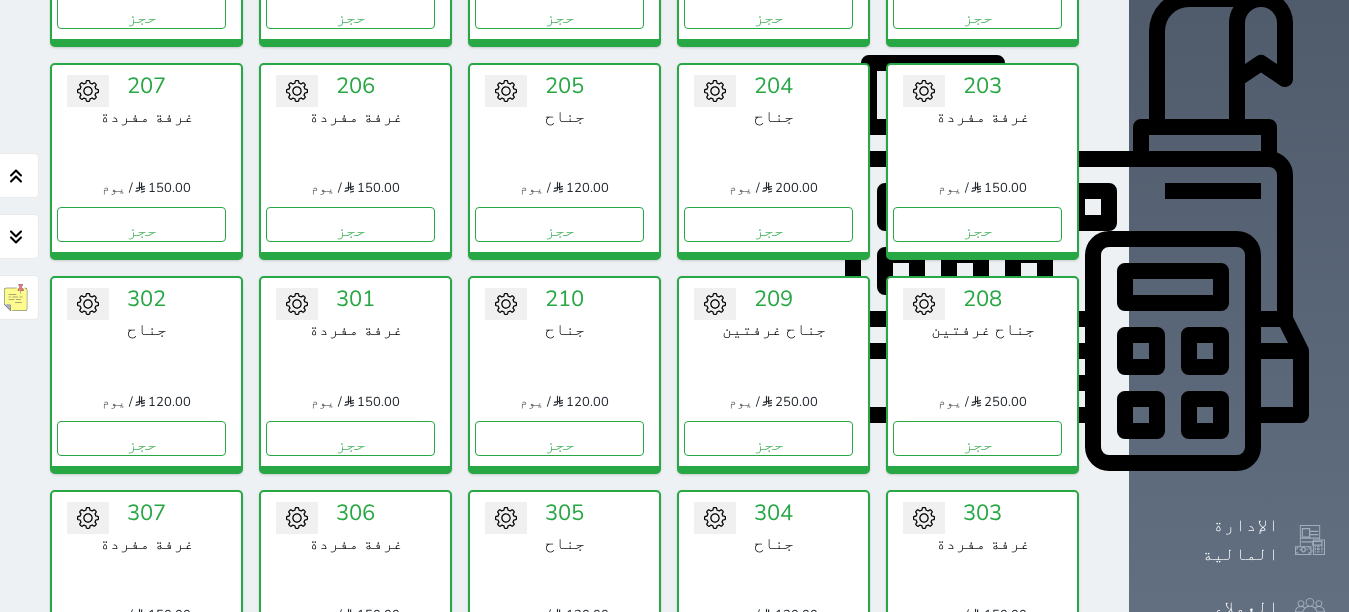 scroll, scrollTop: 278, scrollLeft: 0, axis: vertical 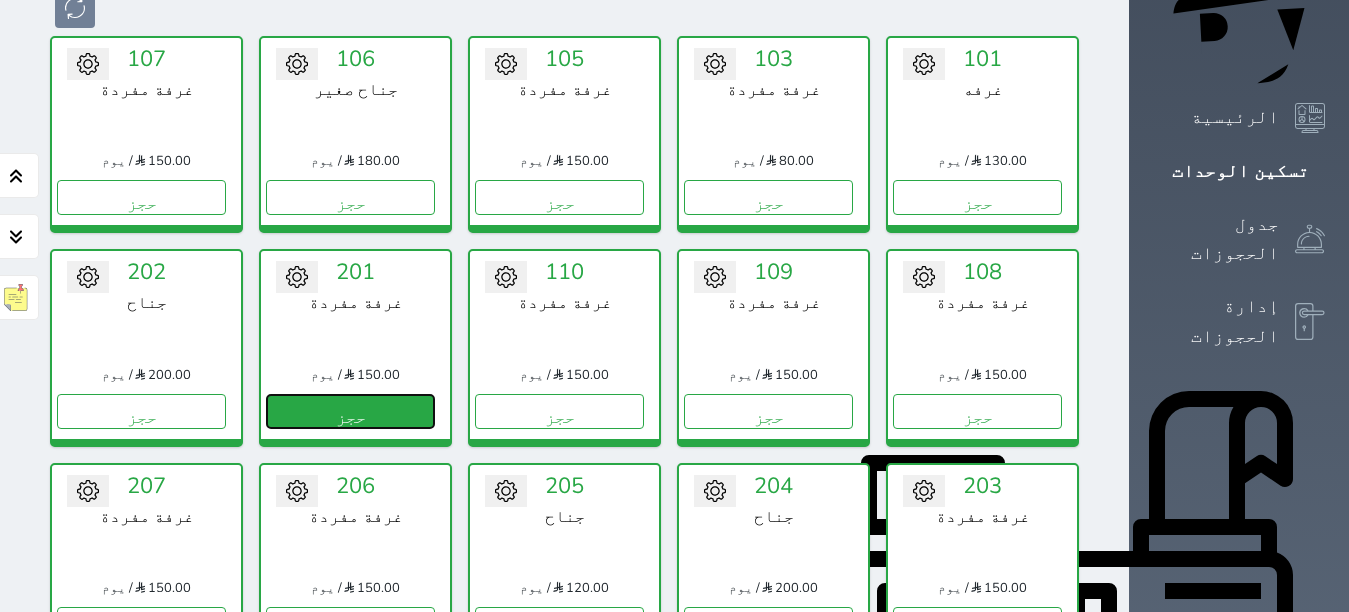 click on "حجز" at bounding box center [350, 411] 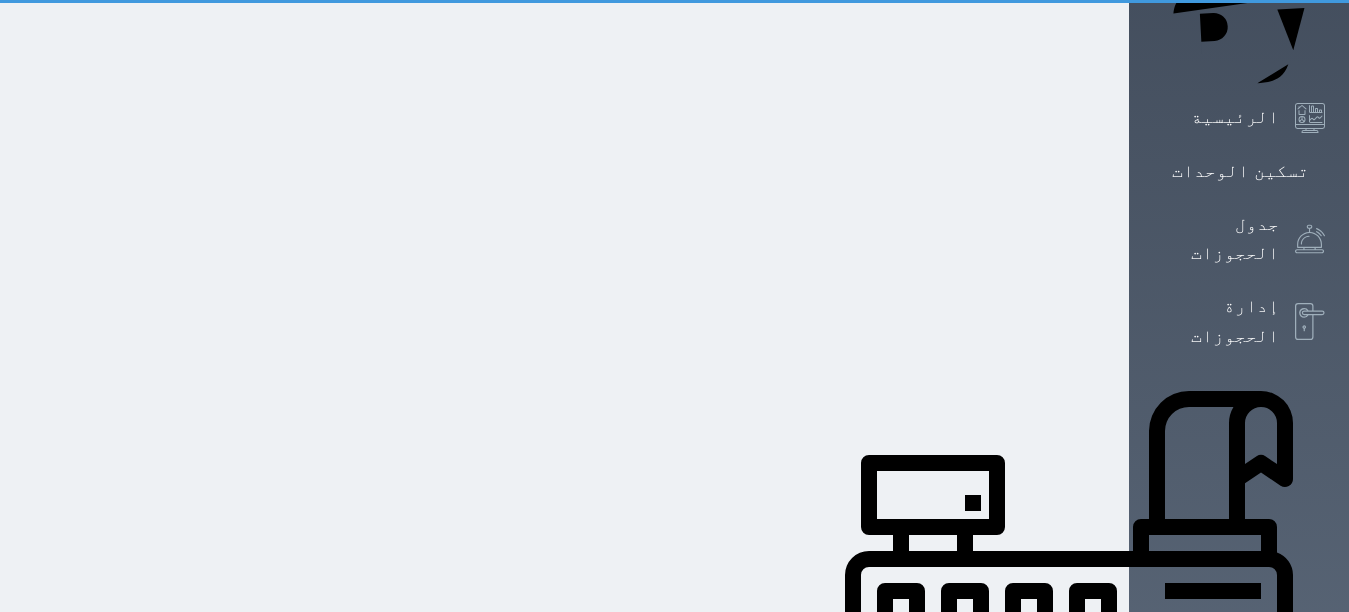 scroll, scrollTop: 39, scrollLeft: 0, axis: vertical 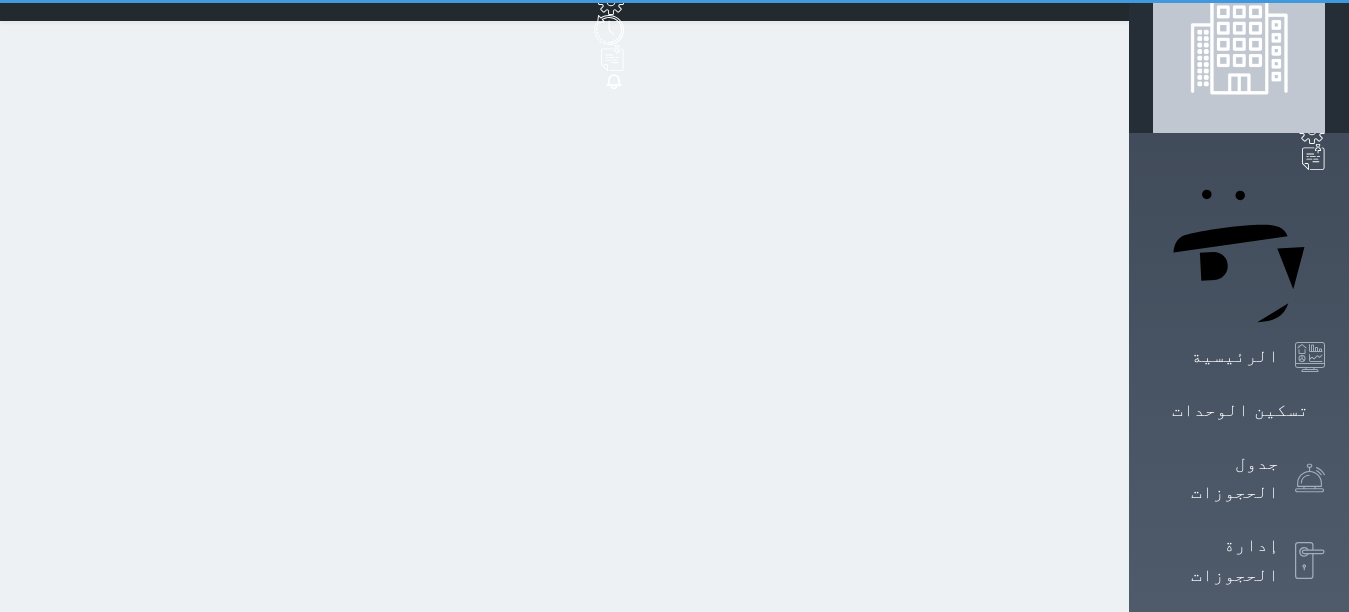 select on "1" 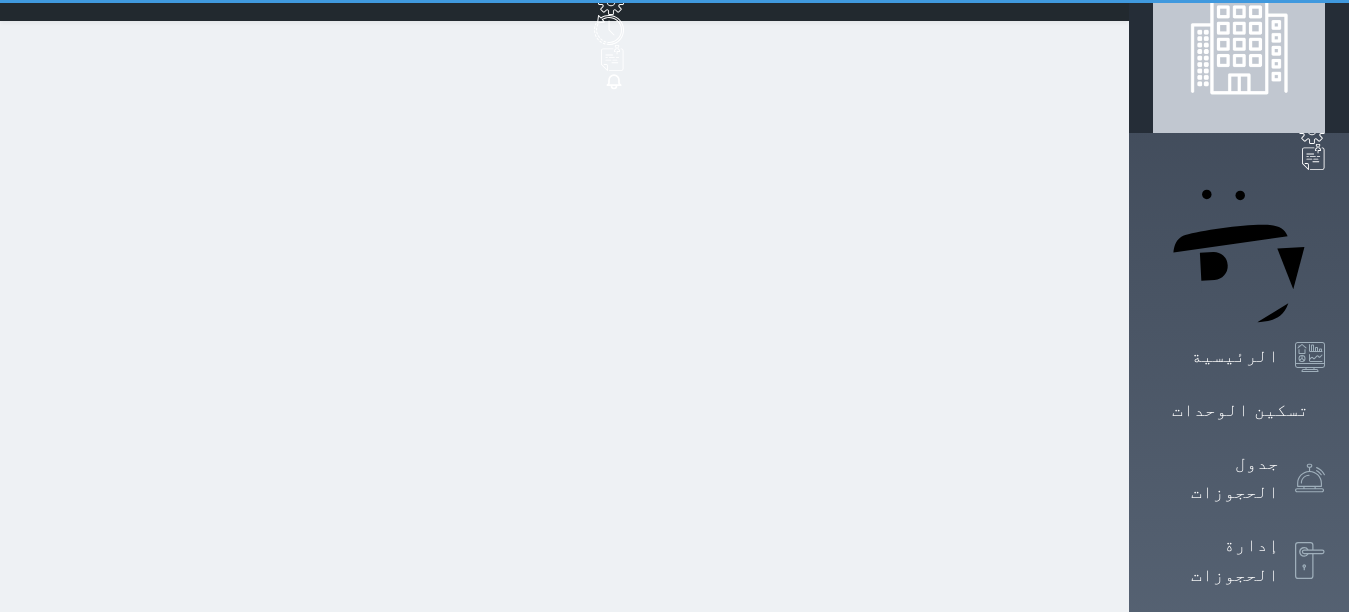 scroll, scrollTop: 0, scrollLeft: 0, axis: both 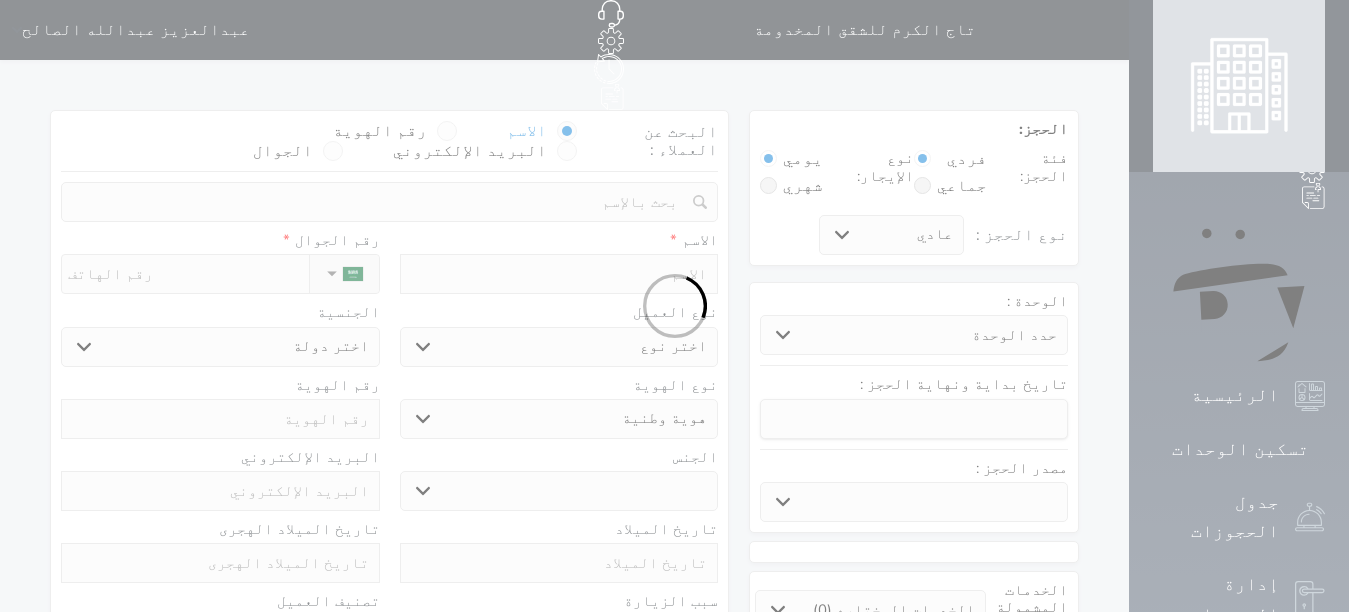 select 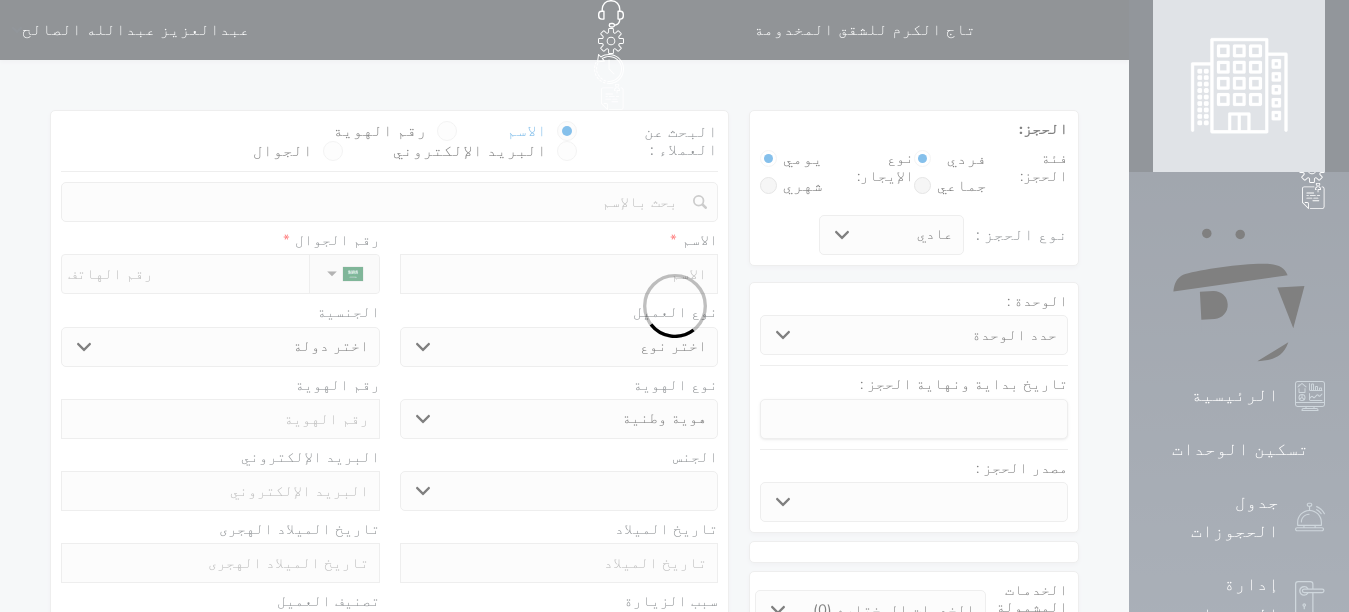 select 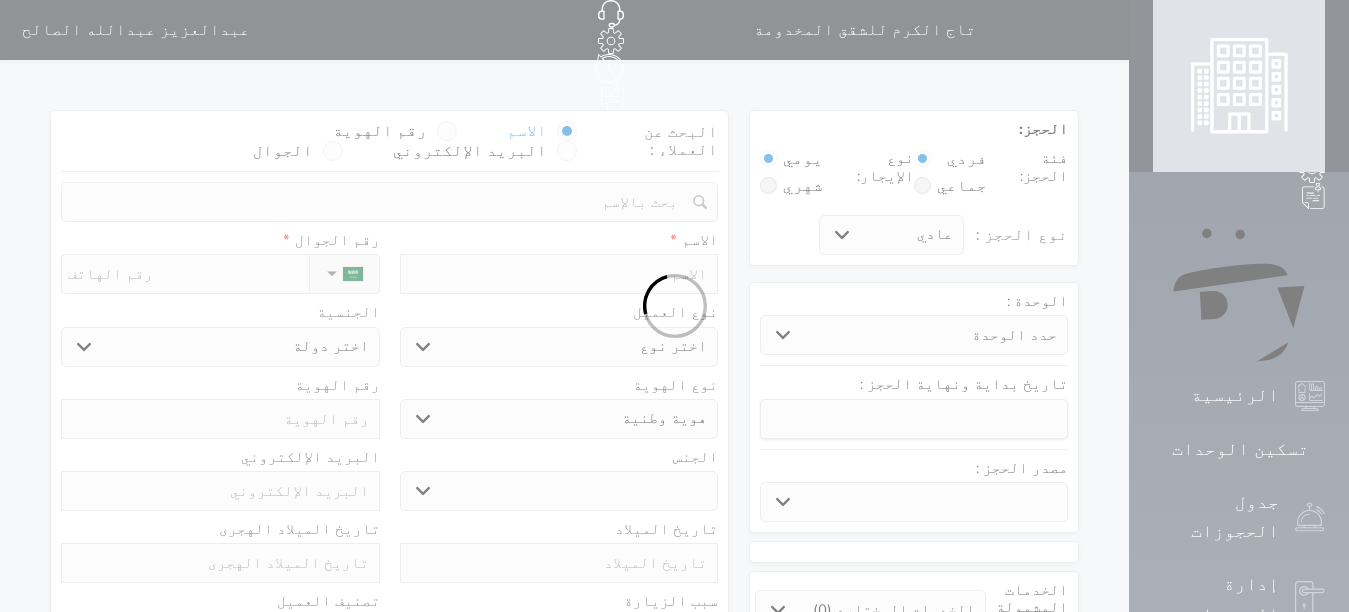 select 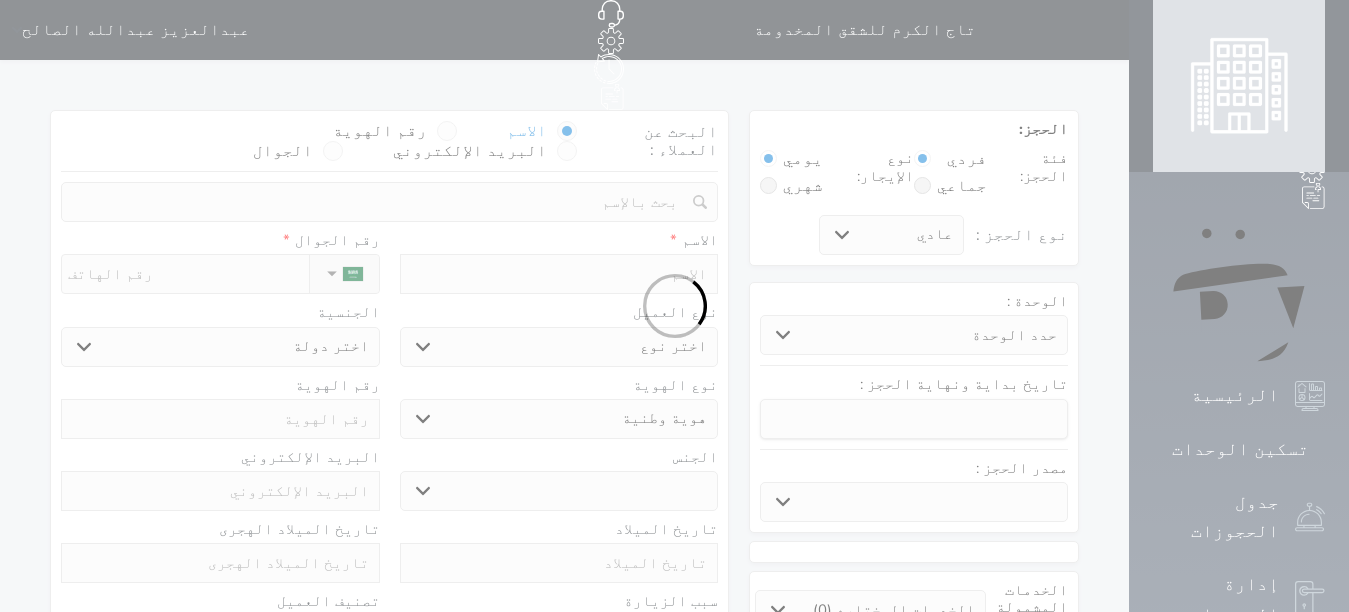 select 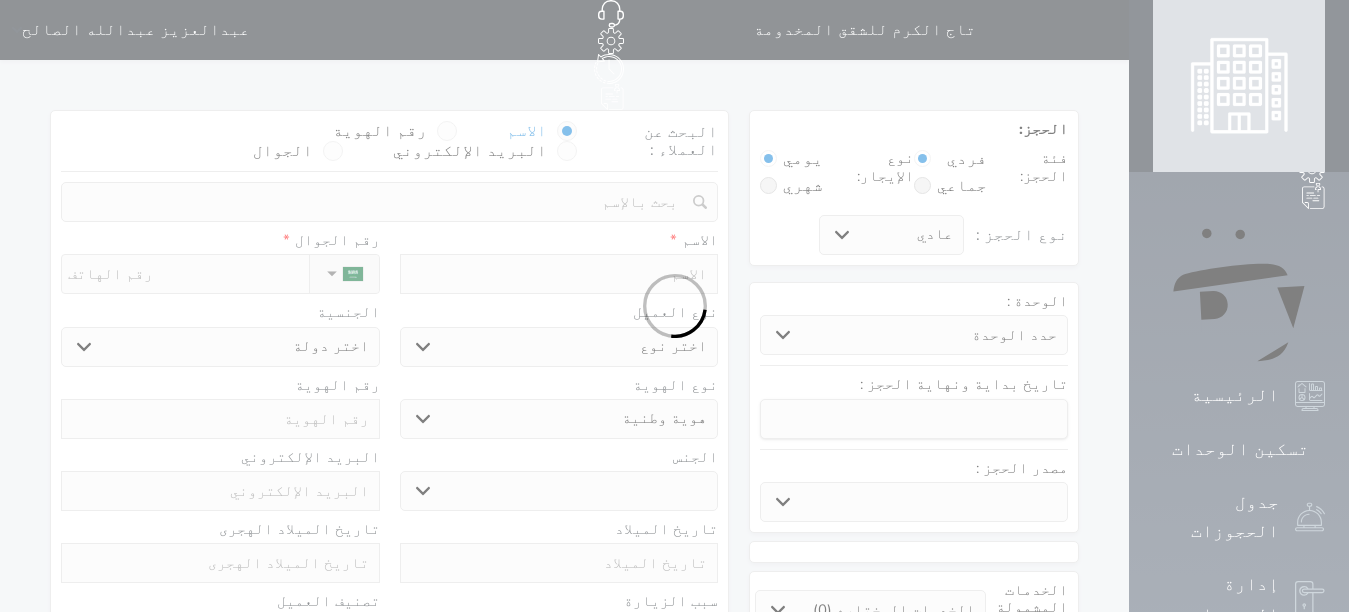select 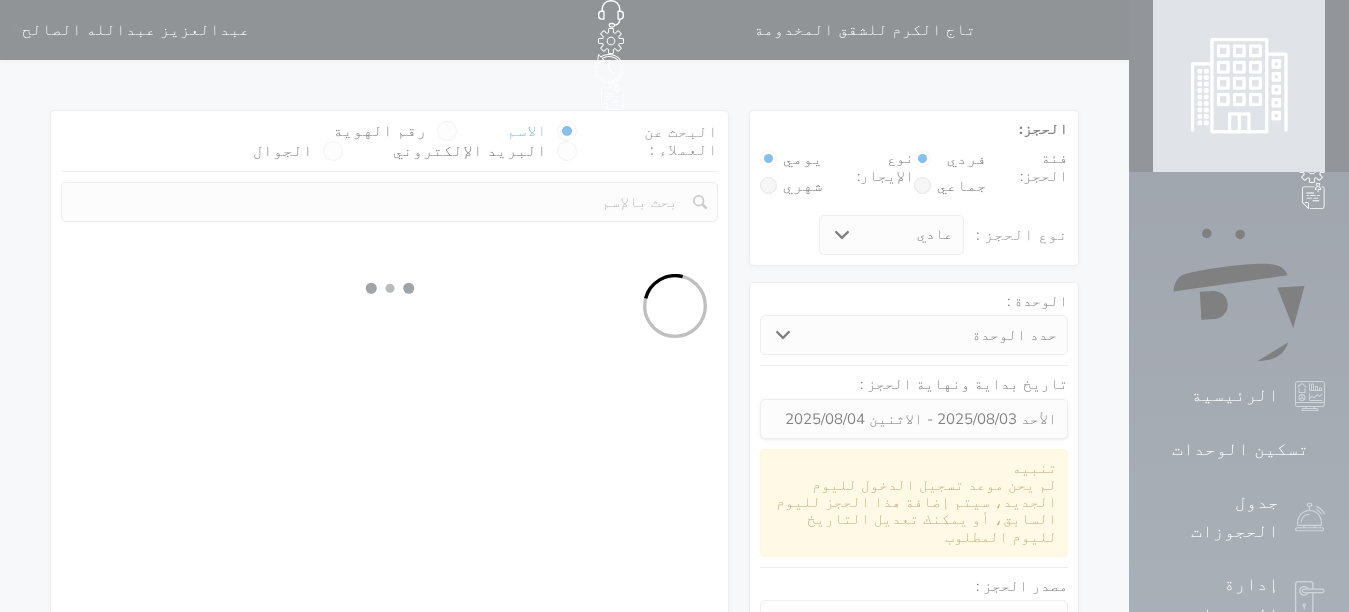 select 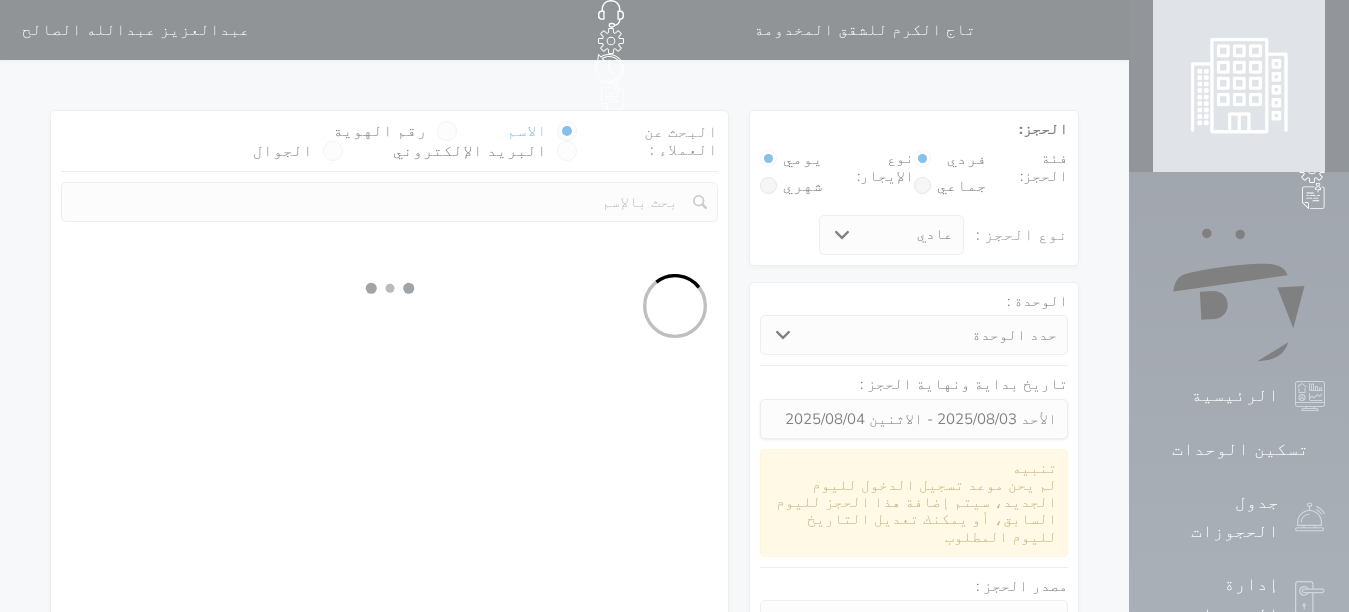select on "1" 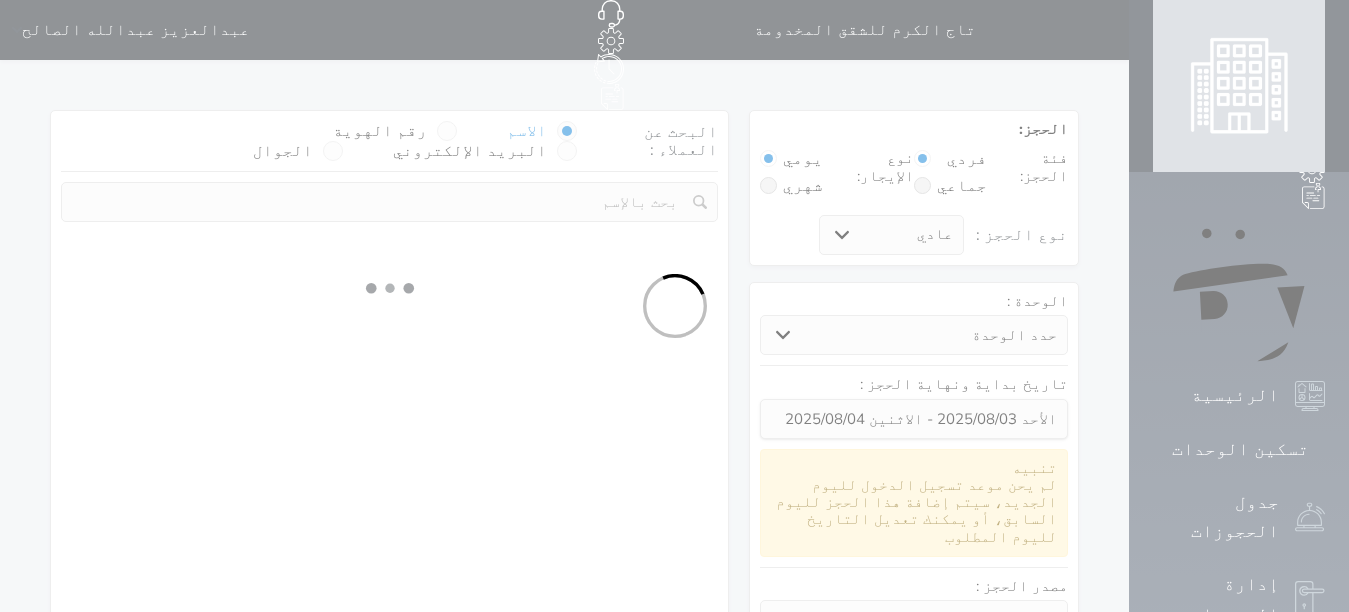 select on "113" 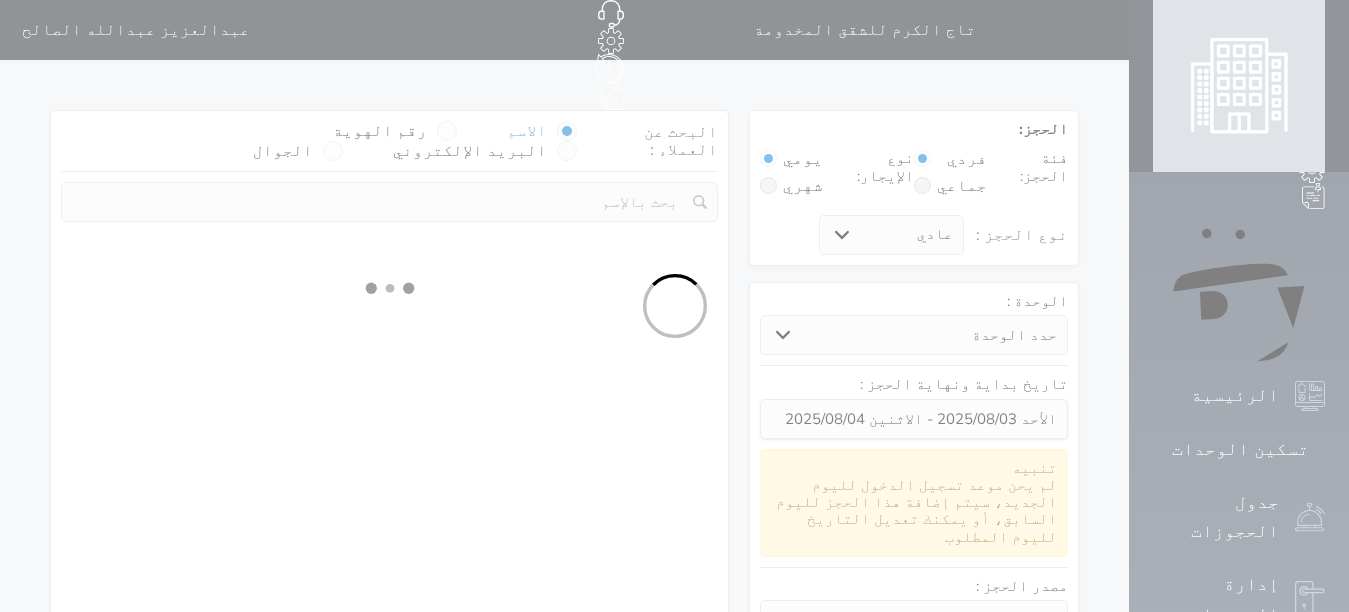 select on "1" 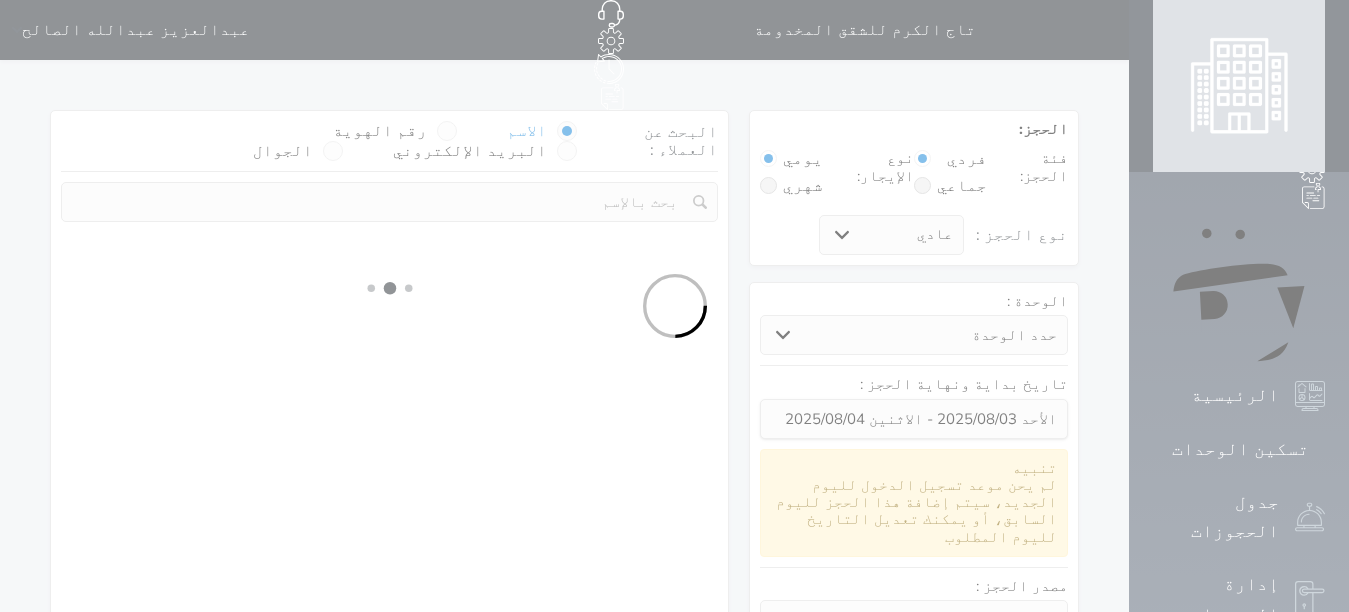 select 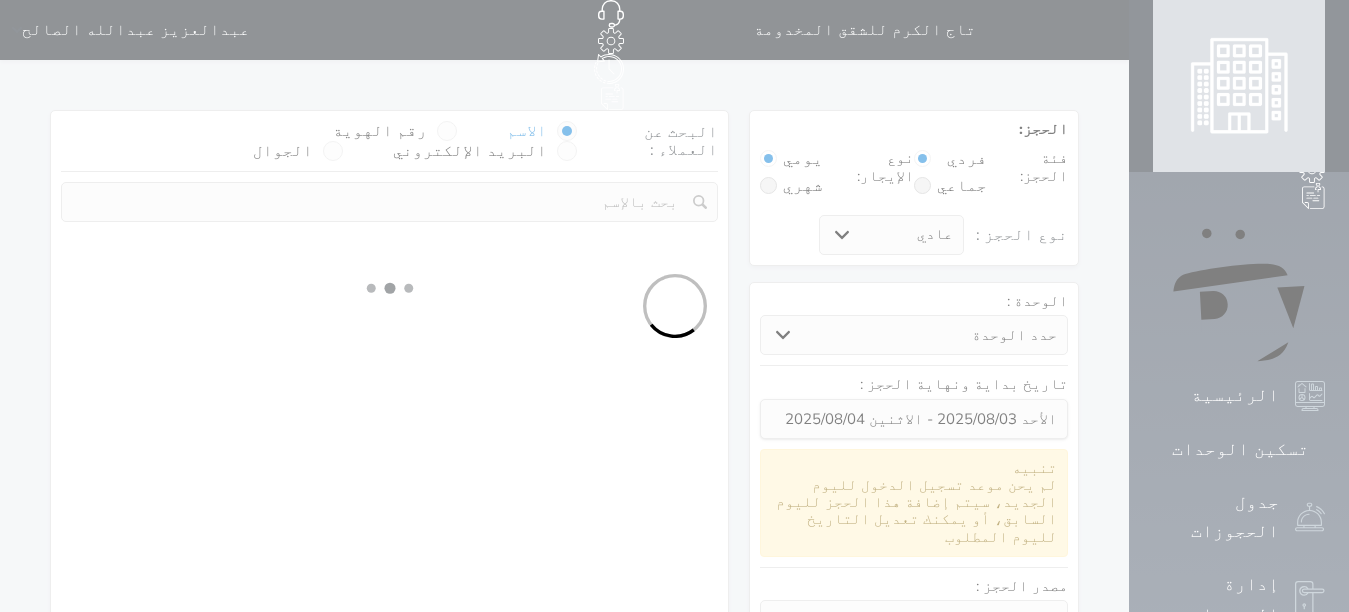 select on "7" 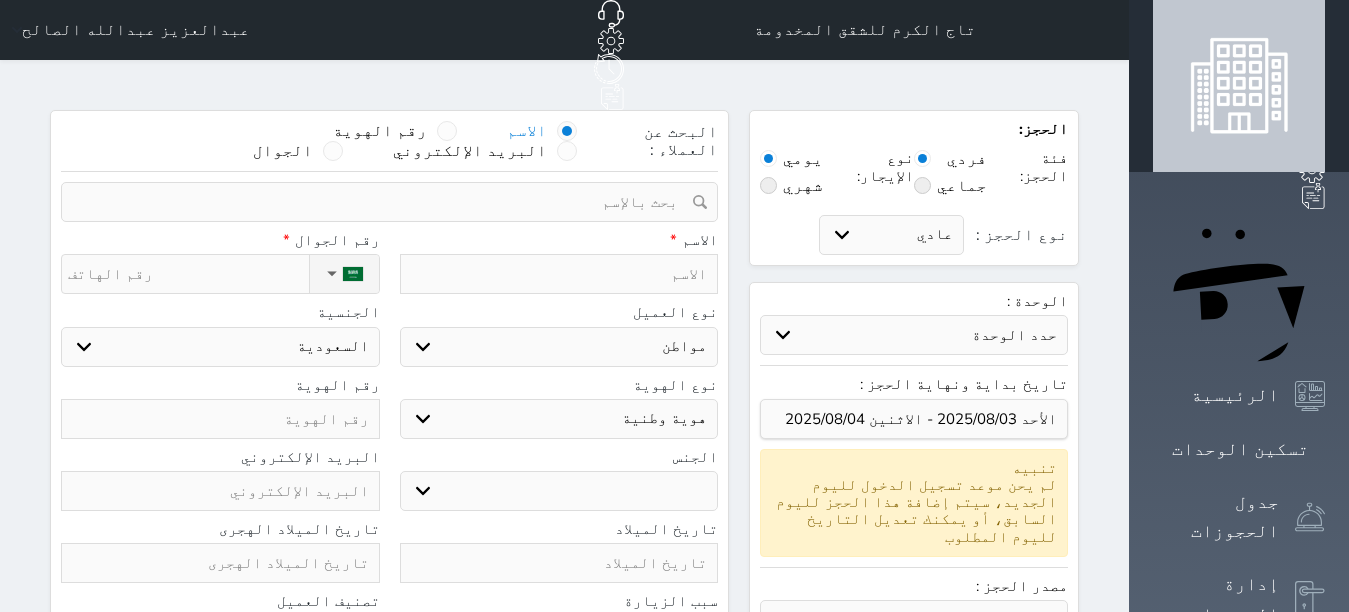 click at bounding box center (559, 274) 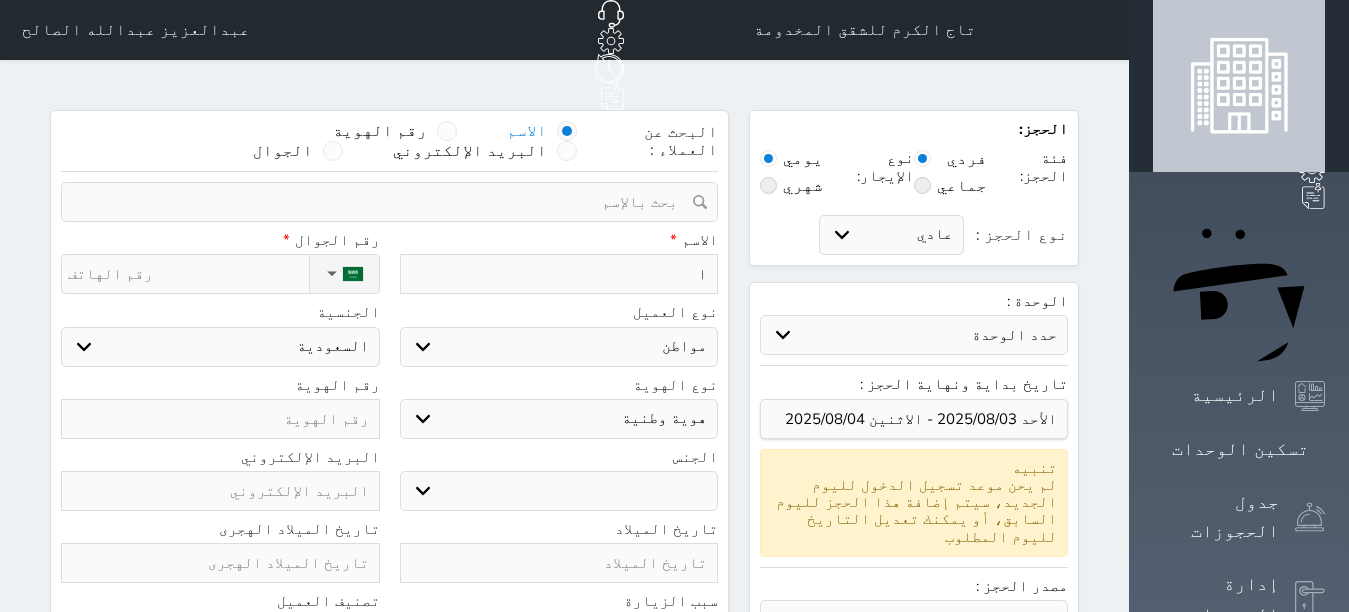 type on "اح" 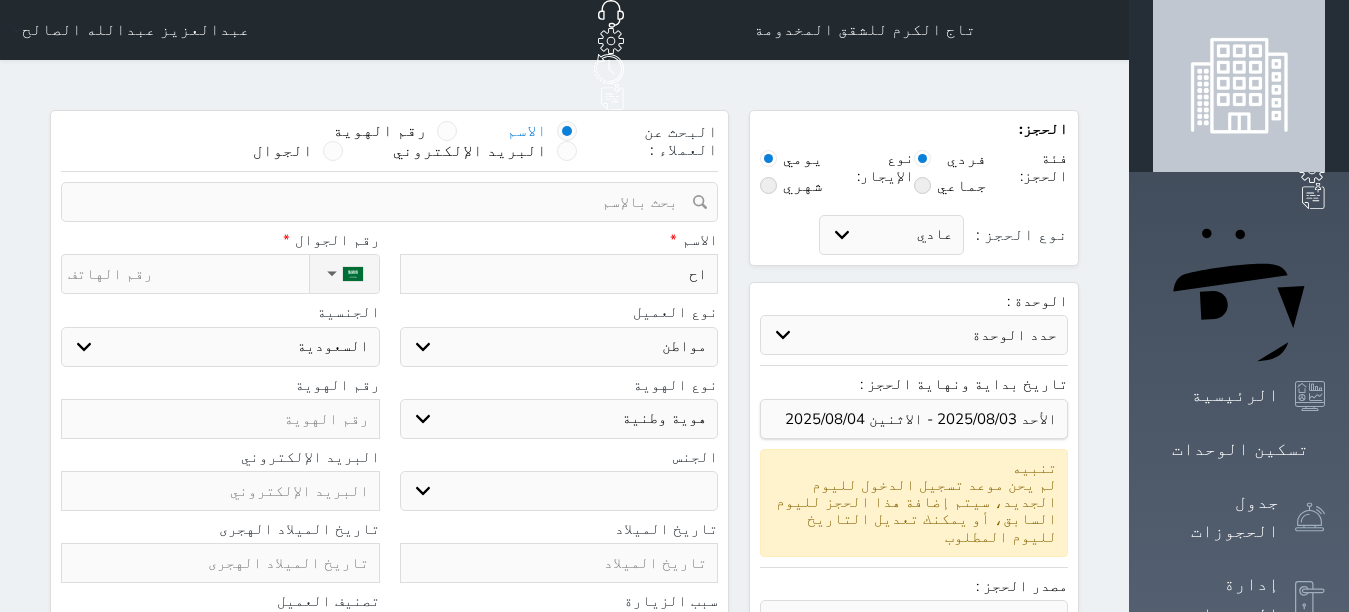 select 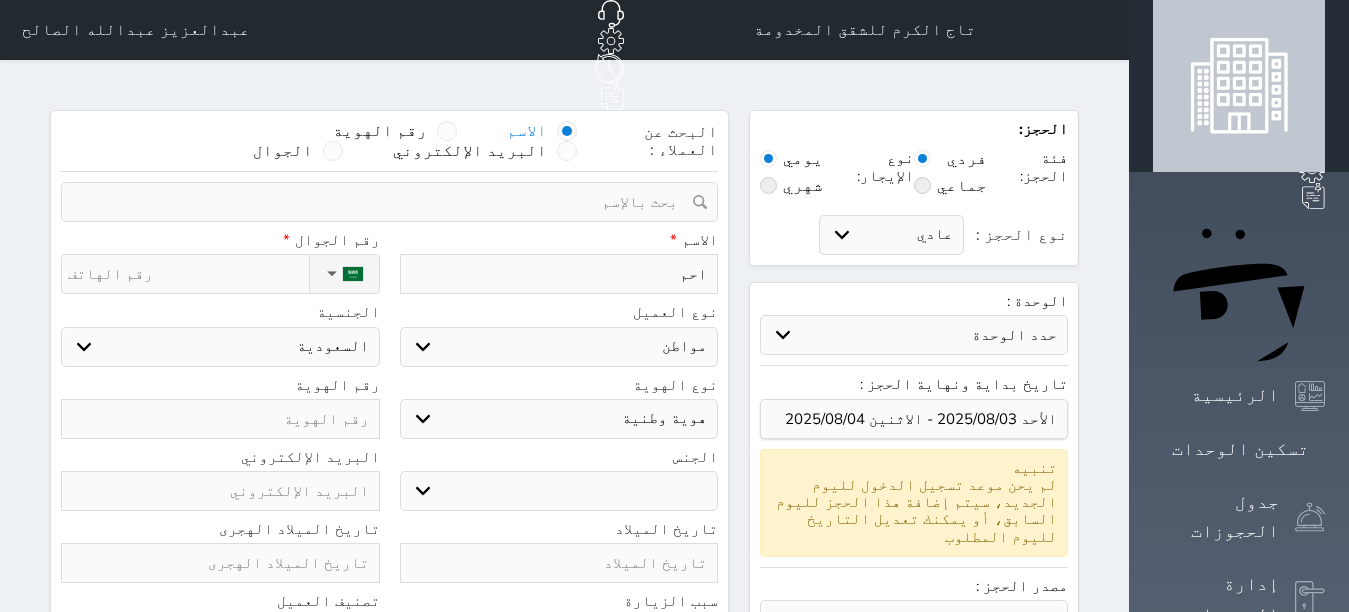 type on "احمد" 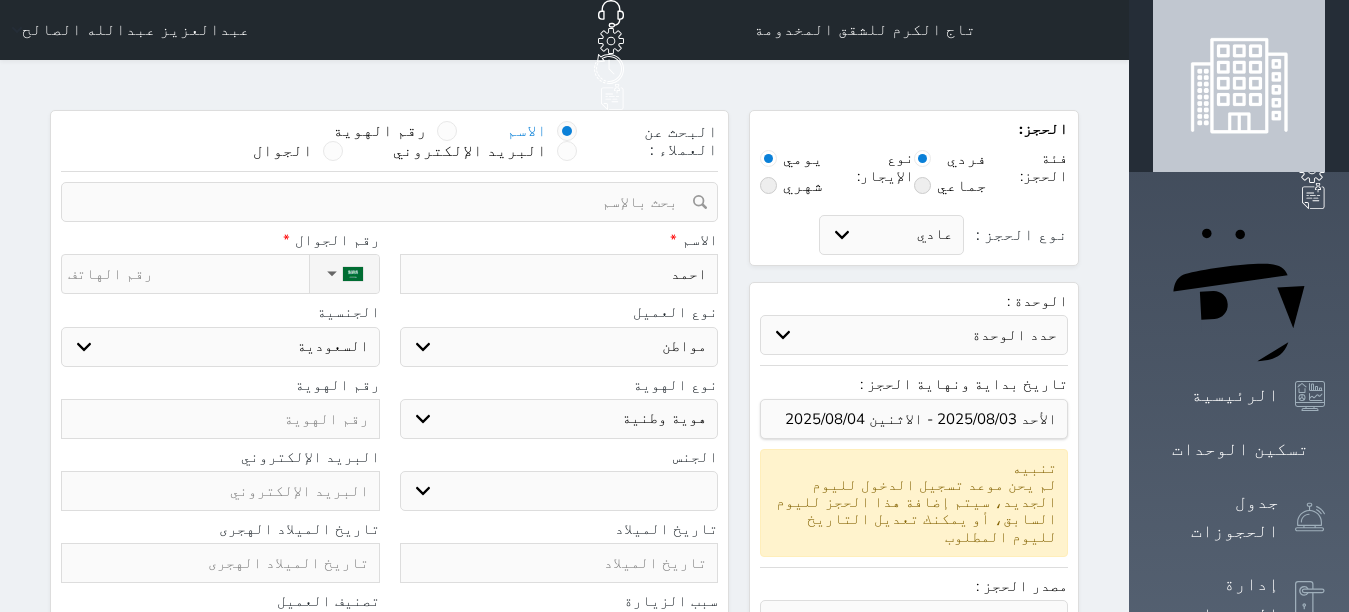 type on "احمد" 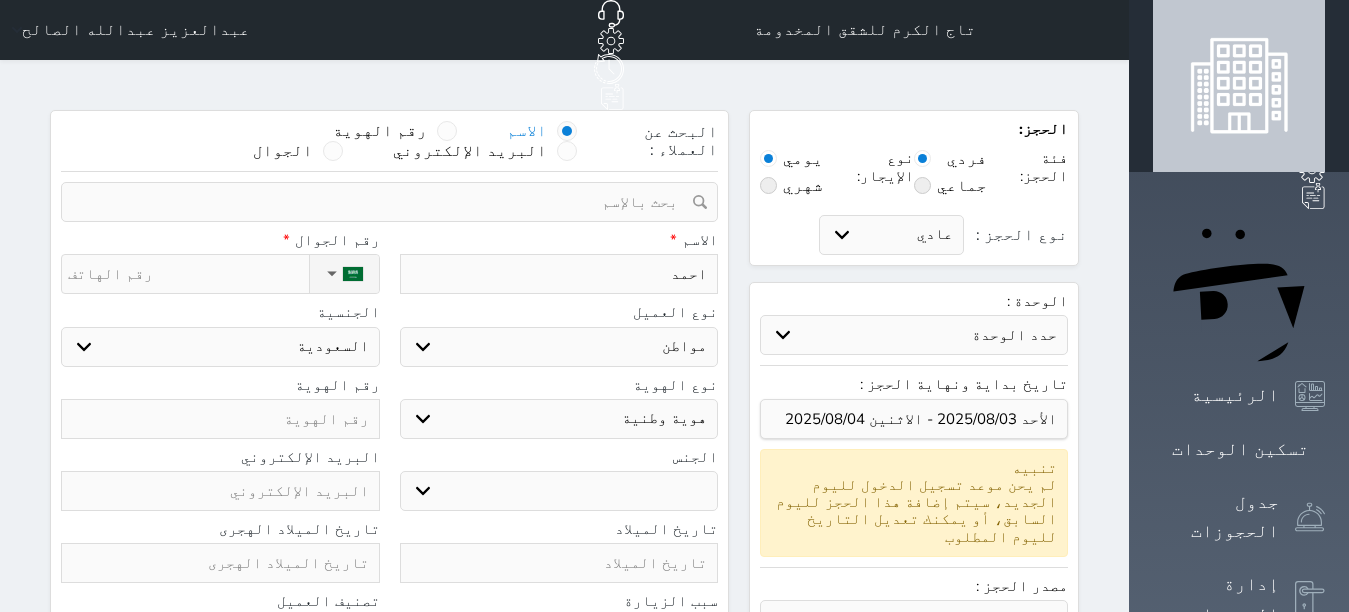 click on "اختر نوع   مواطن مواطن خليجي زائر مقيم" at bounding box center (559, 347) 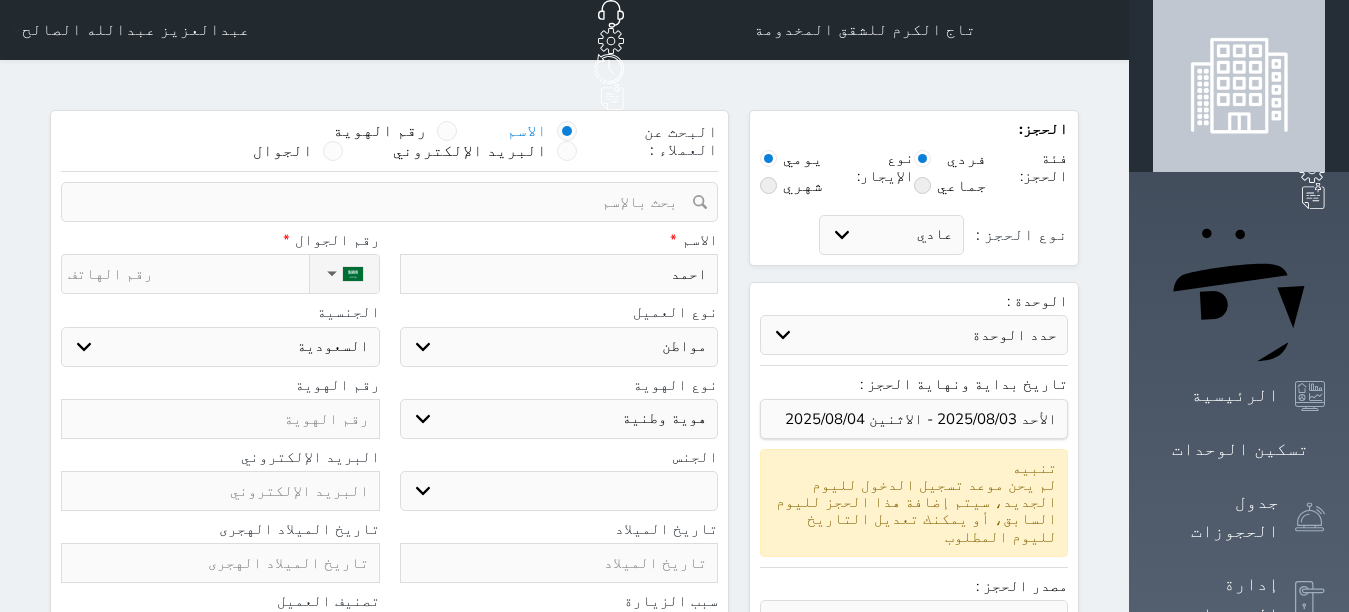 select on "4" 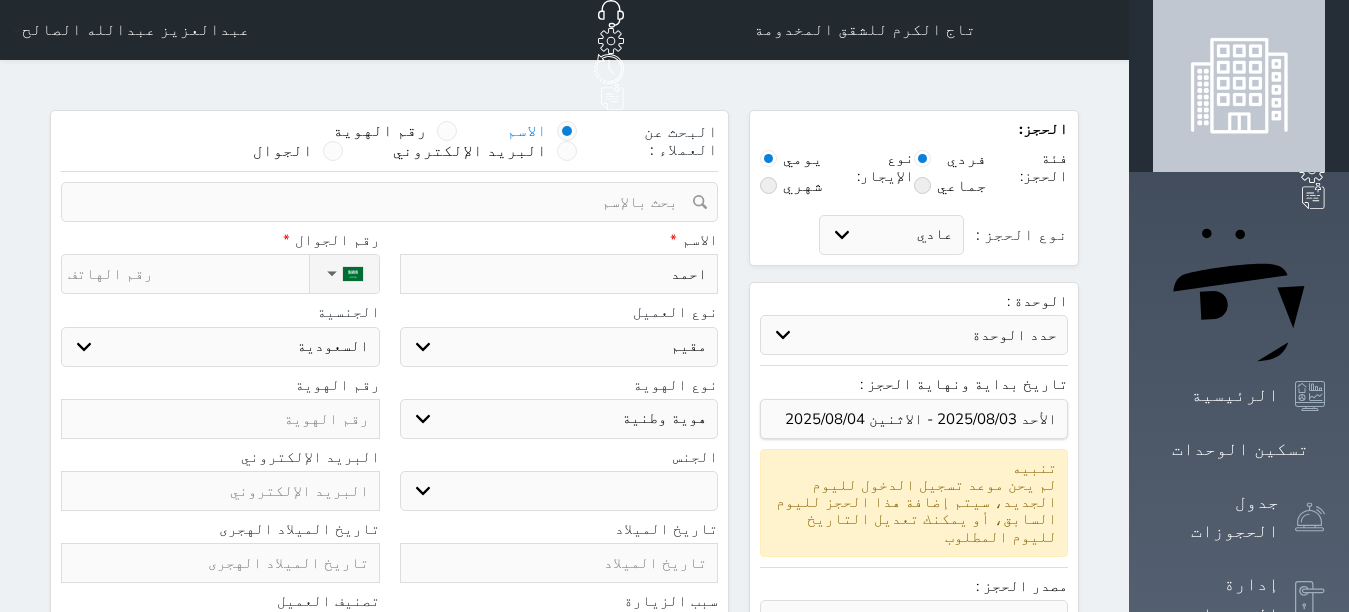 click on "اختر نوع   مواطن مواطن خليجي زائر مقيم" at bounding box center [559, 347] 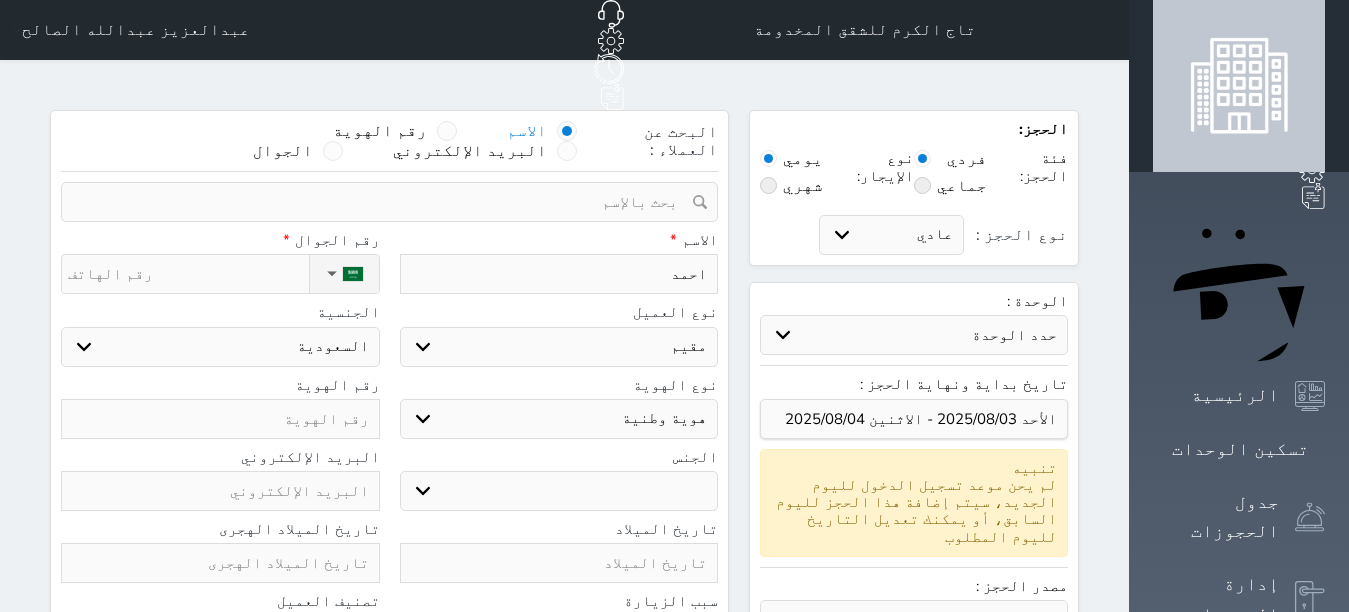 select 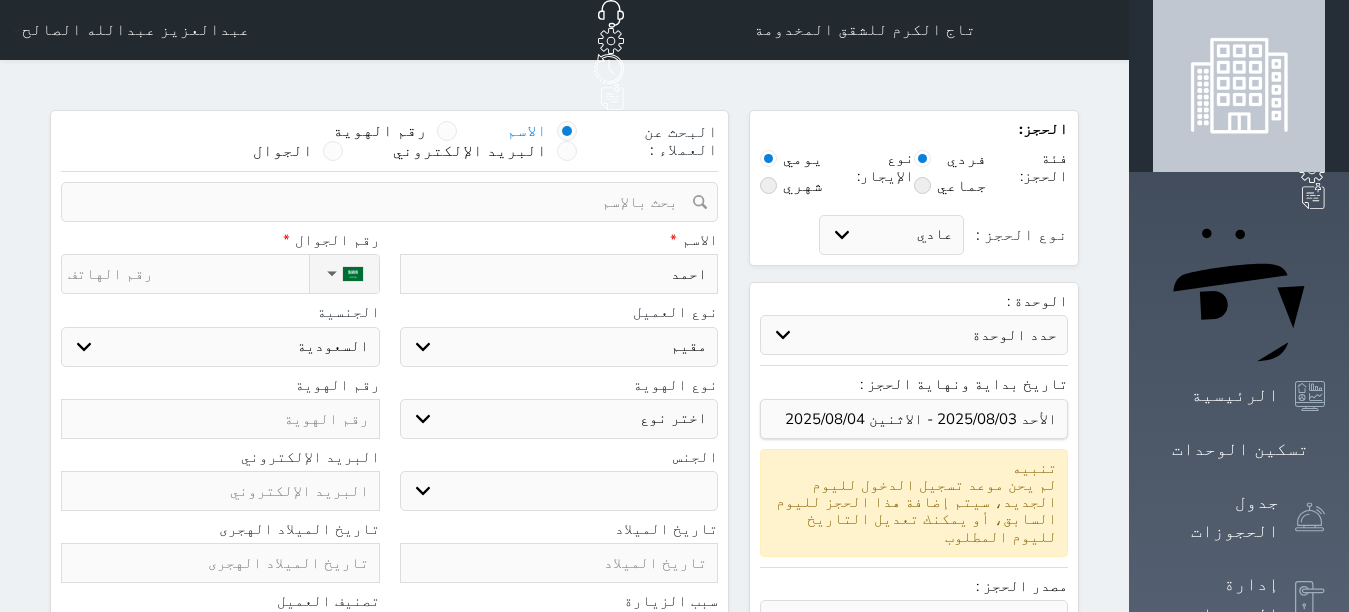 select 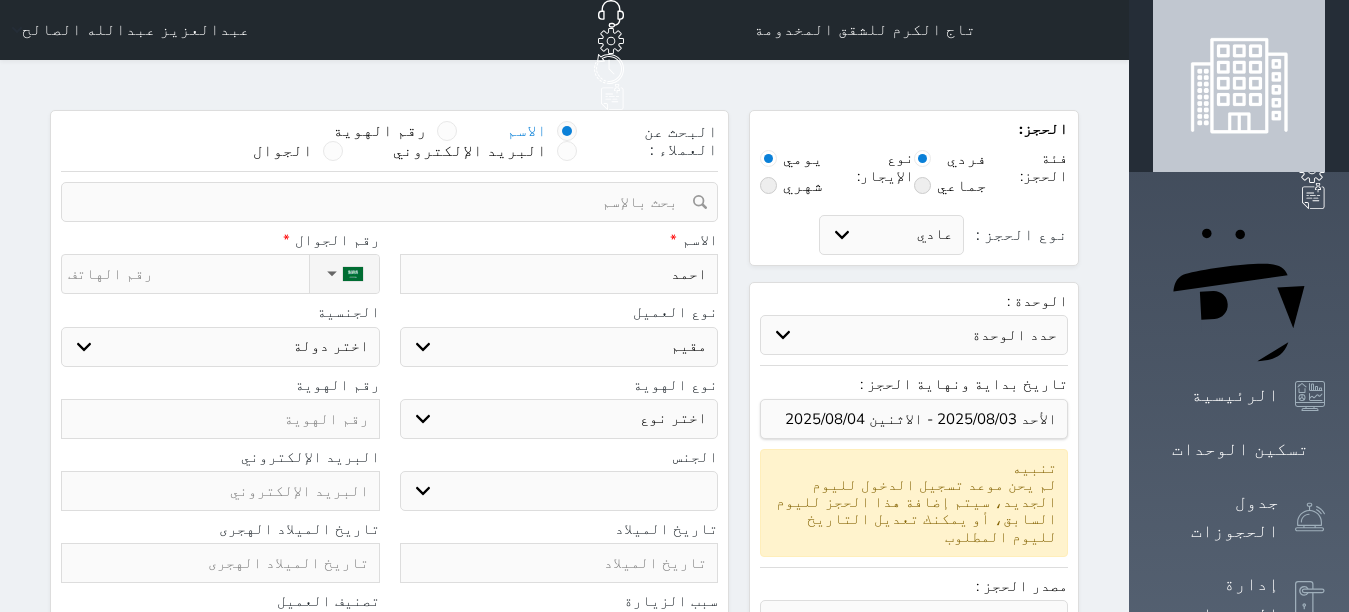 click on "ذكر   انثى" at bounding box center (559, 491) 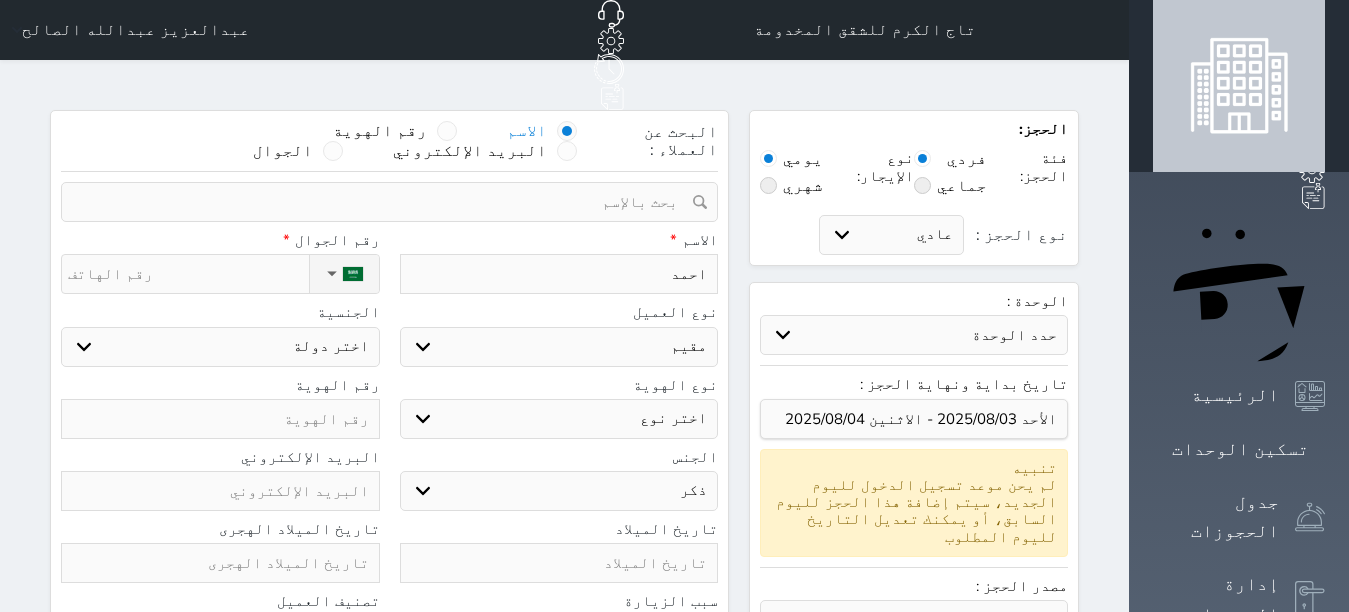 click on "ذكر   انثى" at bounding box center [559, 491] 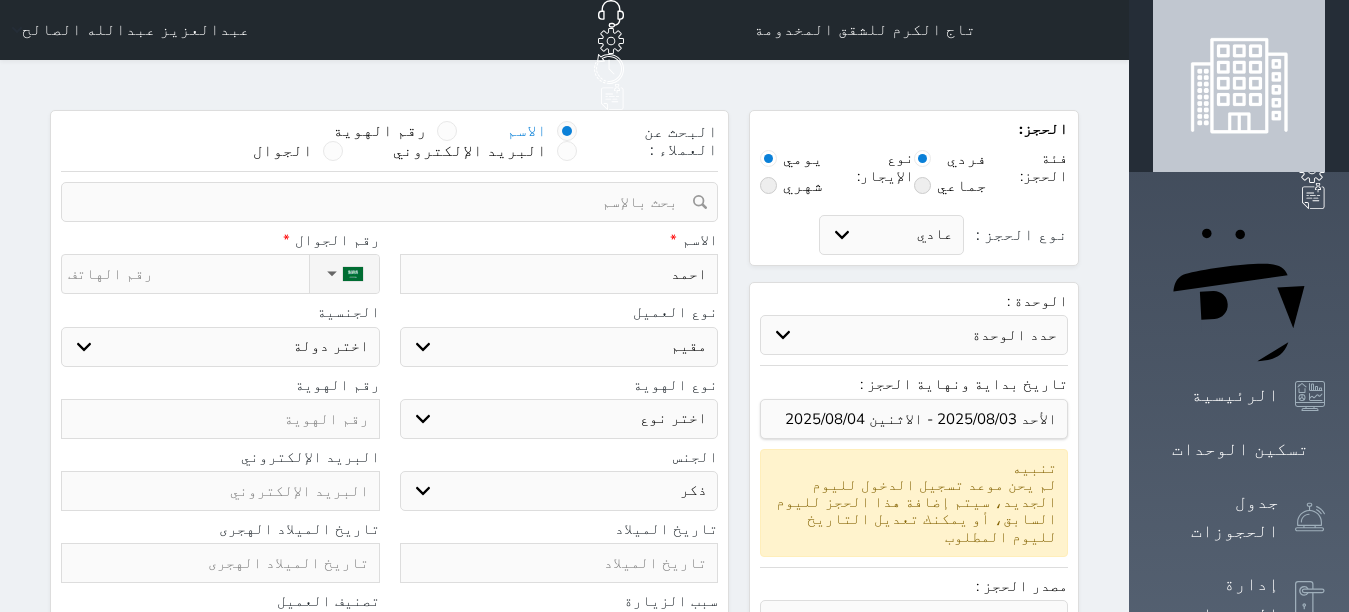 click on "نوع الحجز :" at bounding box center (188, 274) 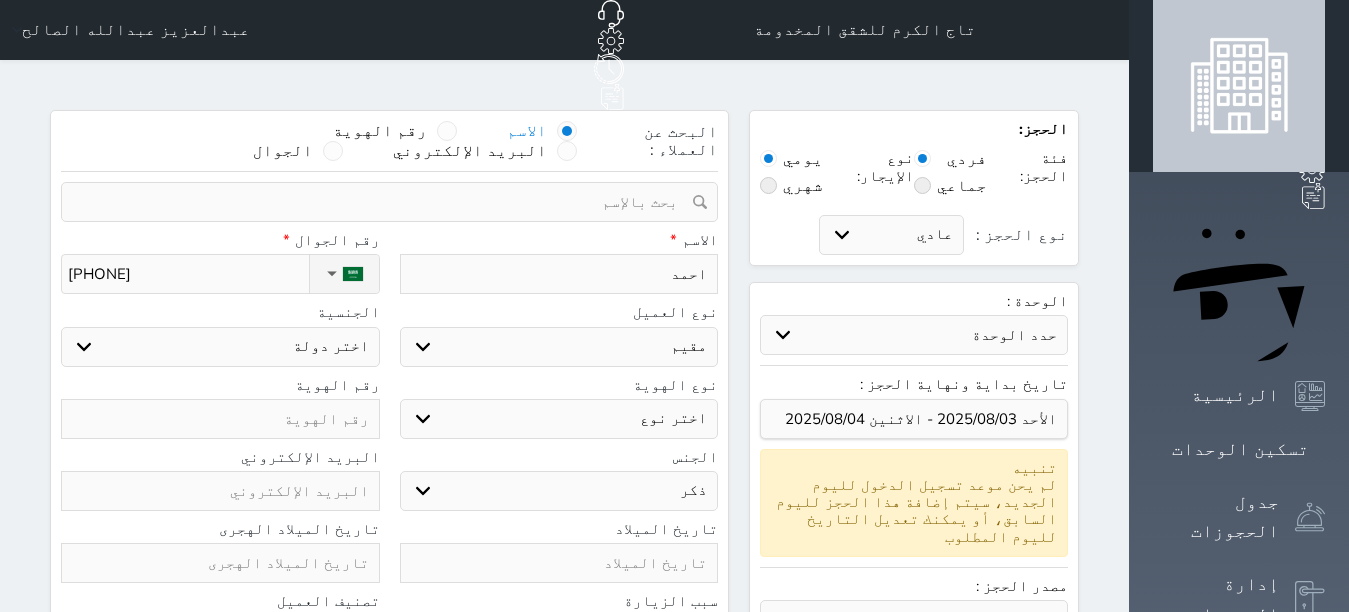 select 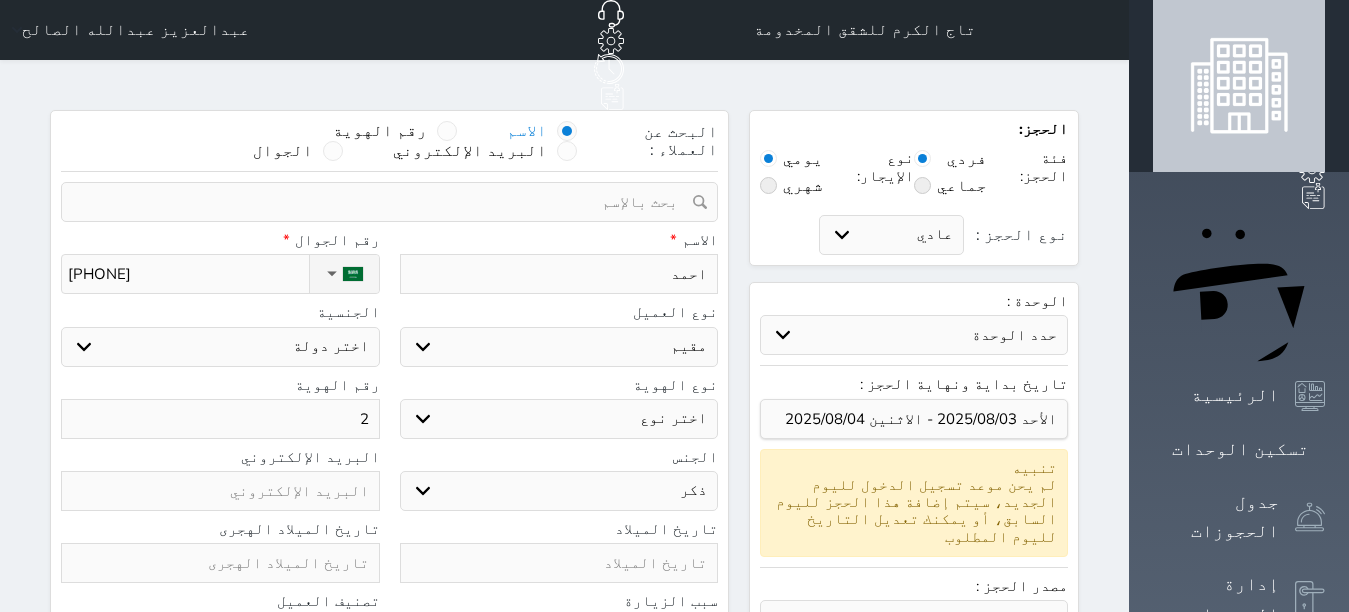 select 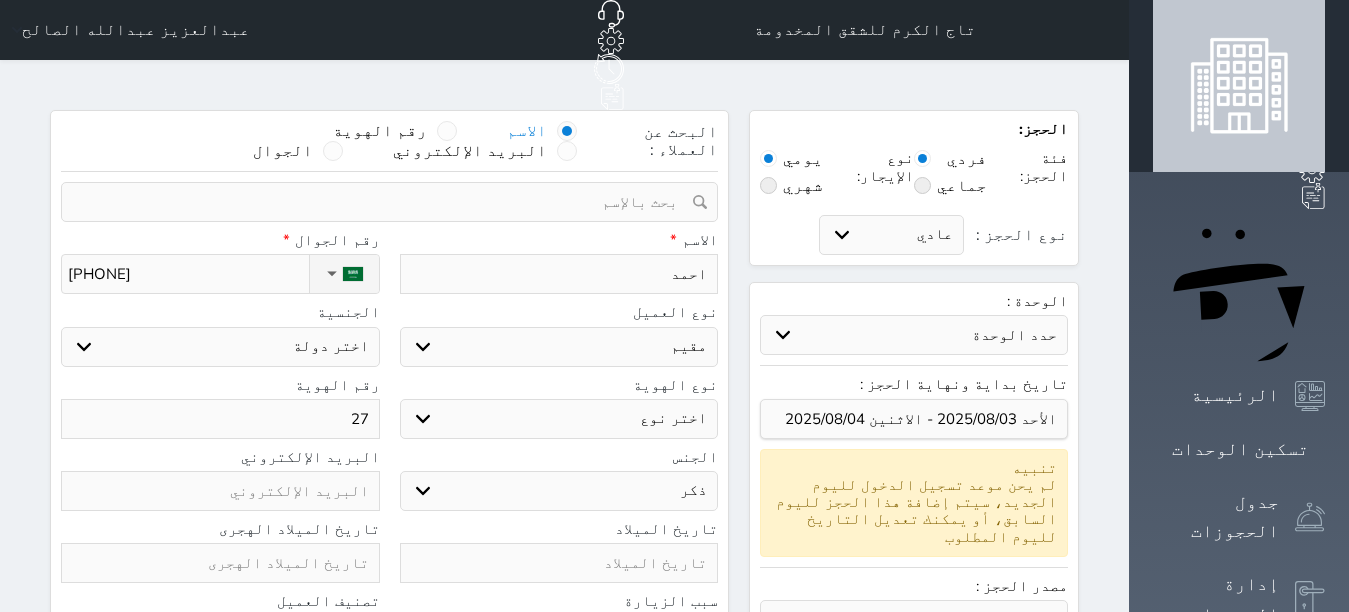 select 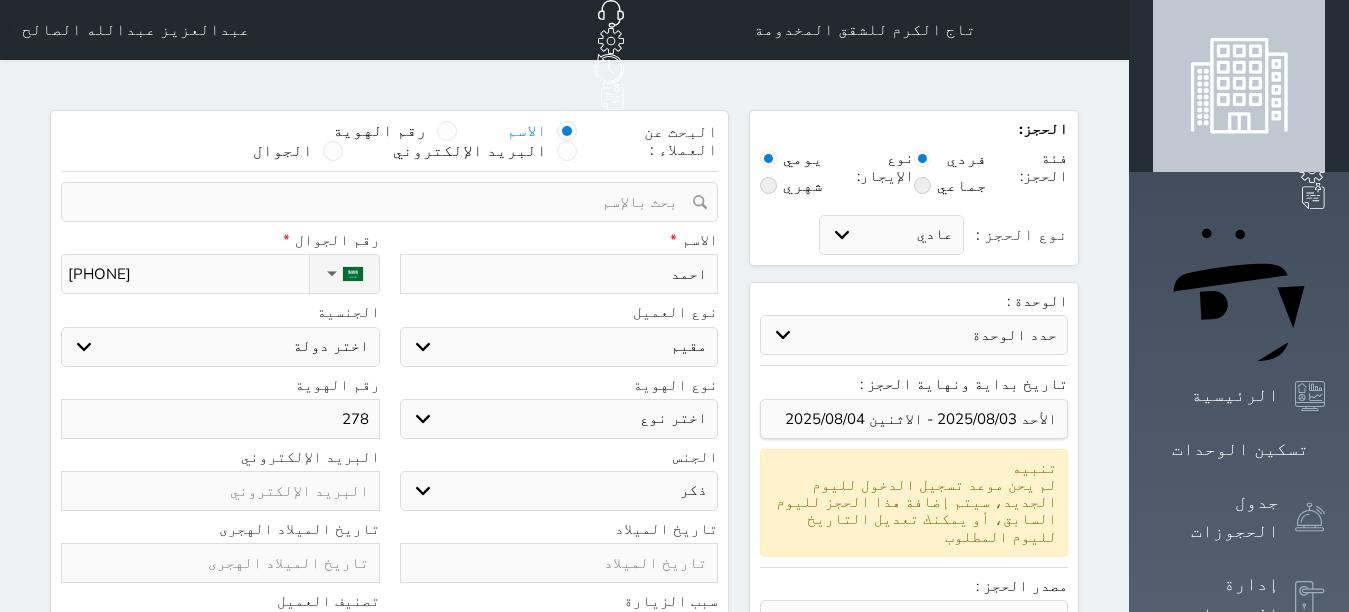select 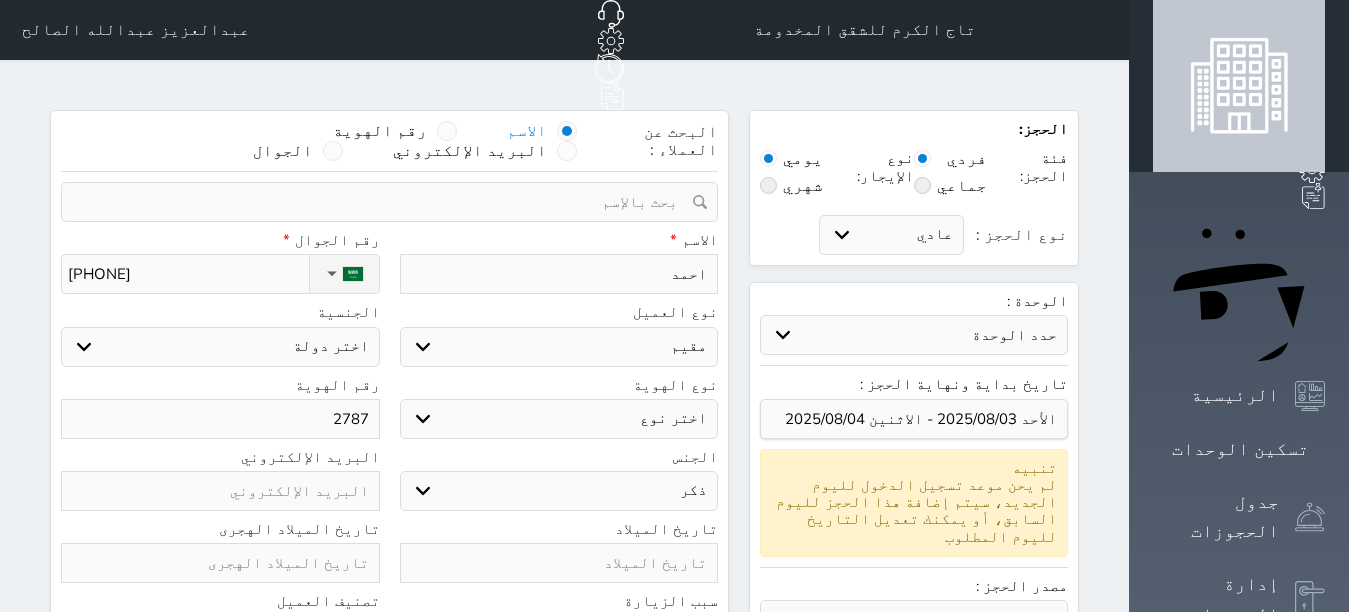 select 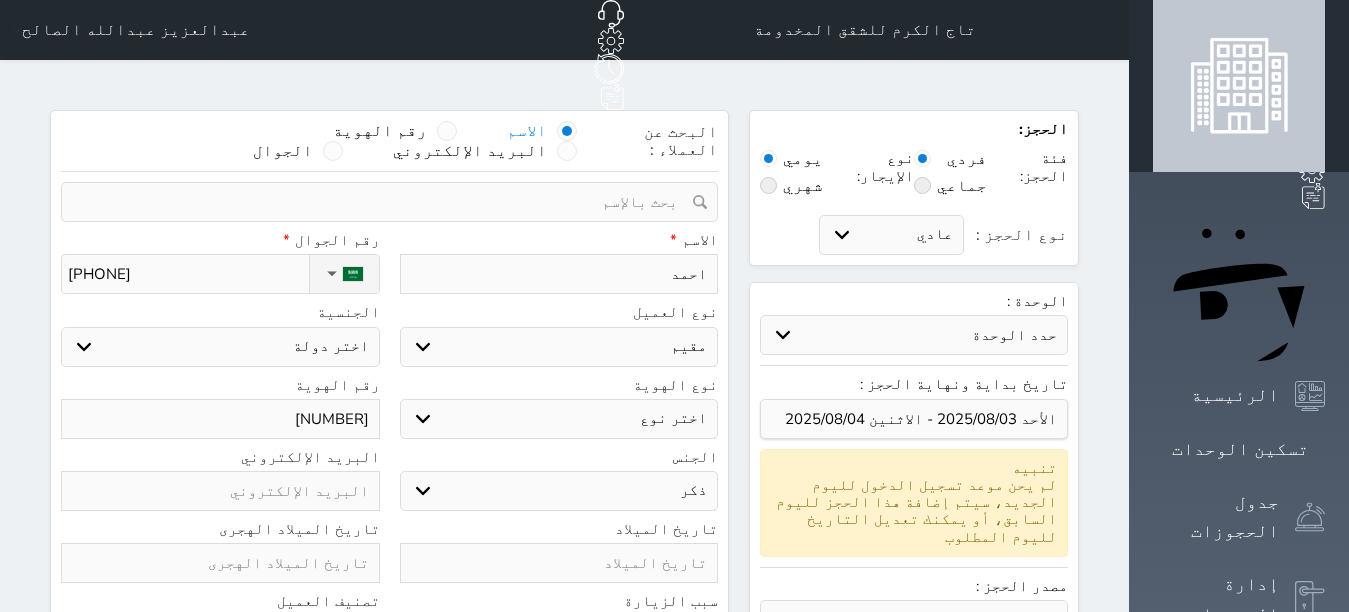 select 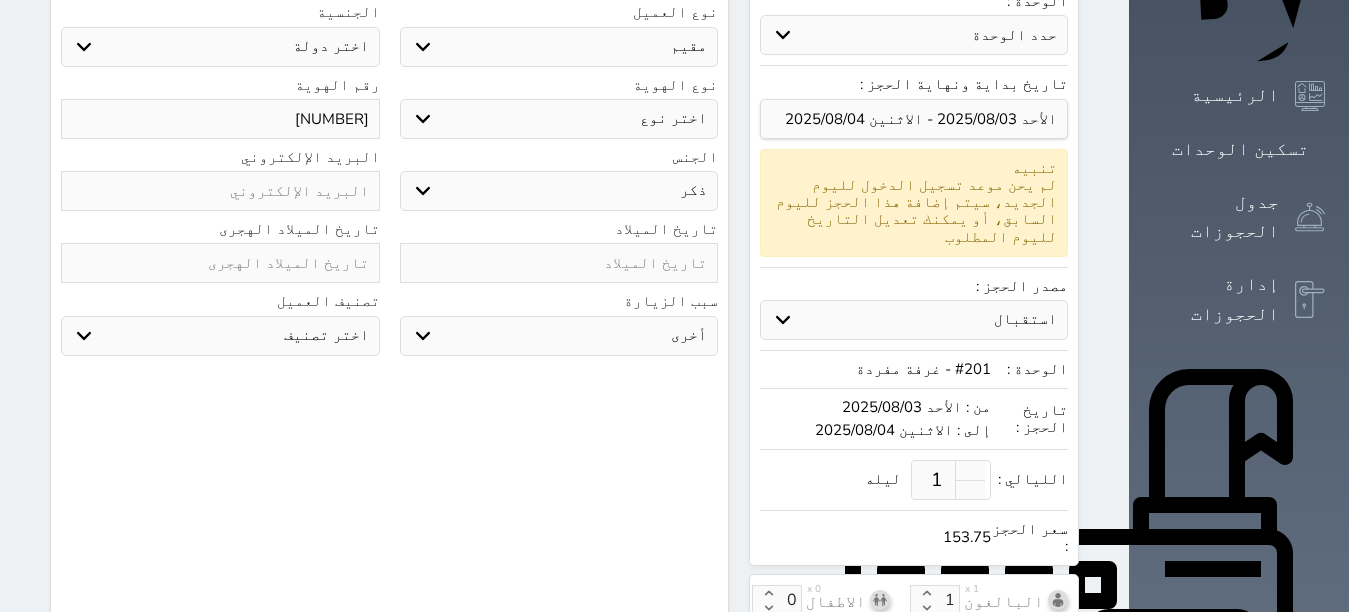scroll, scrollTop: 697, scrollLeft: 0, axis: vertical 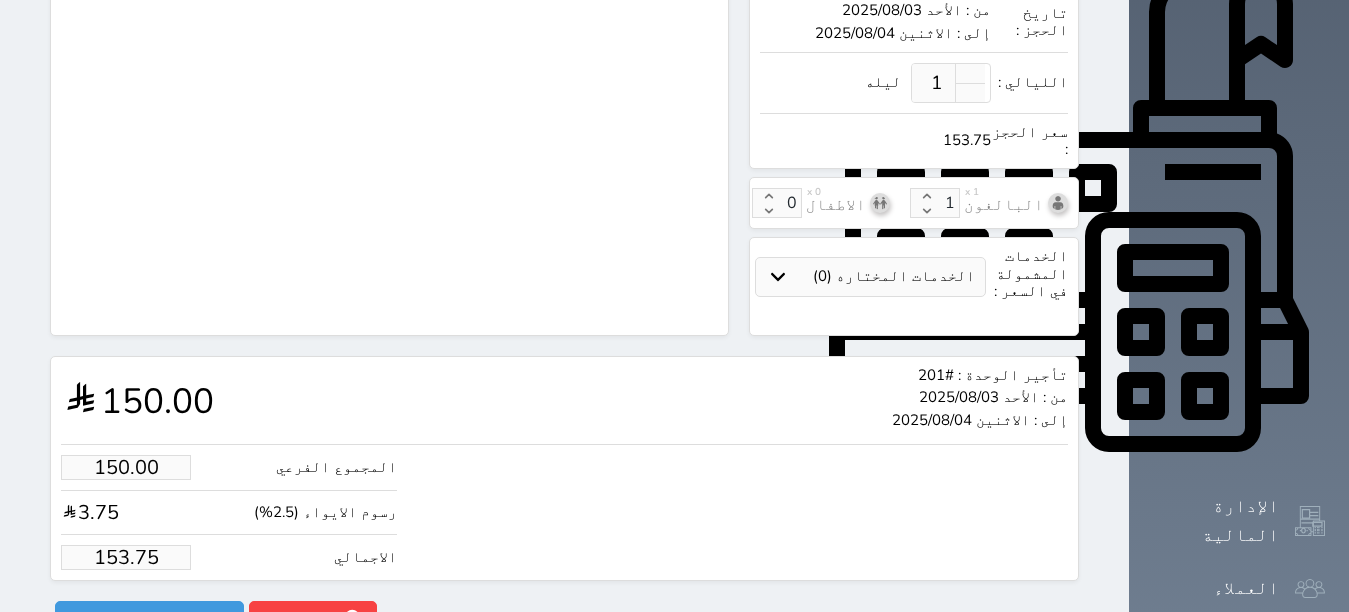 type on "[NUMBER]" 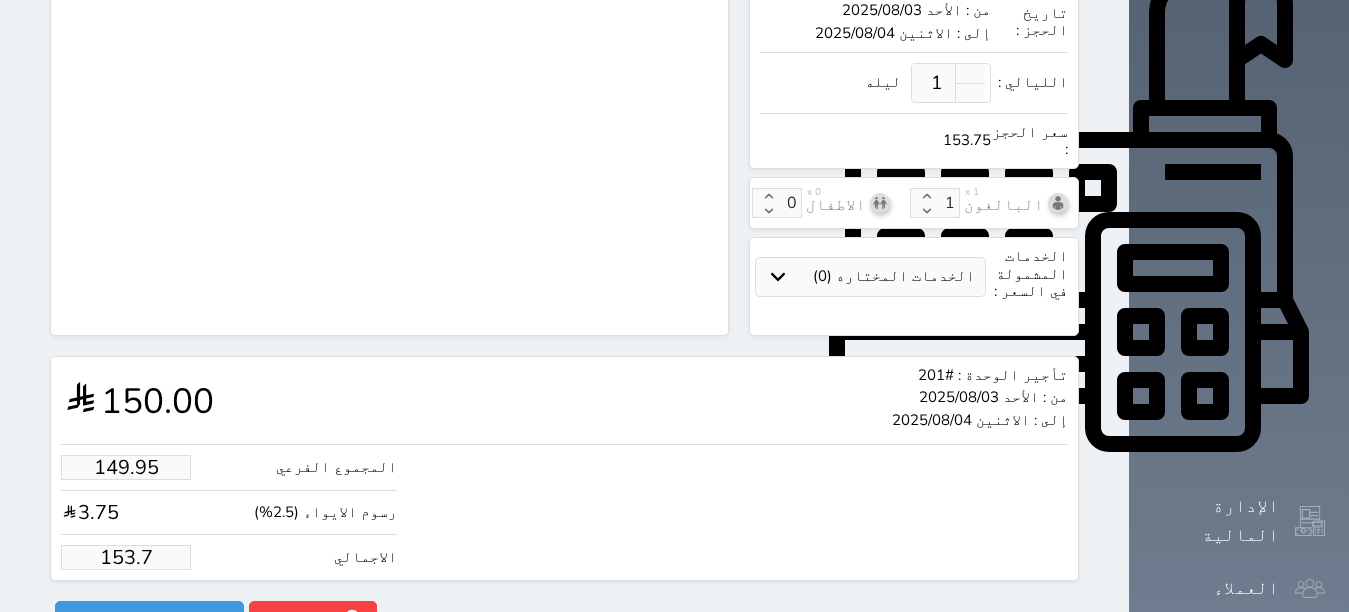 select 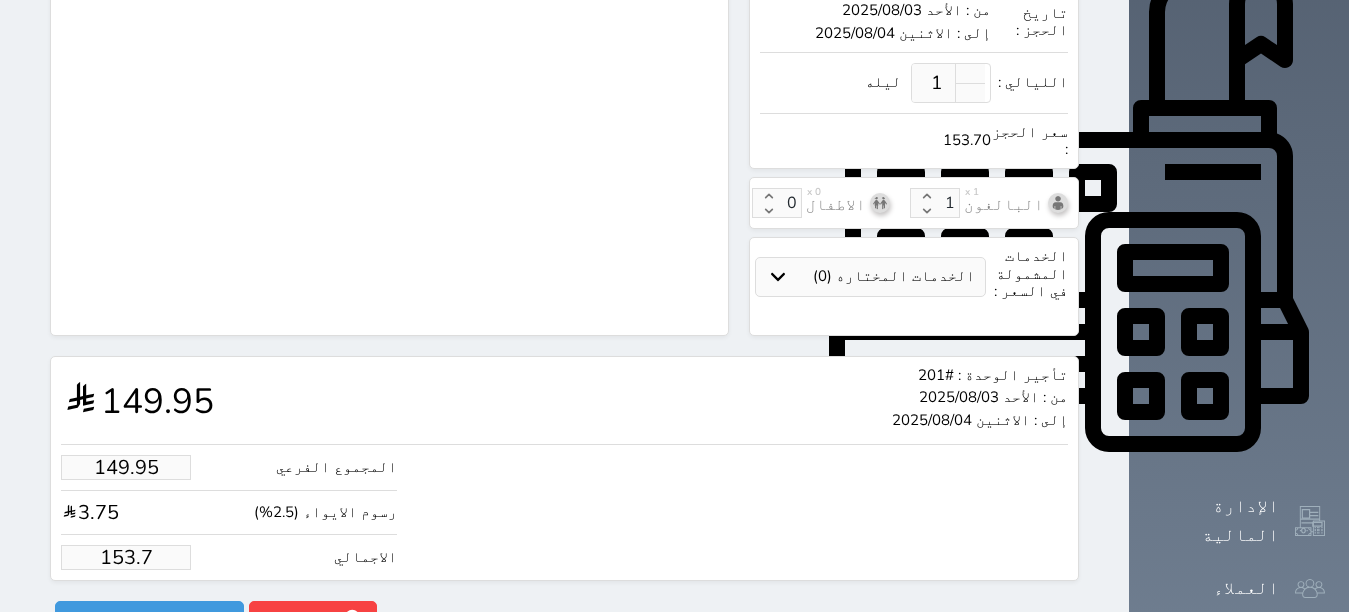 type on "149.27" 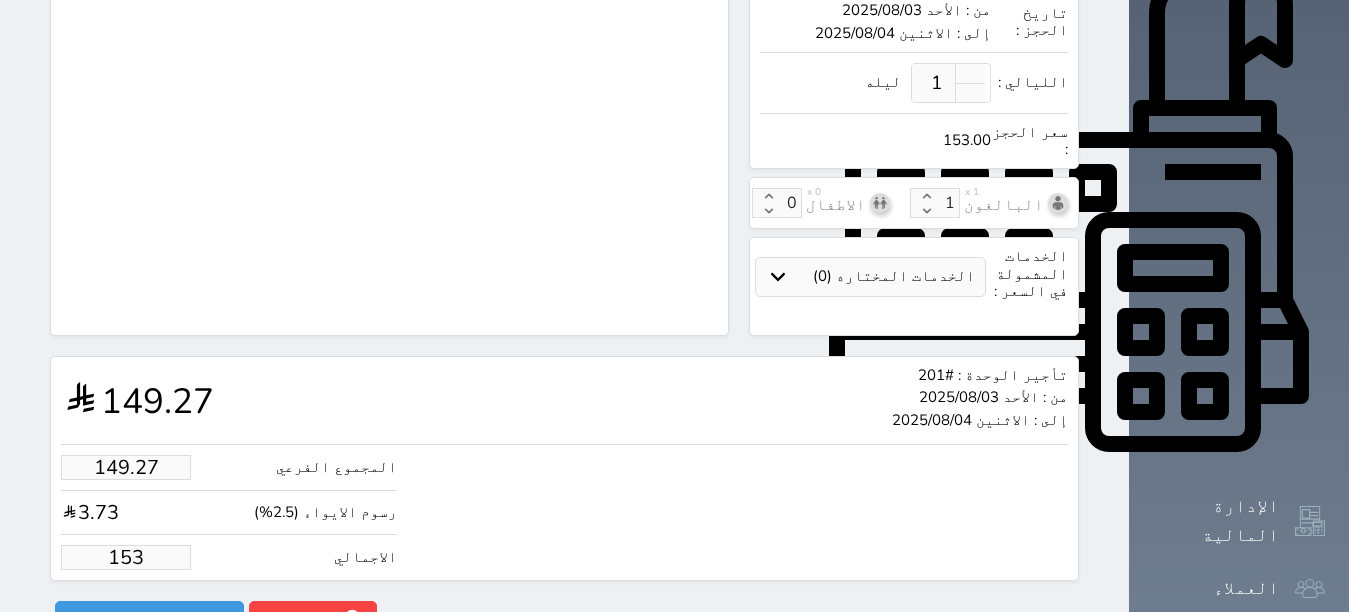 type on "14.63" 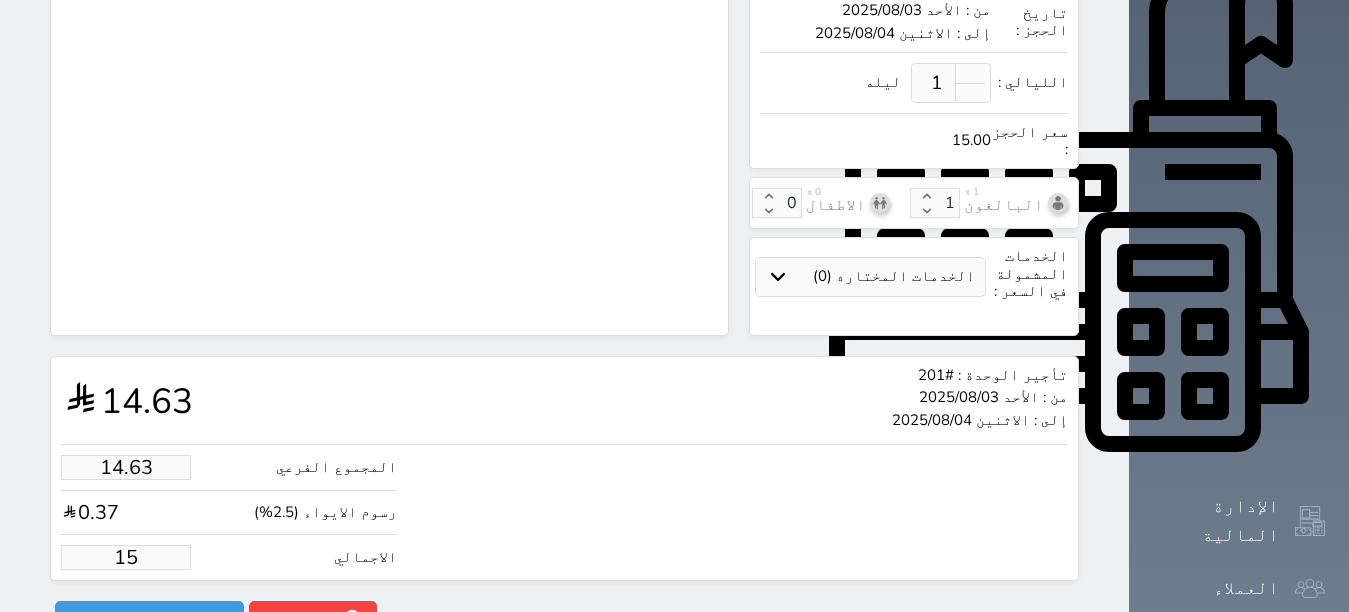 type on "1.00" 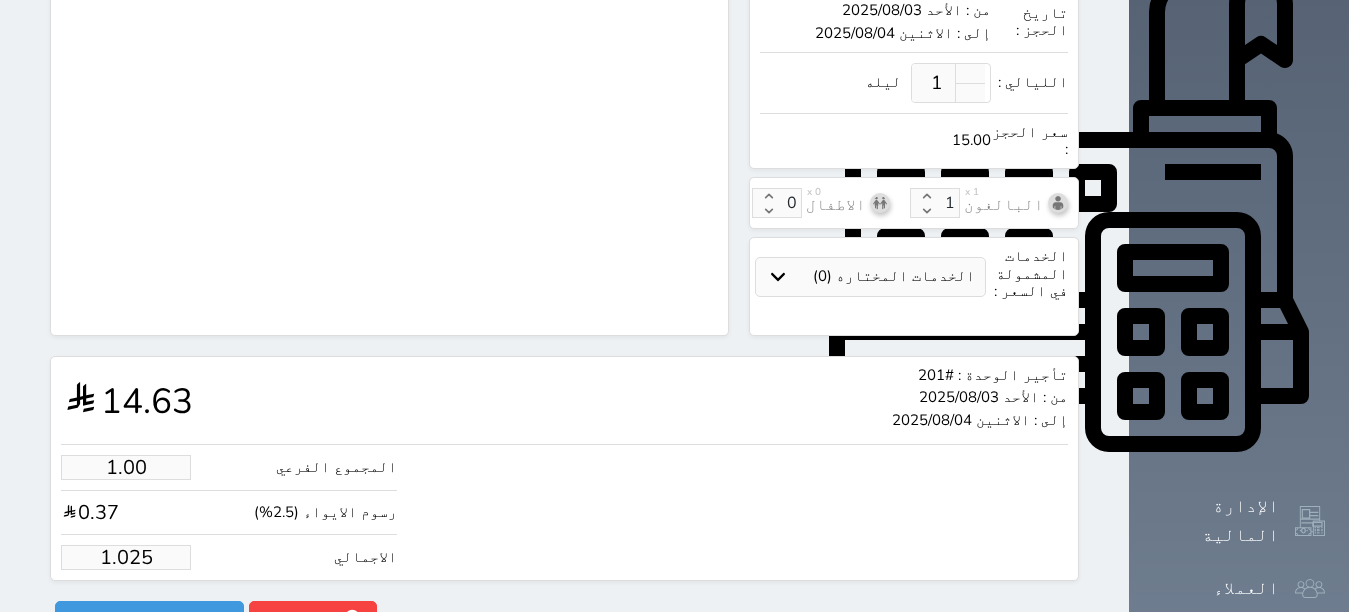 type on "1.02" 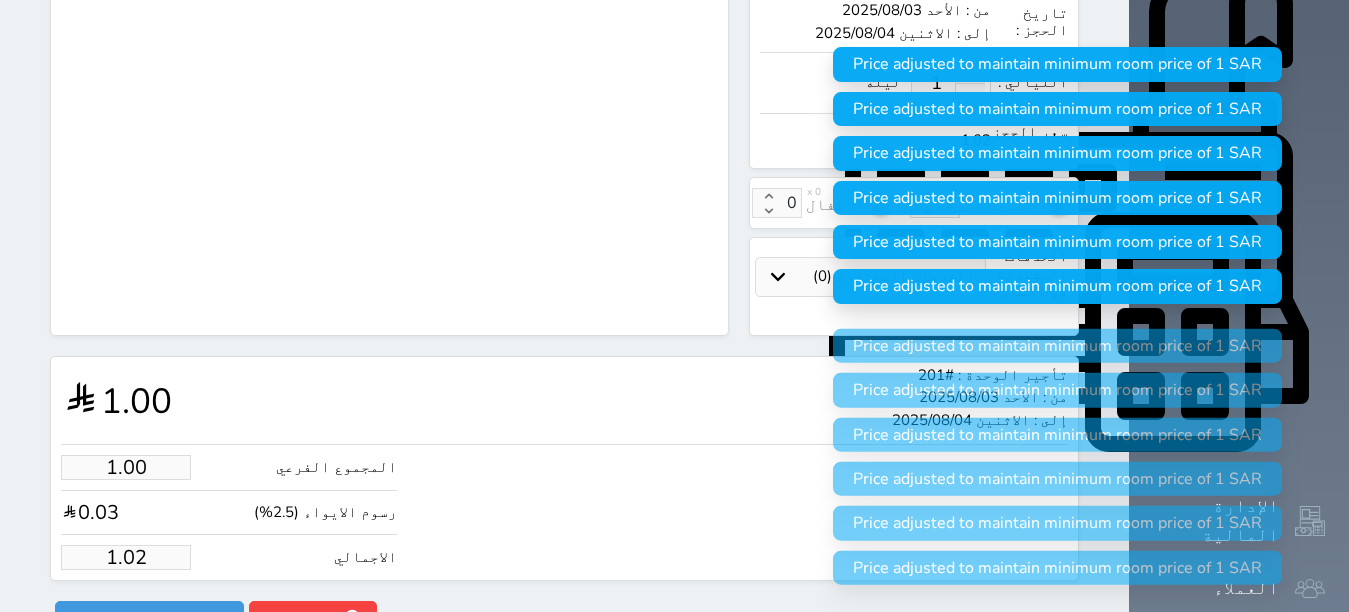 type on "1.0" 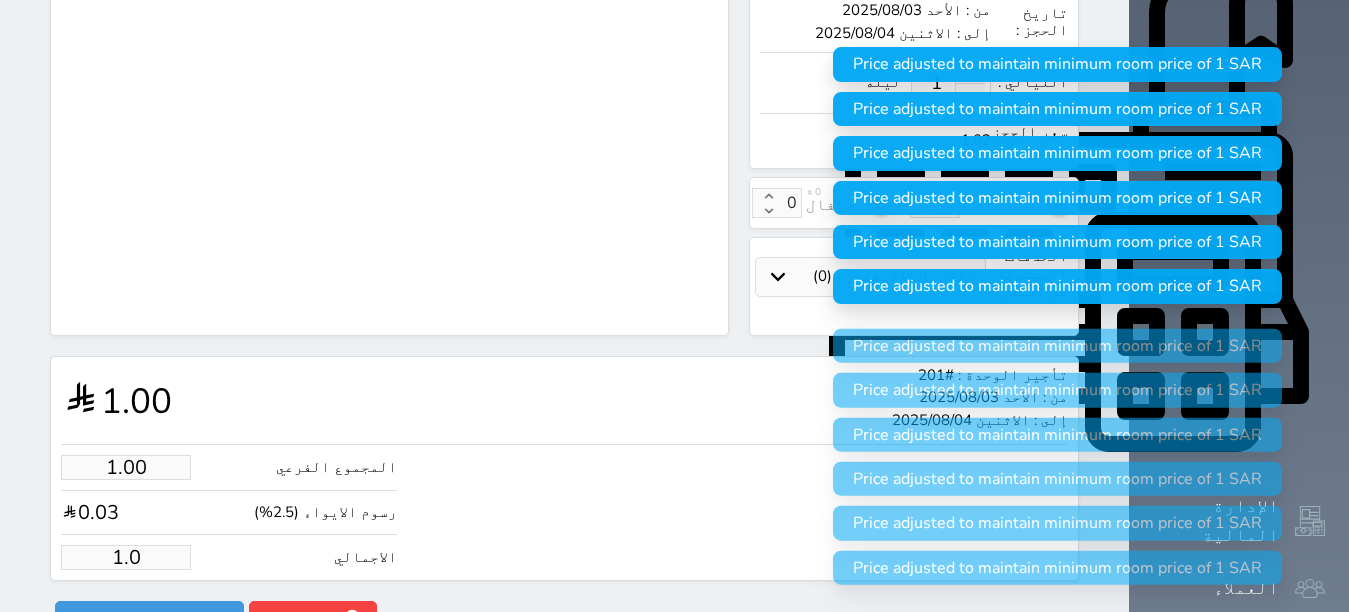 type on "1." 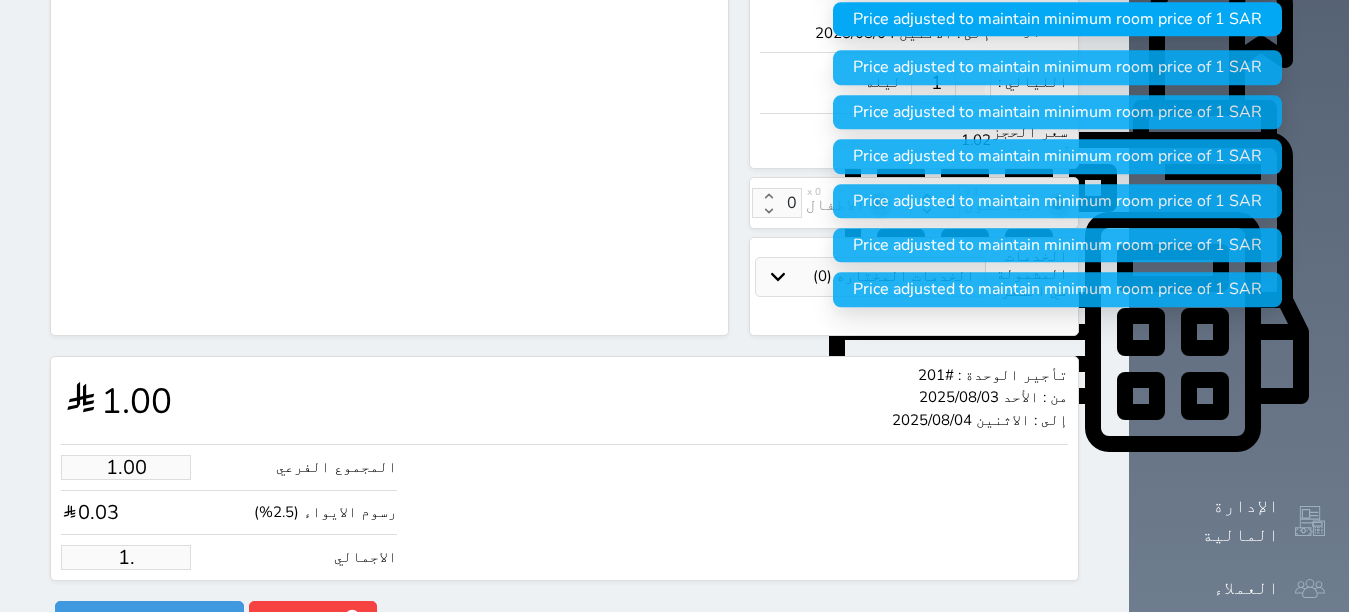 type on "1" 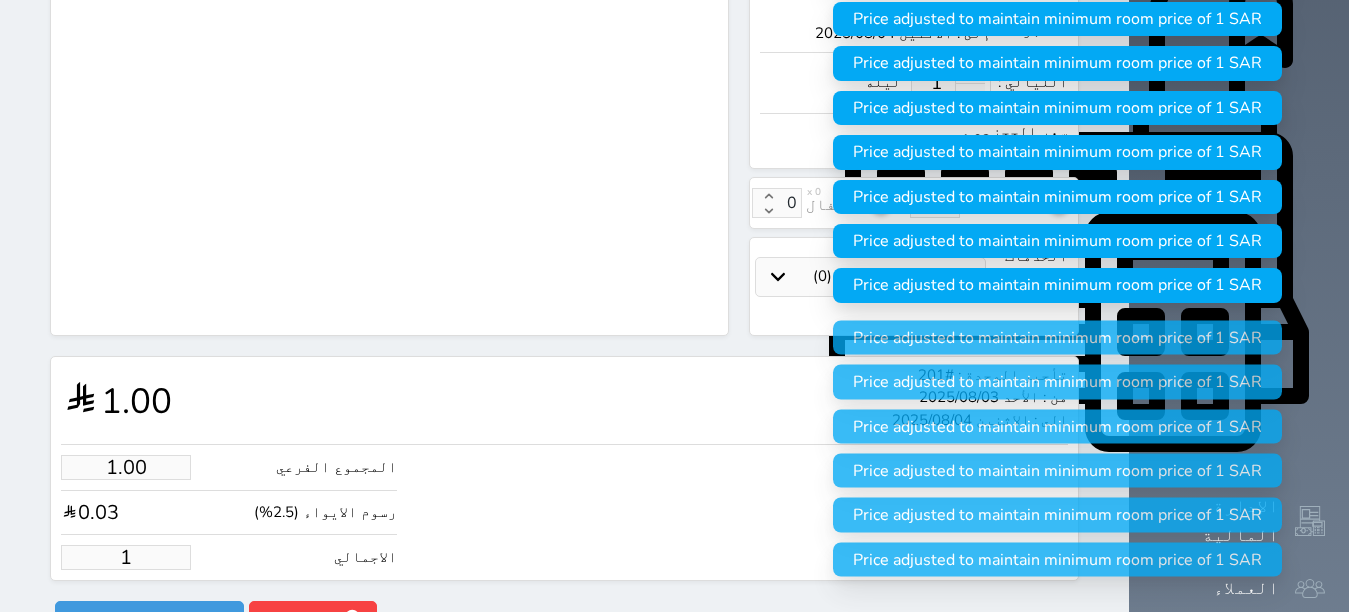 type 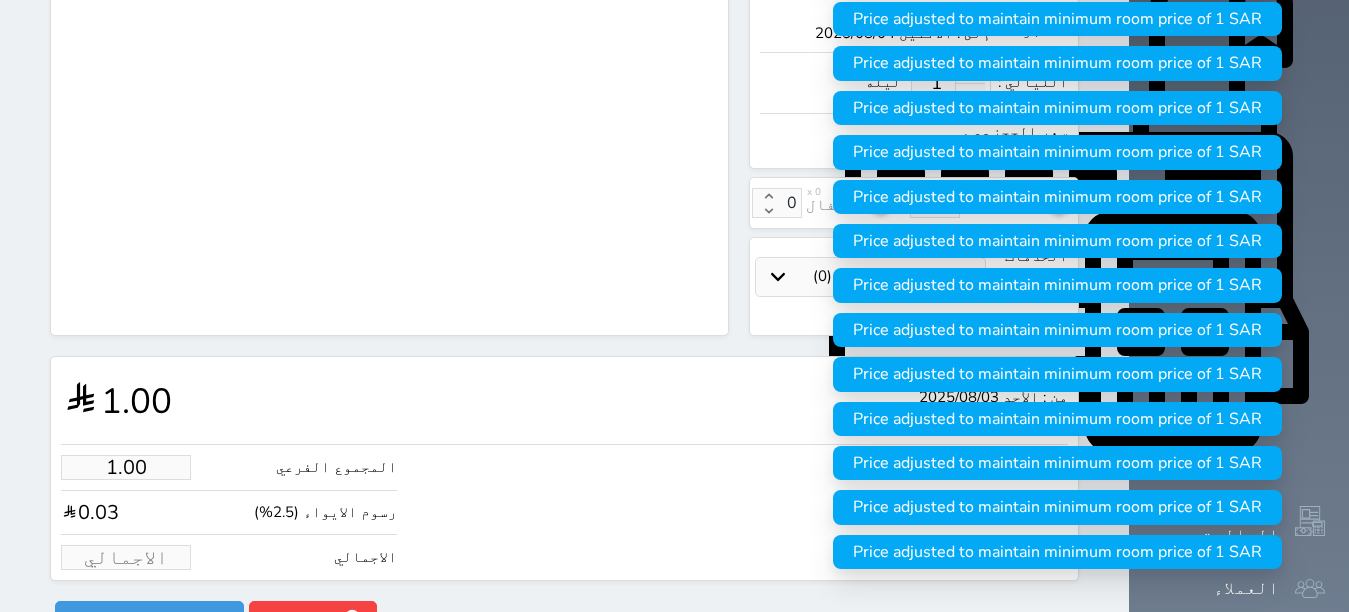 type on "1" 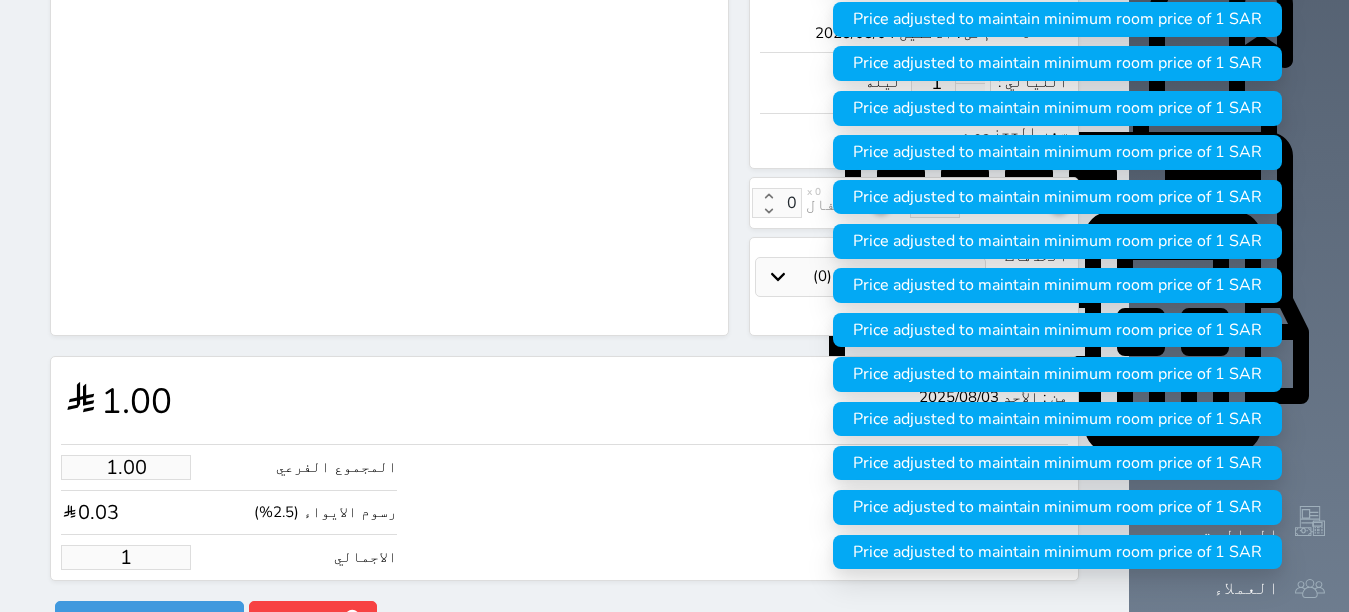 type on "9.76" 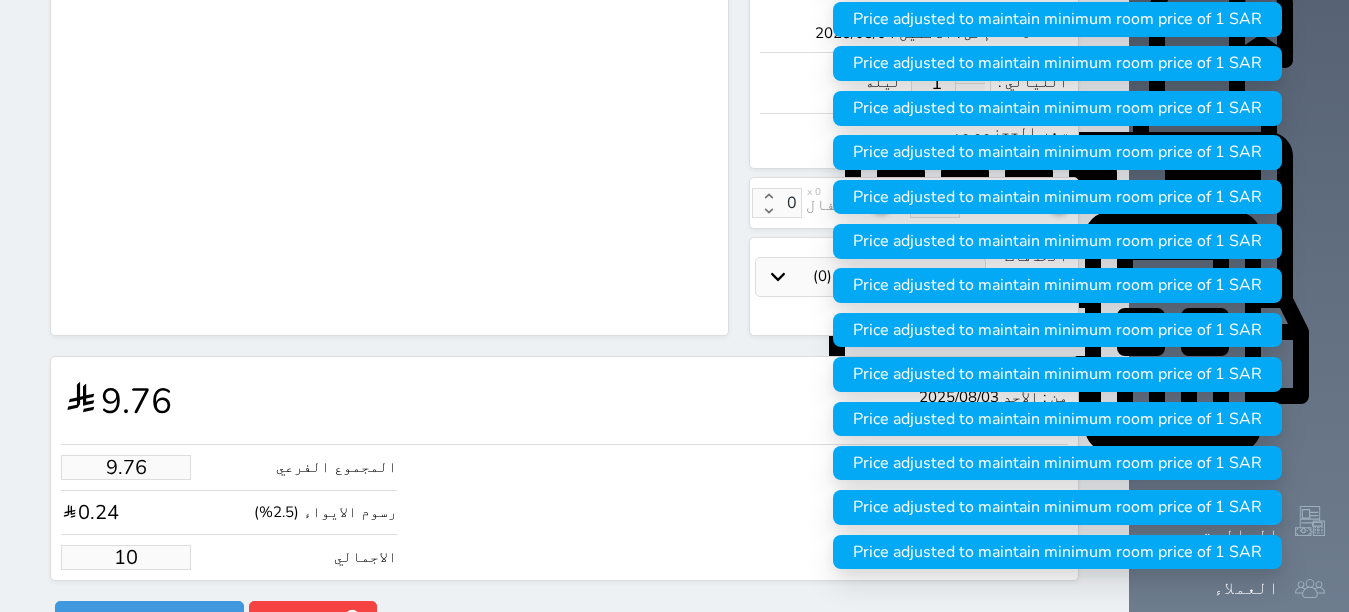 type on "97.56" 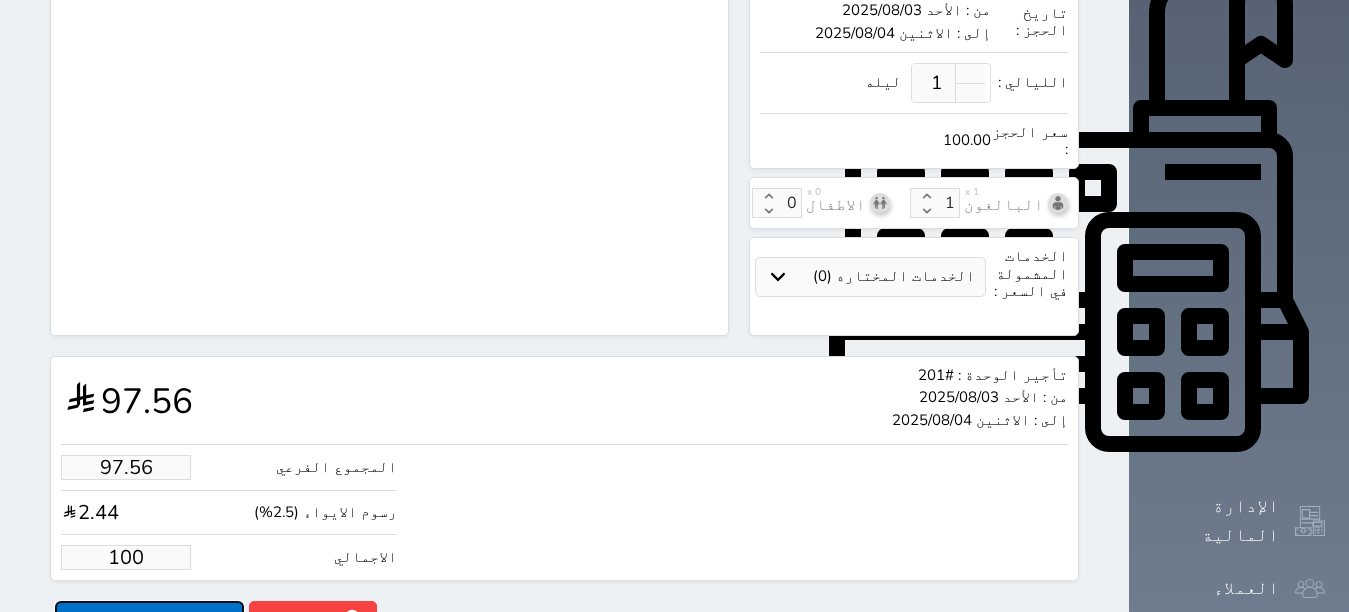 type on "100.00" 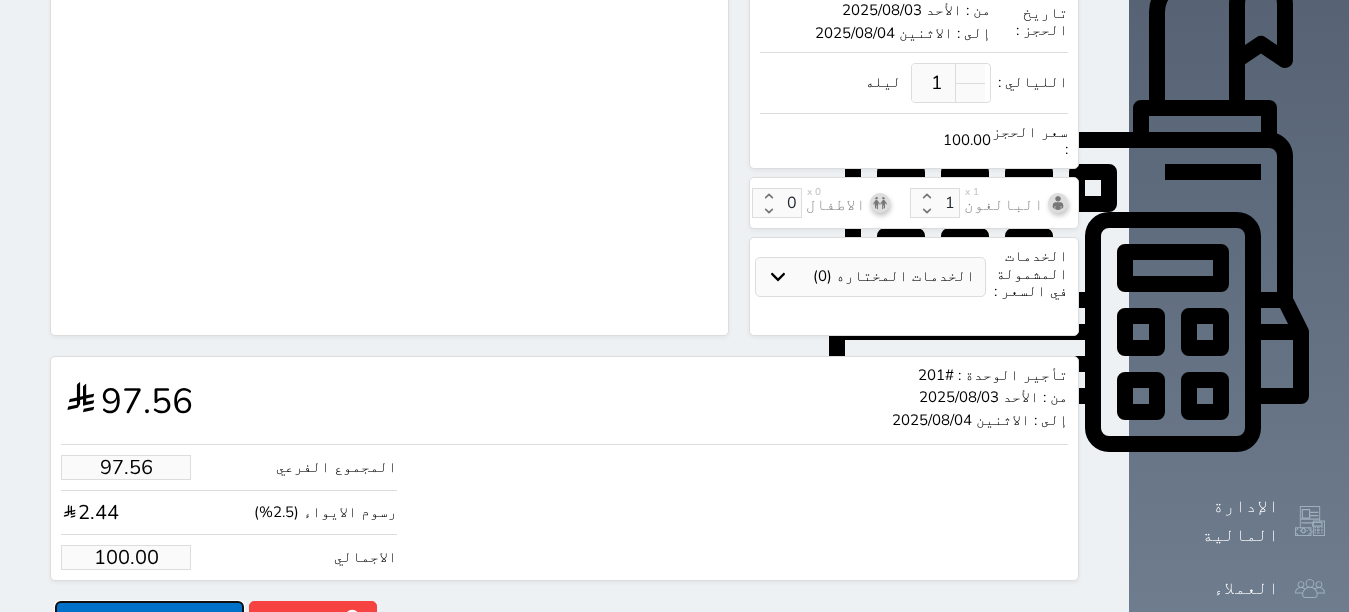 click on "حجز" at bounding box center (149, 618) 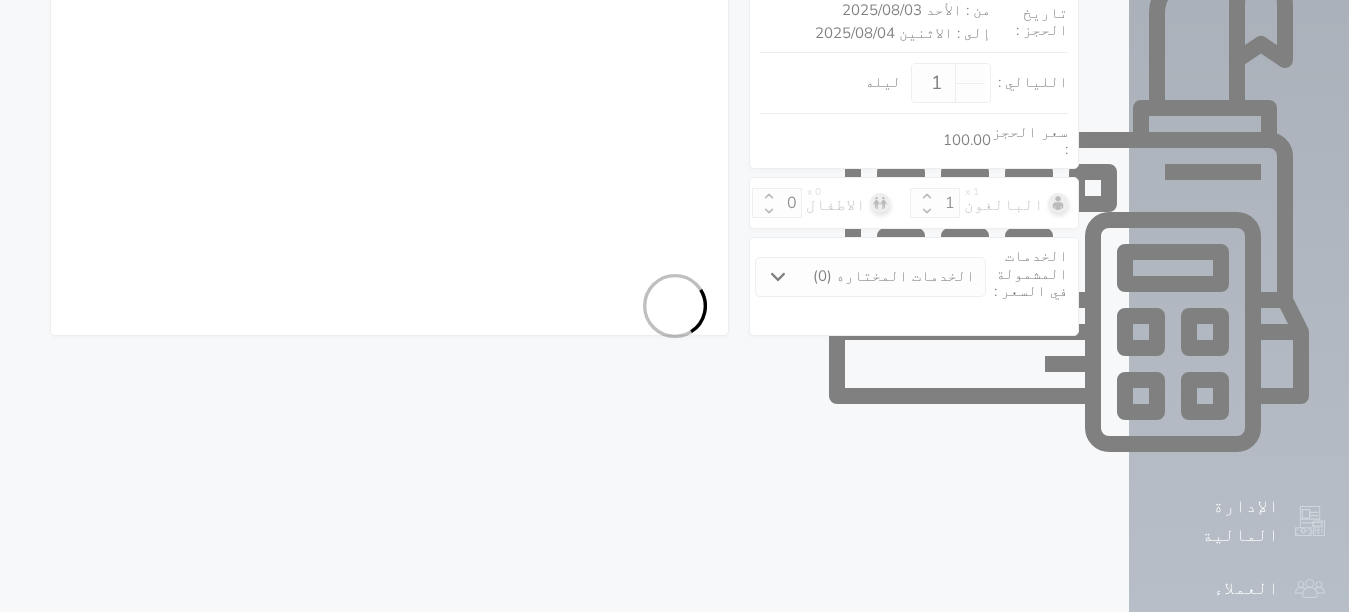 select on "4" 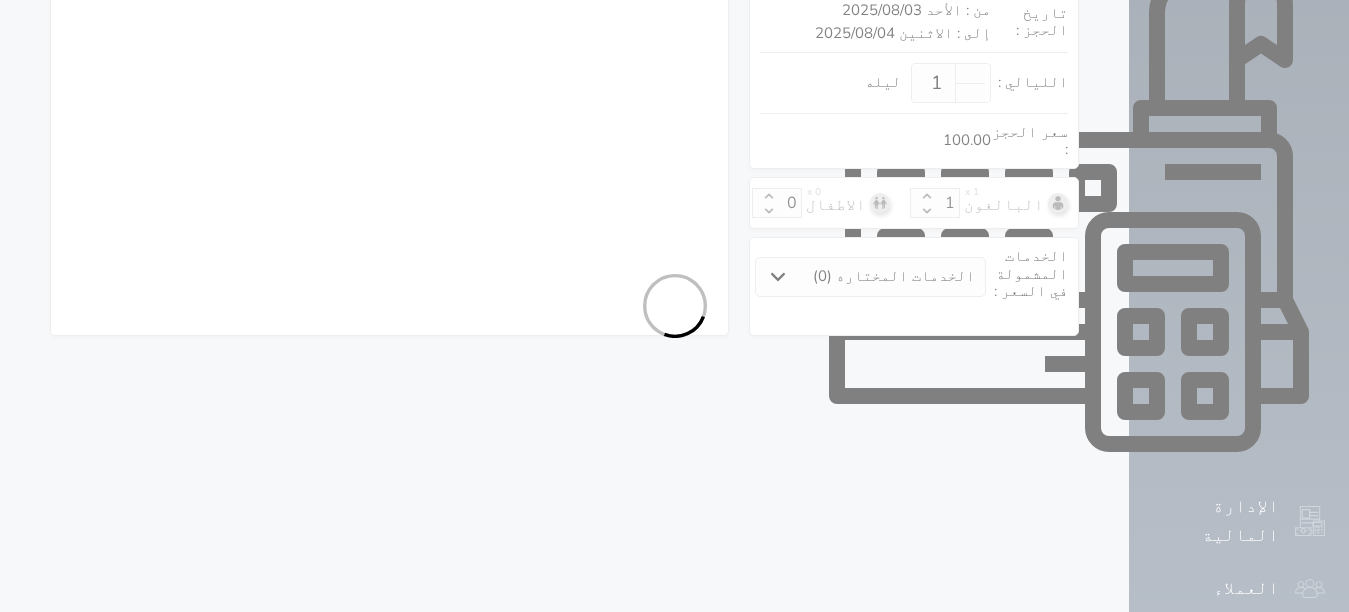 select on "7" 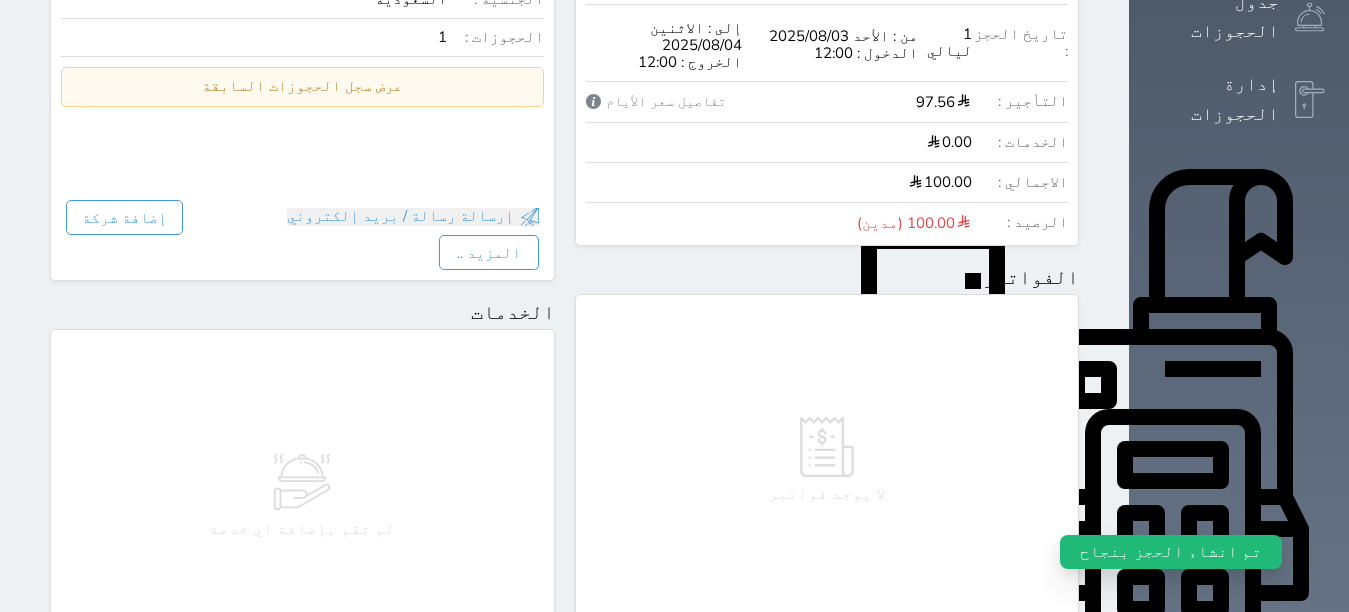 scroll, scrollTop: 1000, scrollLeft: 0, axis: vertical 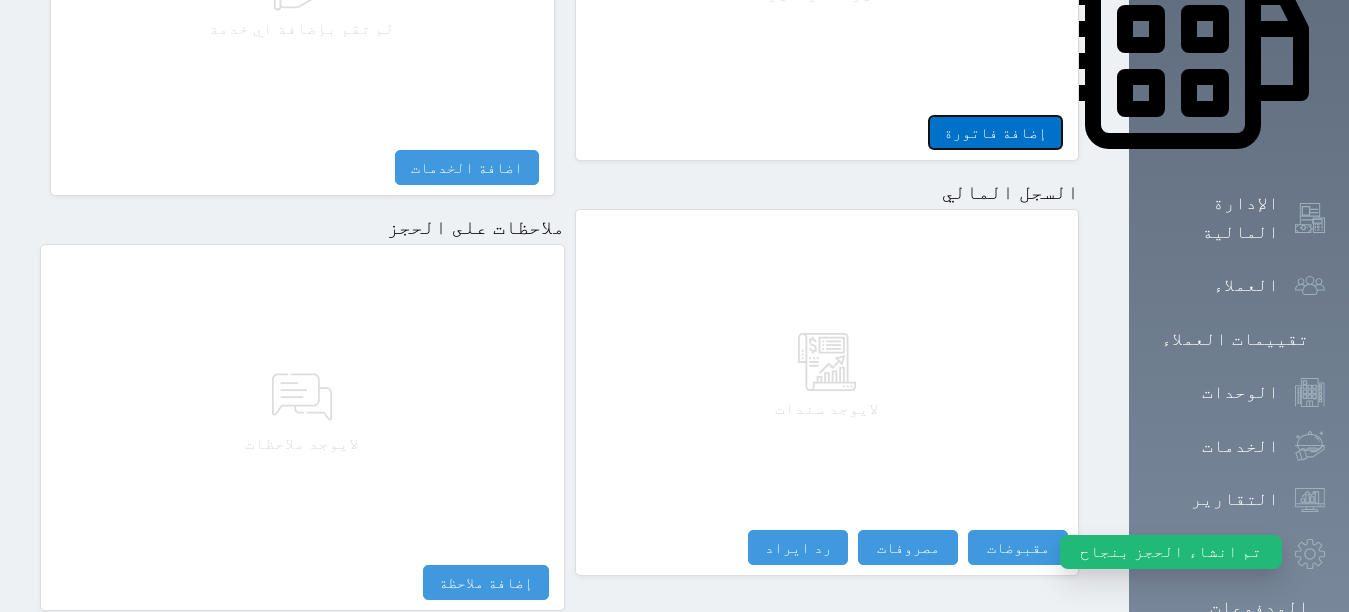 click on "إضافة فاتورة" at bounding box center (995, 132) 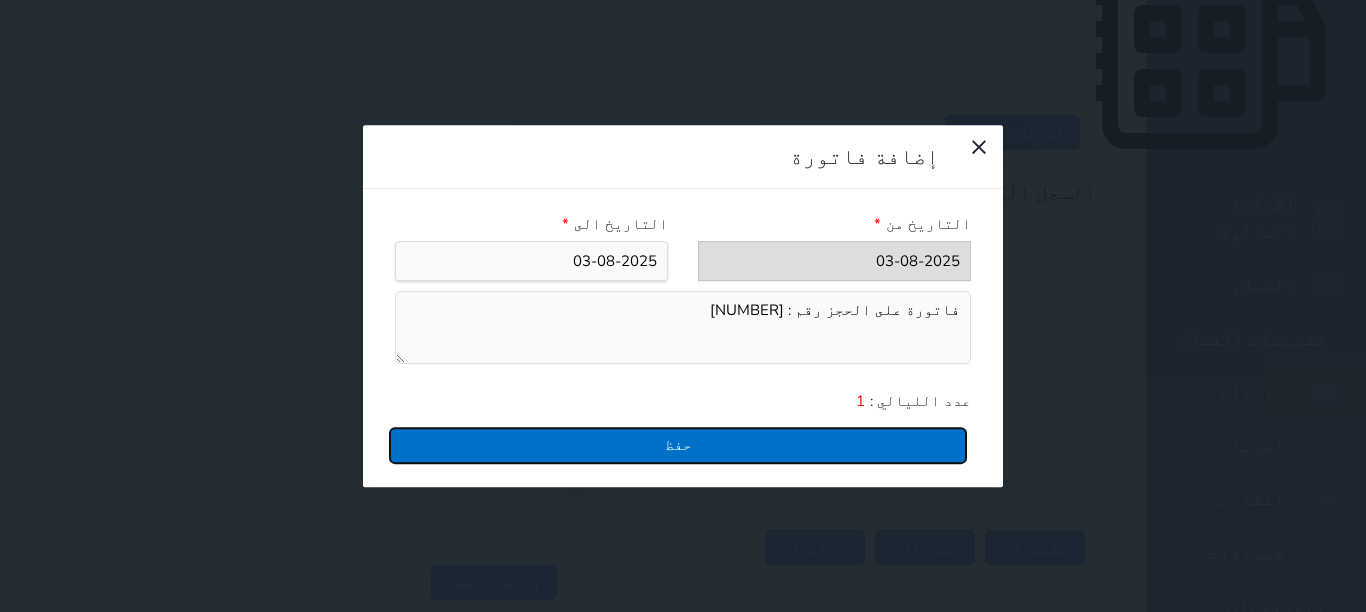 click on "حفظ" at bounding box center (678, 445) 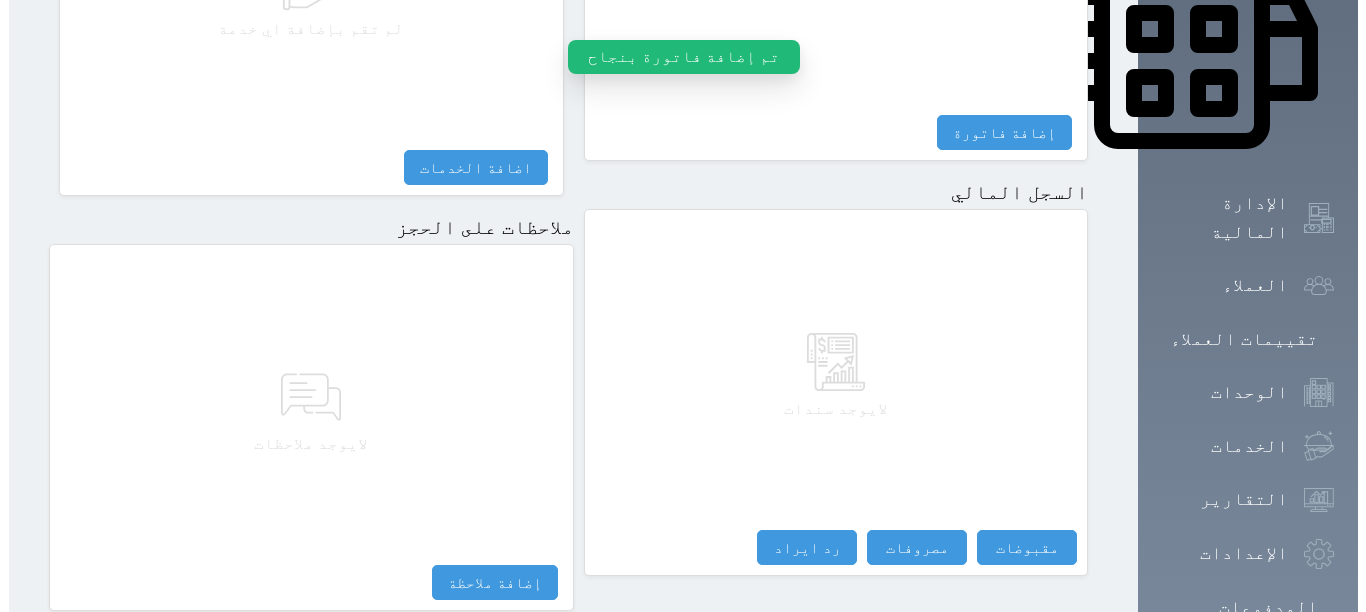 scroll, scrollTop: 700, scrollLeft: 0, axis: vertical 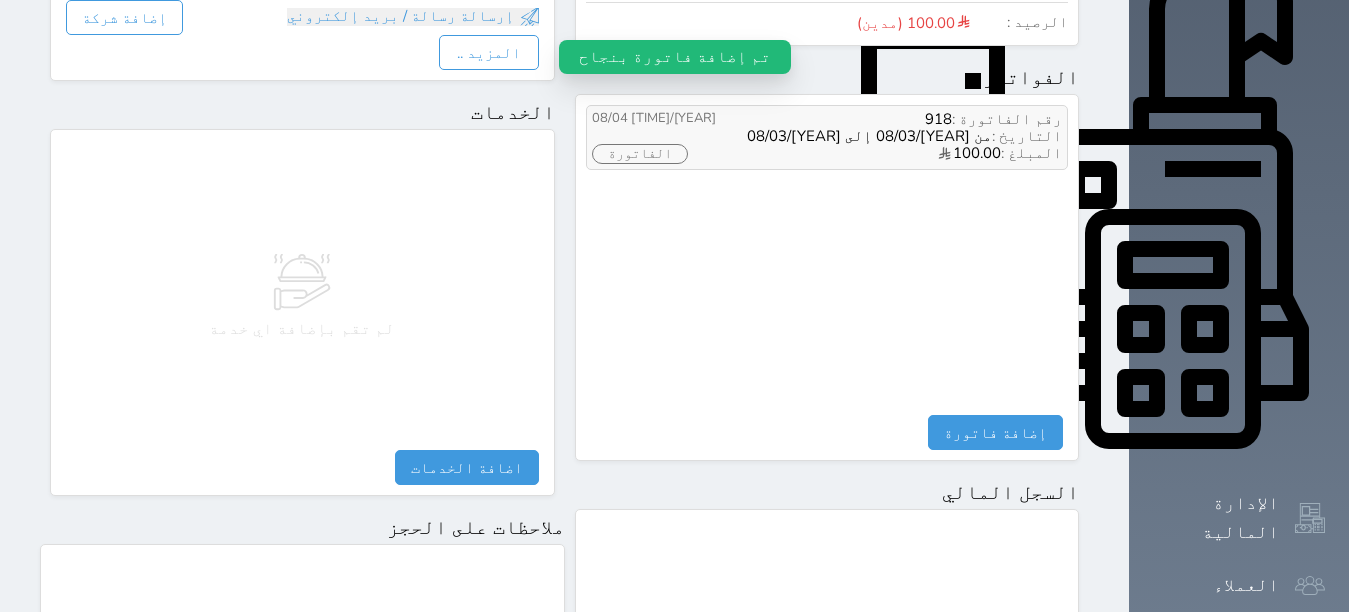 click on "الفاتورة" at bounding box center [640, 154] 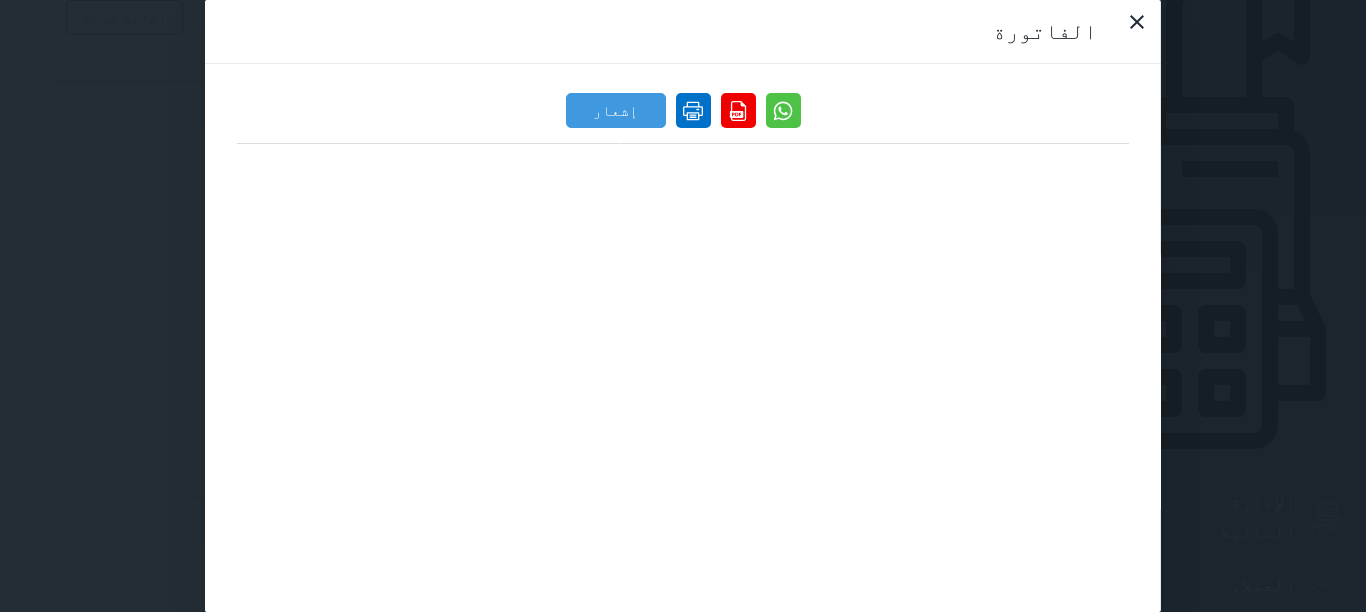 click at bounding box center [693, 110] 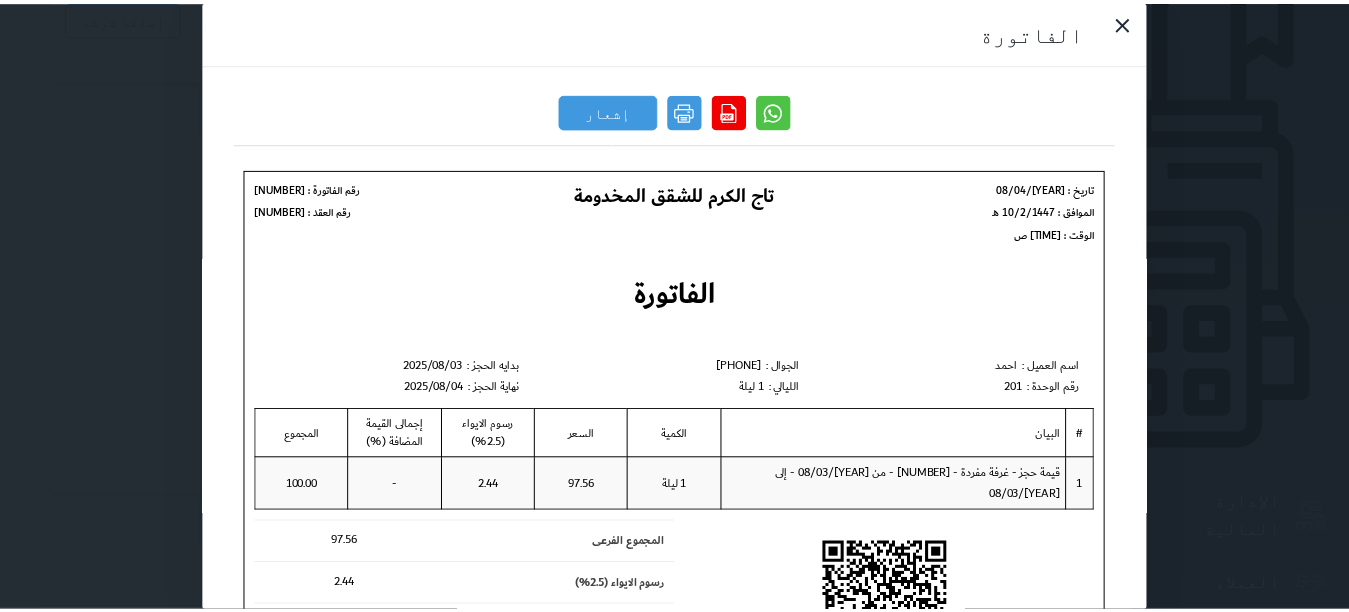 scroll, scrollTop: 0, scrollLeft: 0, axis: both 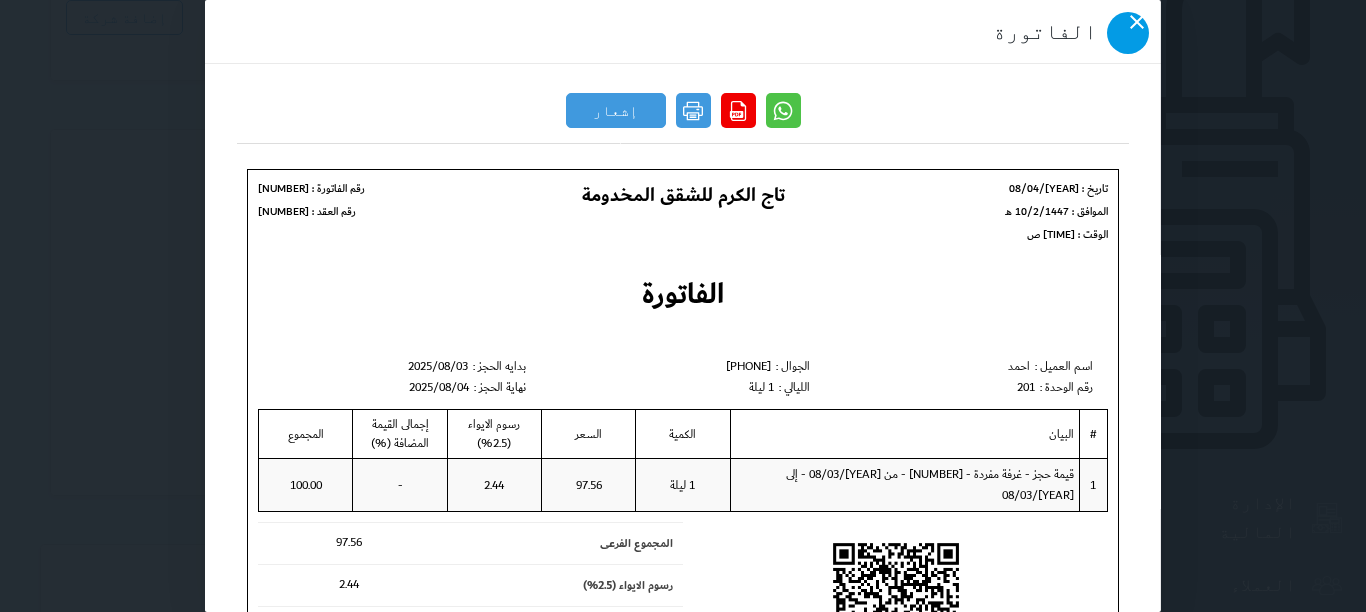 click 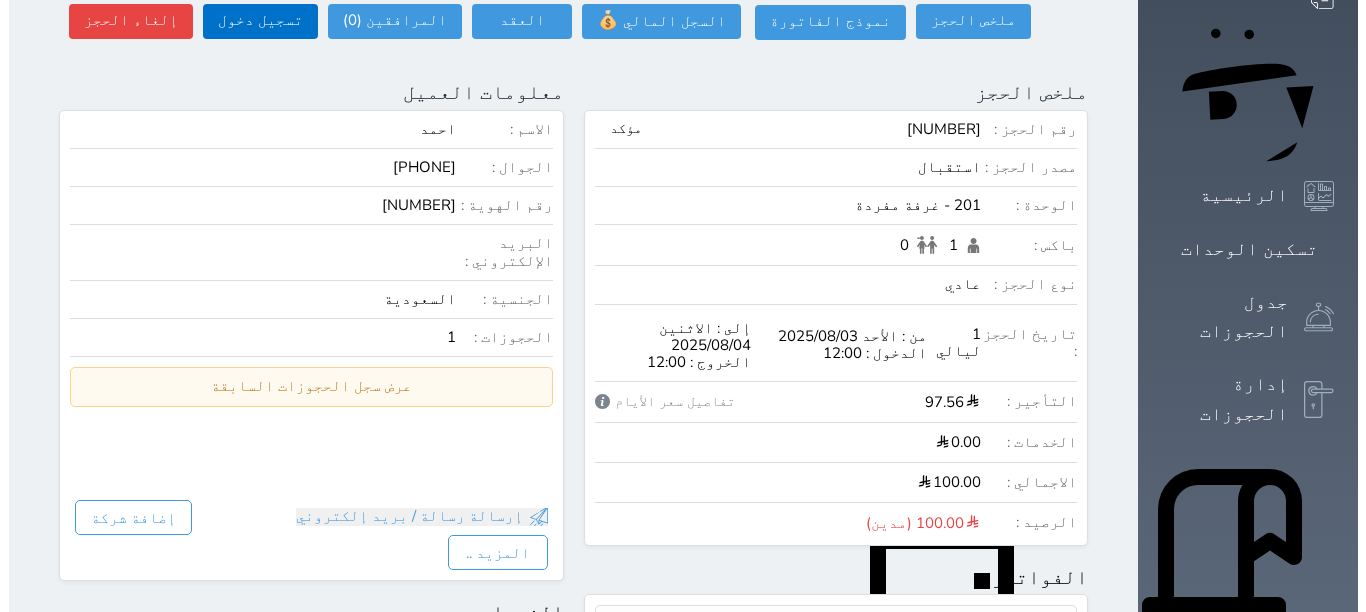 scroll, scrollTop: 0, scrollLeft: 0, axis: both 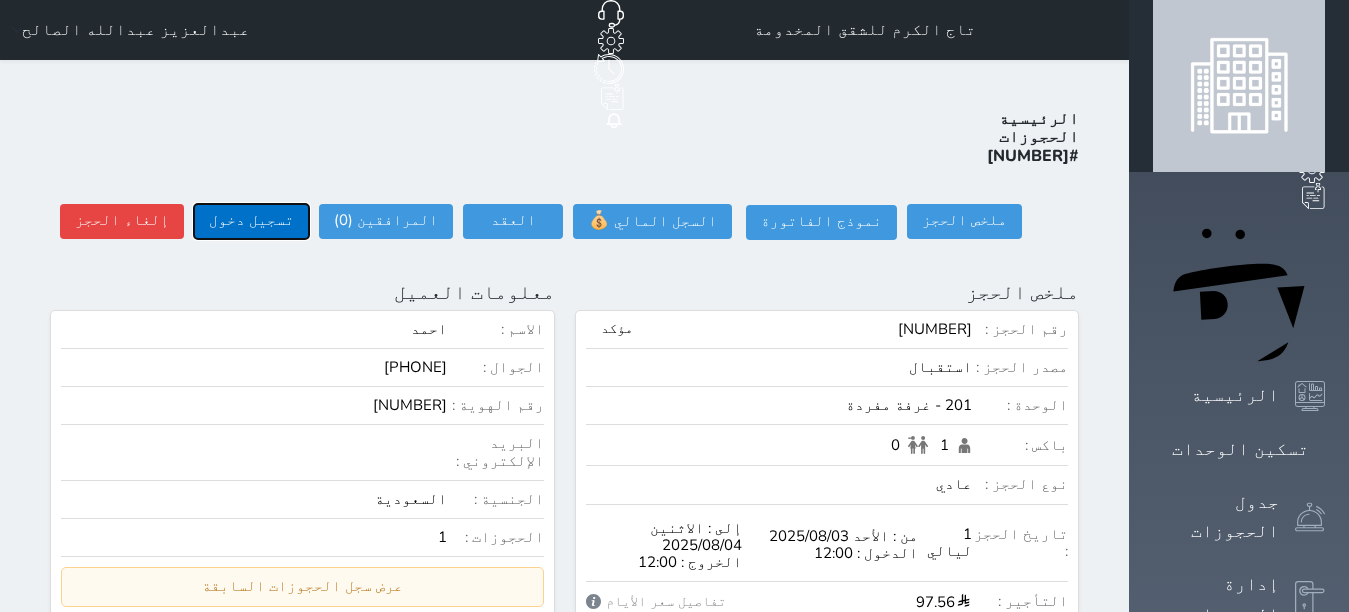 click on "تسجيل دخول" at bounding box center (251, 221) 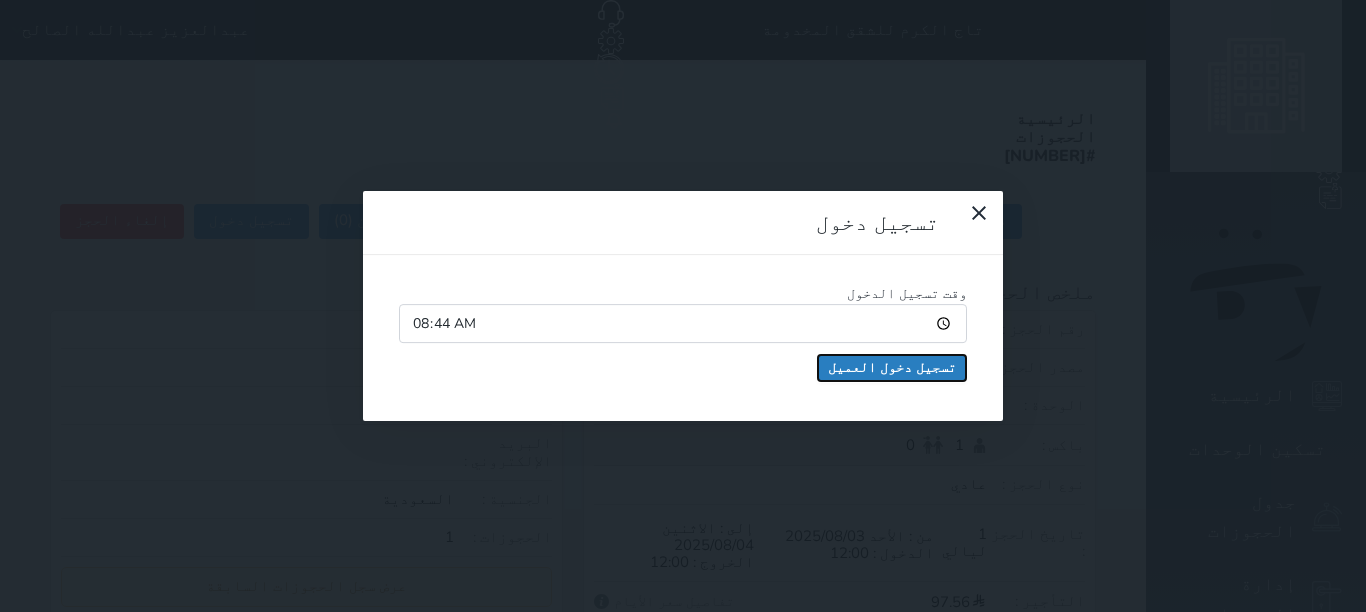 click on "تسجيل دخول العميل" at bounding box center [892, 368] 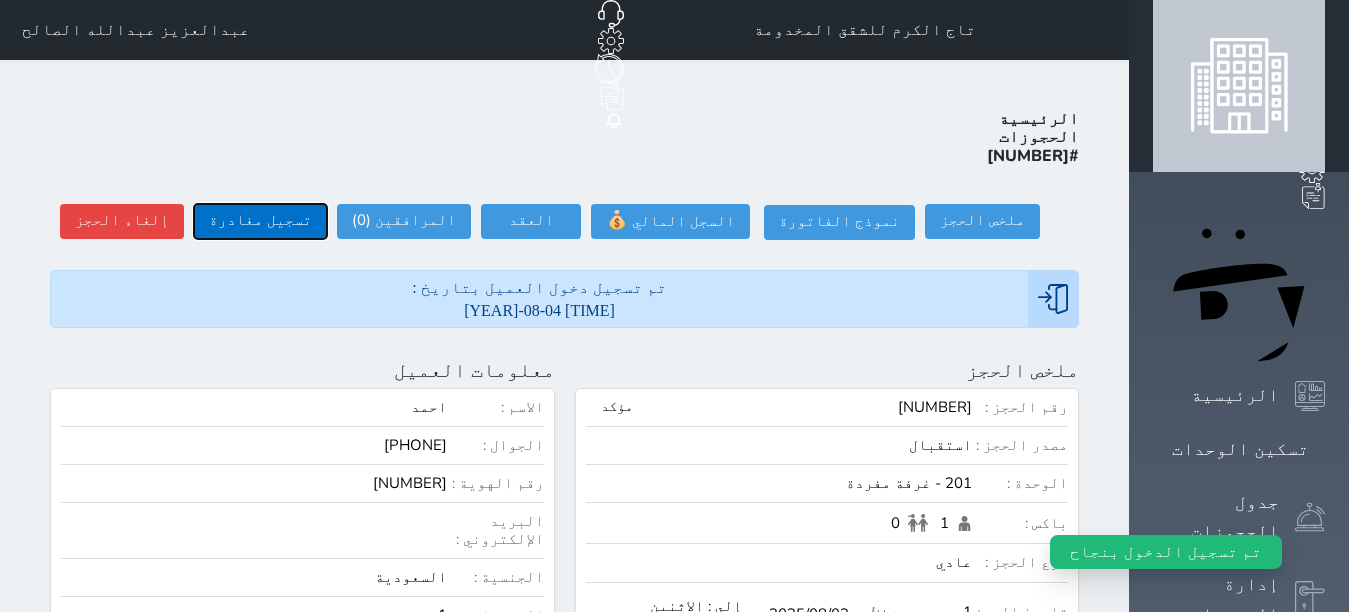 click on "تسجيل مغادرة" at bounding box center (260, 221) 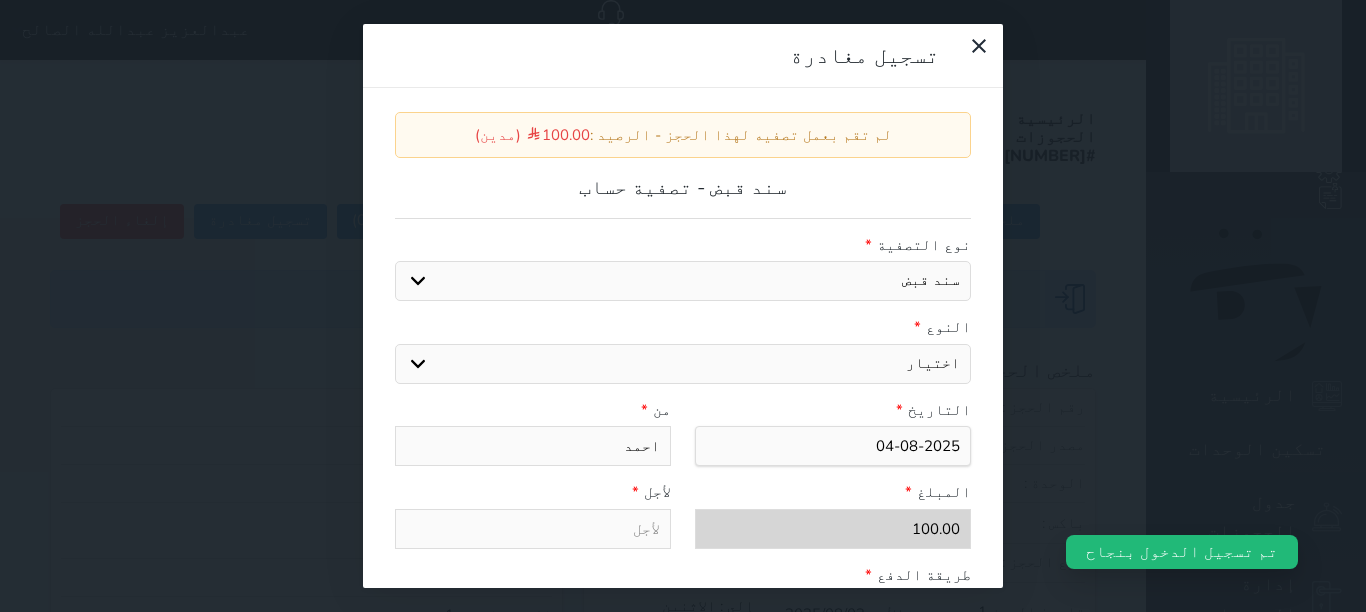click on "التاريخ *" at bounding box center (833, 410) 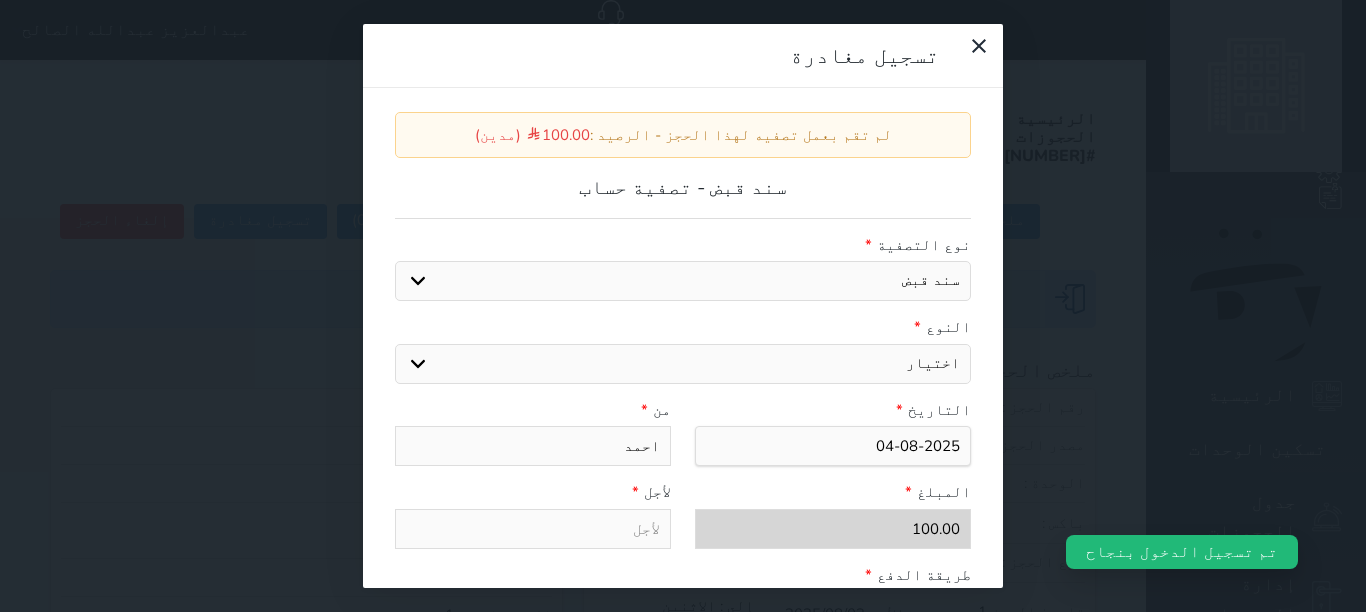 drag, startPoint x: 962, startPoint y: 353, endPoint x: 954, endPoint y: 324, distance: 30.083218 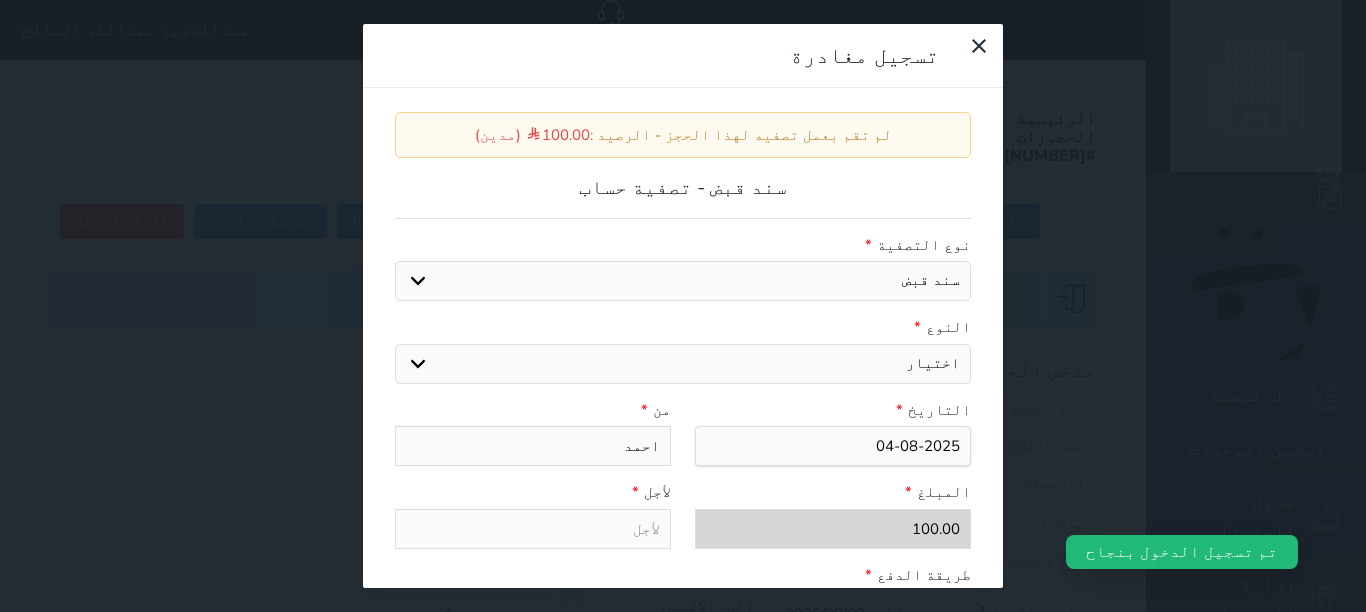 select on "14930" 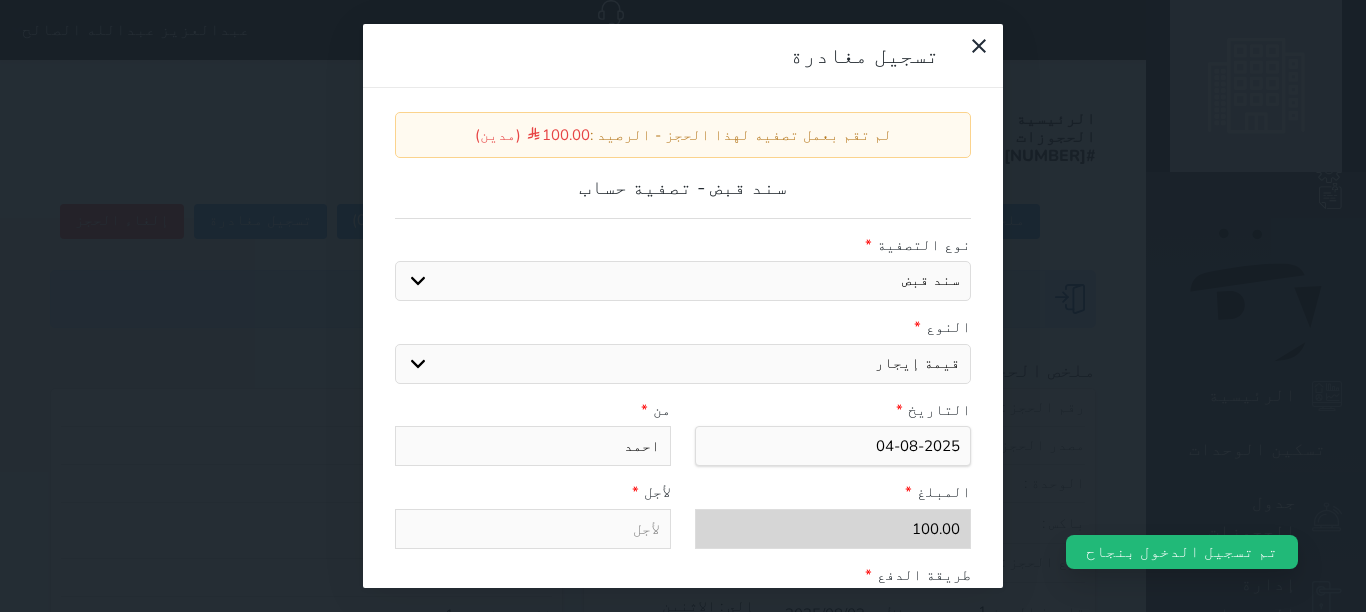 click on "اختيار   مقبوضات عامة
قيمة إيجار
فواتير
عربون
لا ينطبق
آخر
مغسلة
واي فاي - الإنترنت
مواقف السيارات
طعام
الأغذية والمشروبات
مشروبات
المشروبات الباردة
المشروبات الساخنة
الإفطار
غداء
عشاء
مخبز و كعك
حمام سباحة
الصالة الرياضية
سبا و خدمات الجمال
اختيار وإسقاط (خدمات النقل)
ميني بار
كابل - تلفزيون
سرير إضافي
تصفيف الشعر
التسوق" at bounding box center [683, 364] 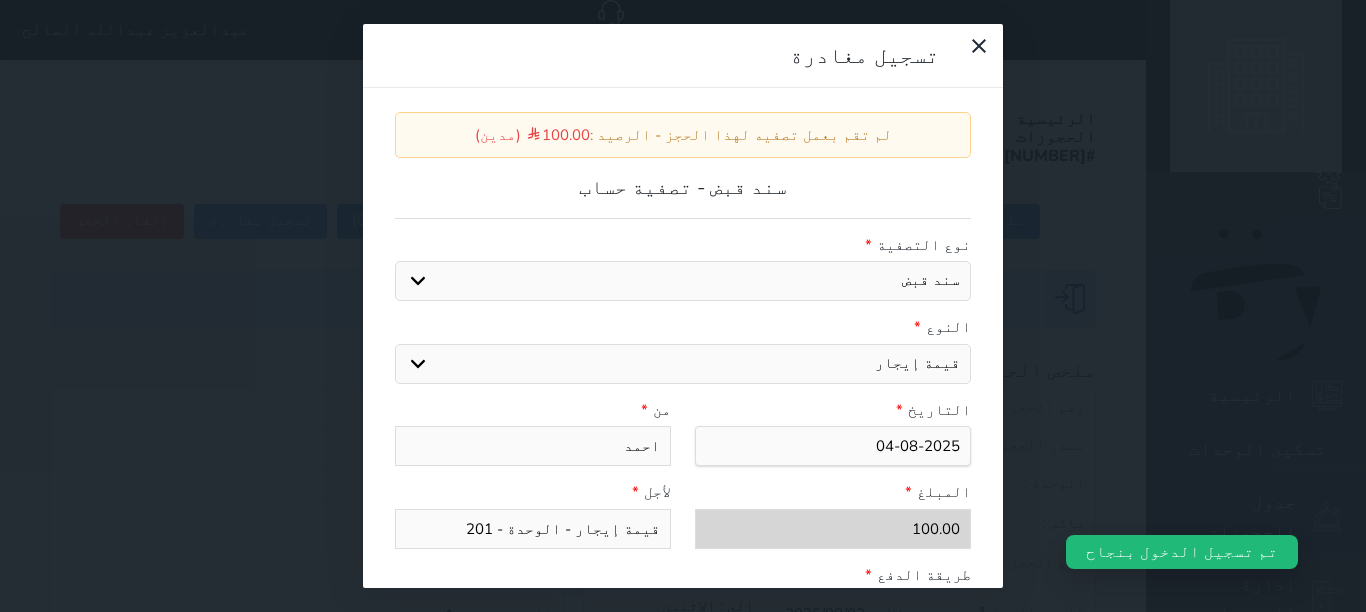 click on "قيمة إيجار - الوحدة - 201" at bounding box center [533, 529] 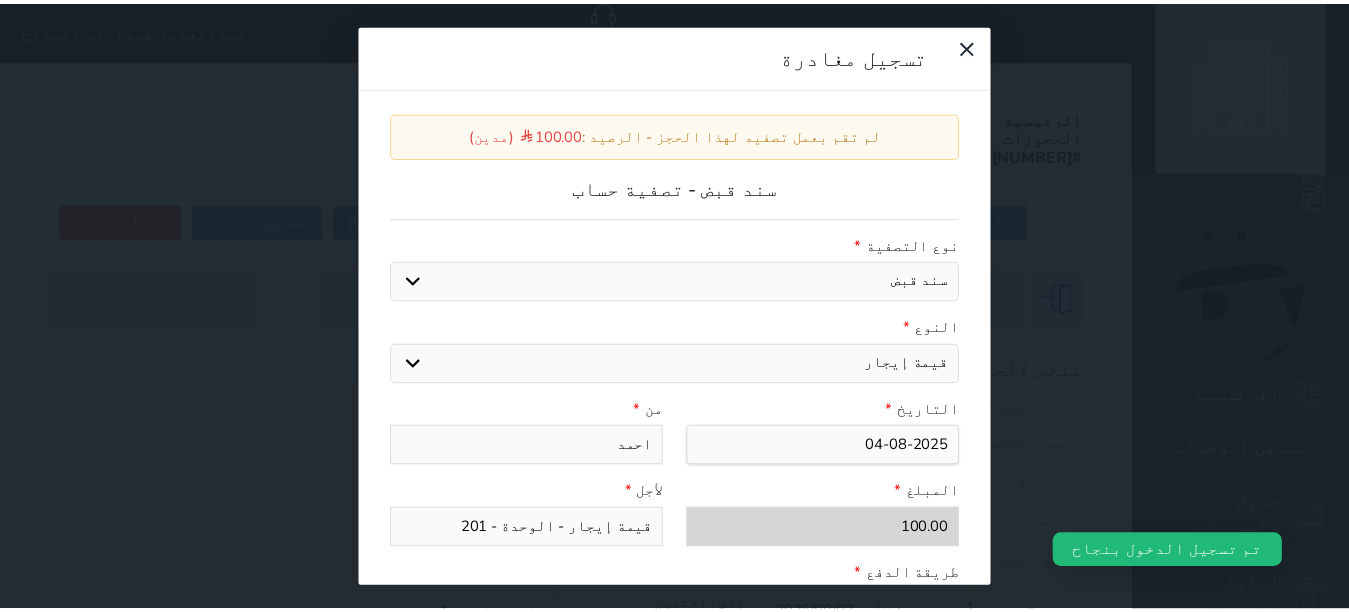 scroll, scrollTop: 300, scrollLeft: 0, axis: vertical 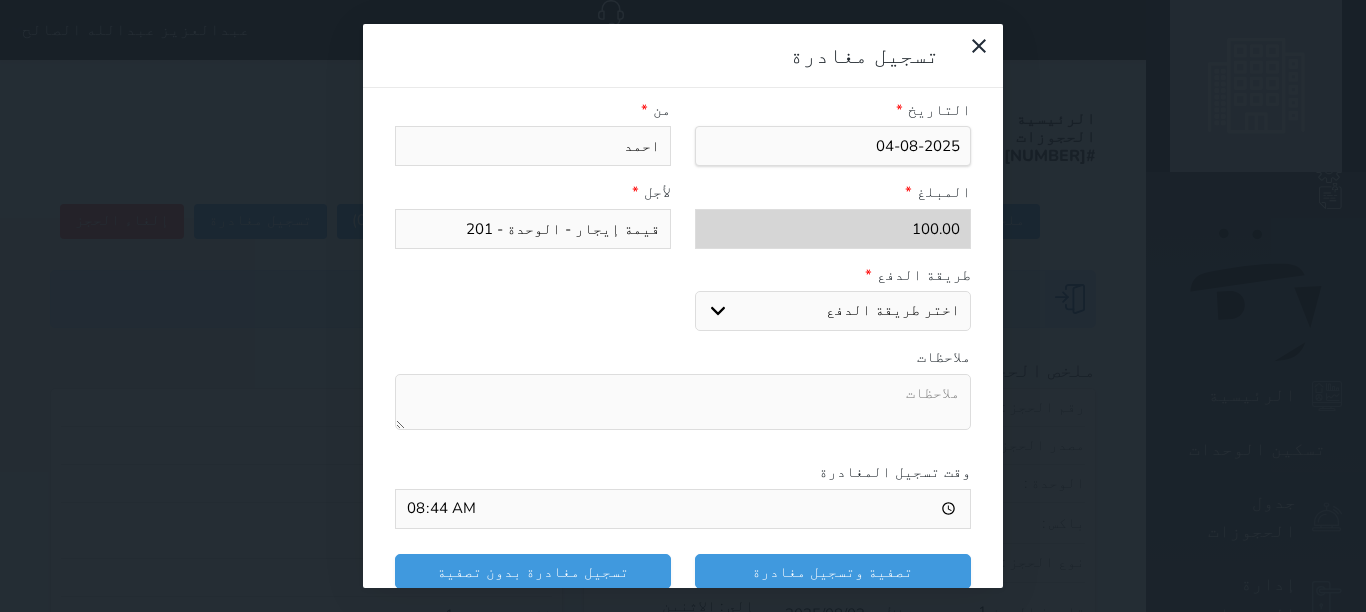 drag, startPoint x: 964, startPoint y: 298, endPoint x: 974, endPoint y: 305, distance: 12.206555 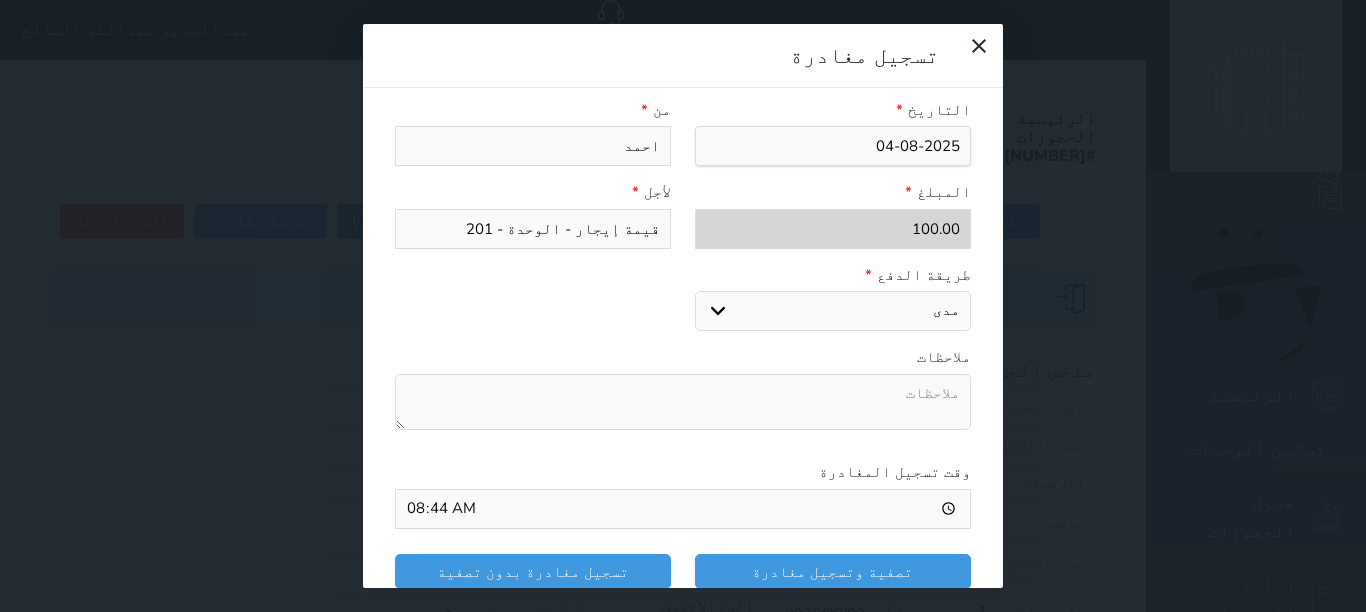 click on "اختر طريقة الدفع   دفع نقدى   تحويل بنكى   مدى   بطاقة ائتمان" at bounding box center (833, 311) 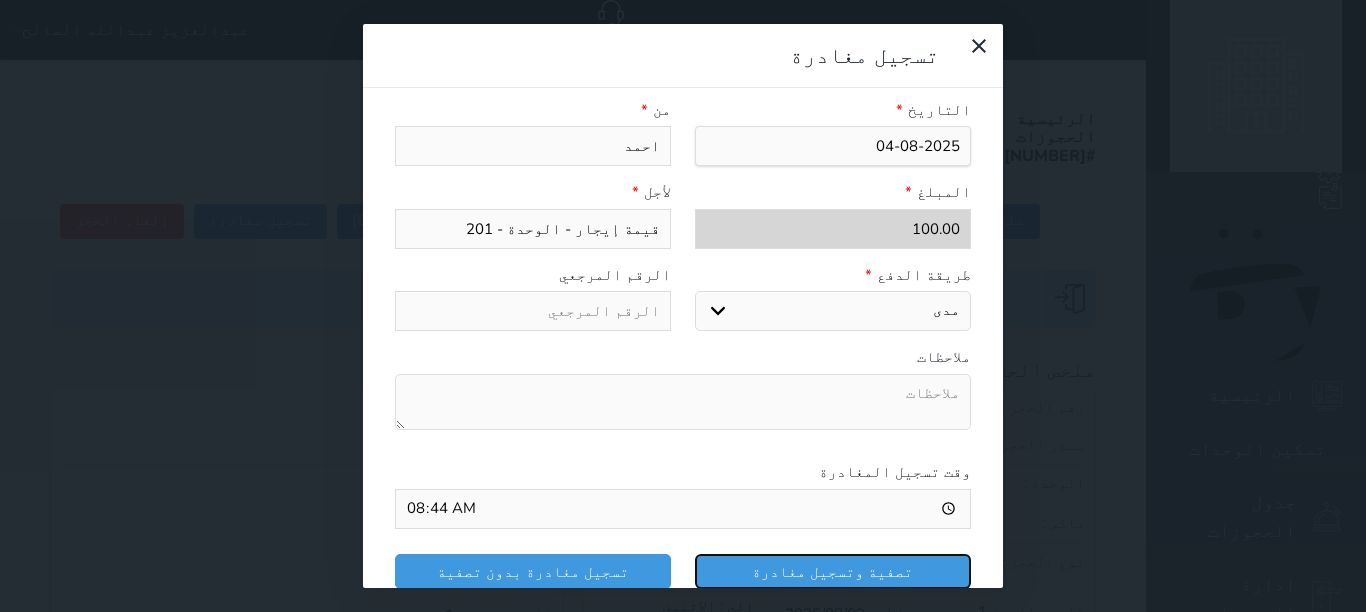 drag, startPoint x: 905, startPoint y: 552, endPoint x: 905, endPoint y: 541, distance: 11 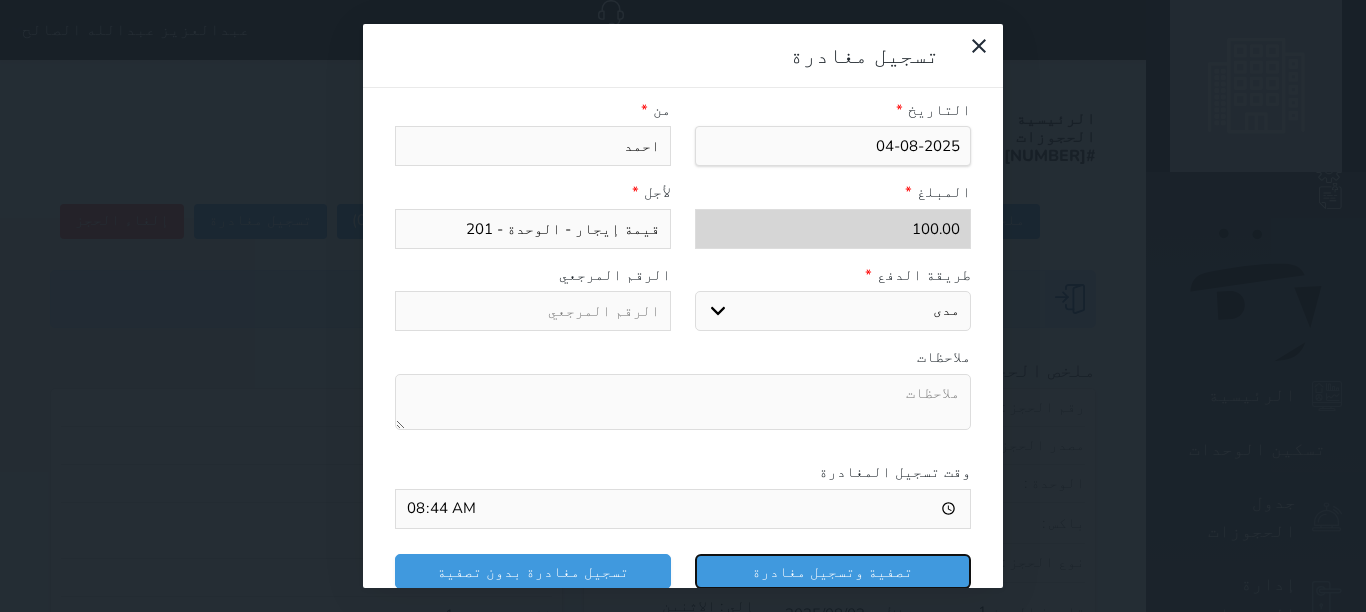 click on "تصفية وتسجيل مغادرة" at bounding box center (833, 571) 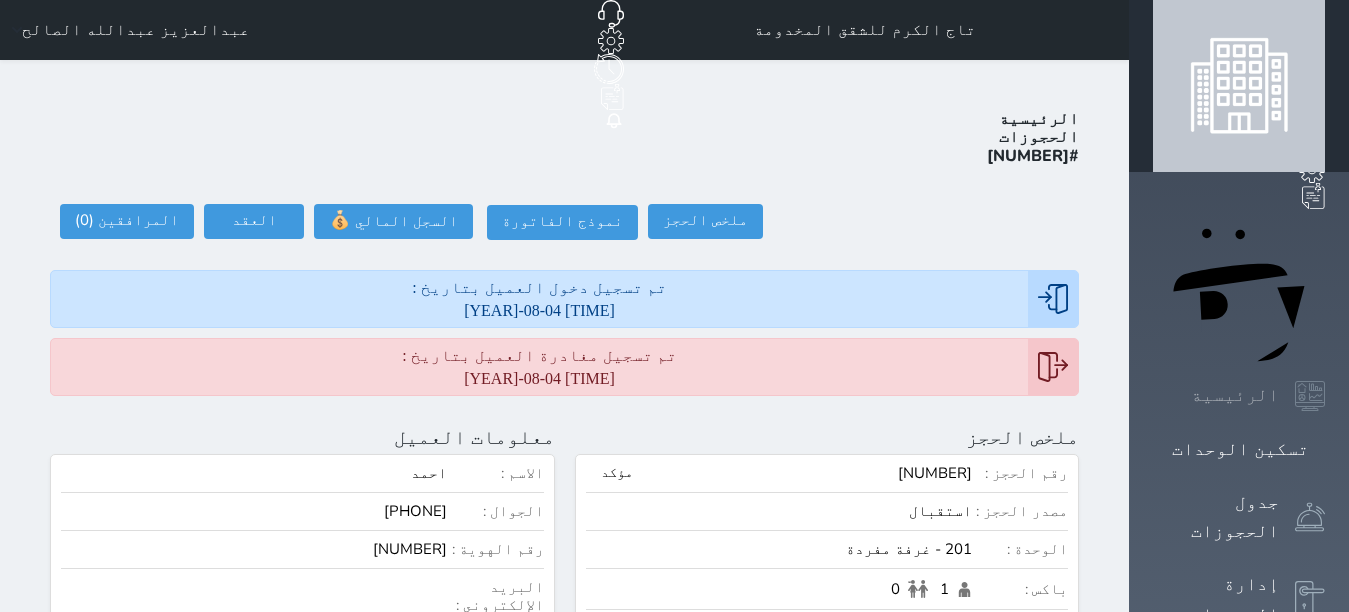 click on "الرئيسية" at bounding box center [1235, 395] 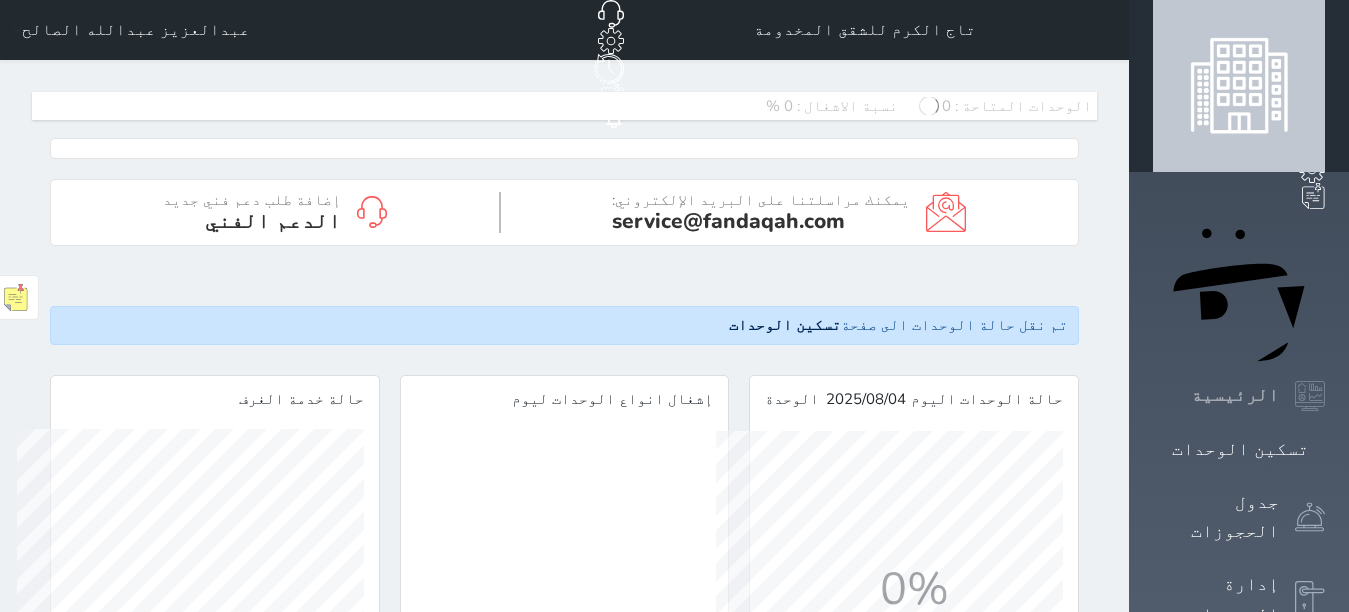 scroll, scrollTop: 999653, scrollLeft: 999653, axis: both 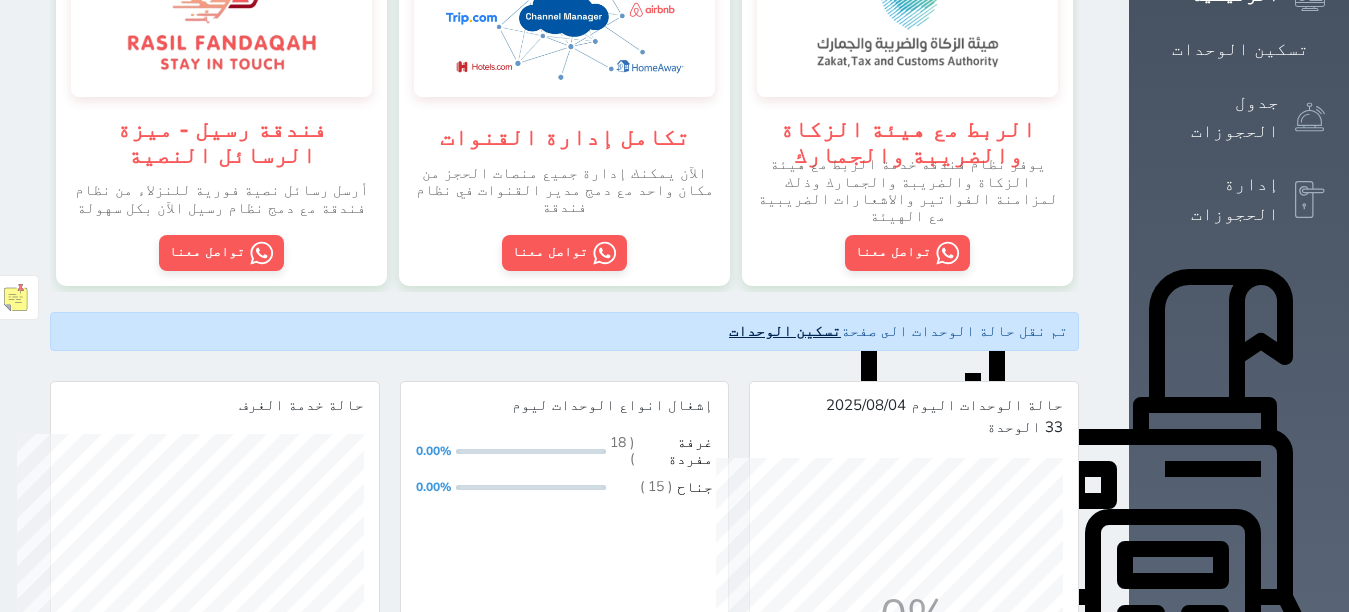 click on "تسكين الوحدات" at bounding box center (785, 331) 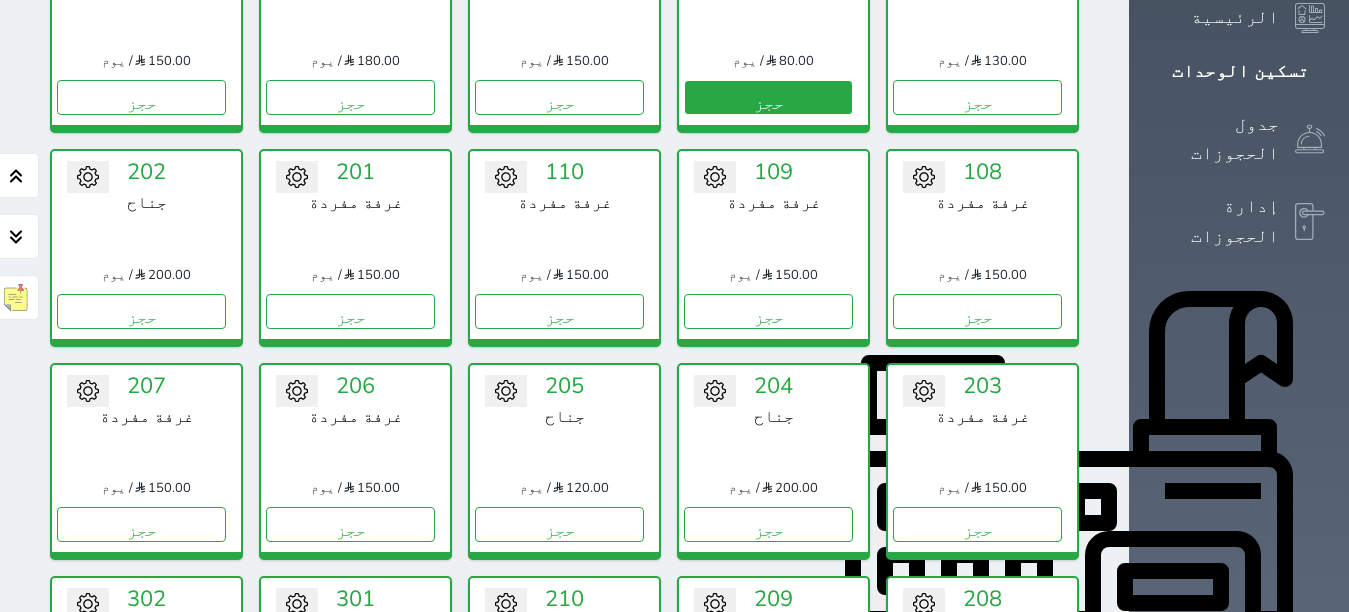 scroll, scrollTop: 578, scrollLeft: 0, axis: vertical 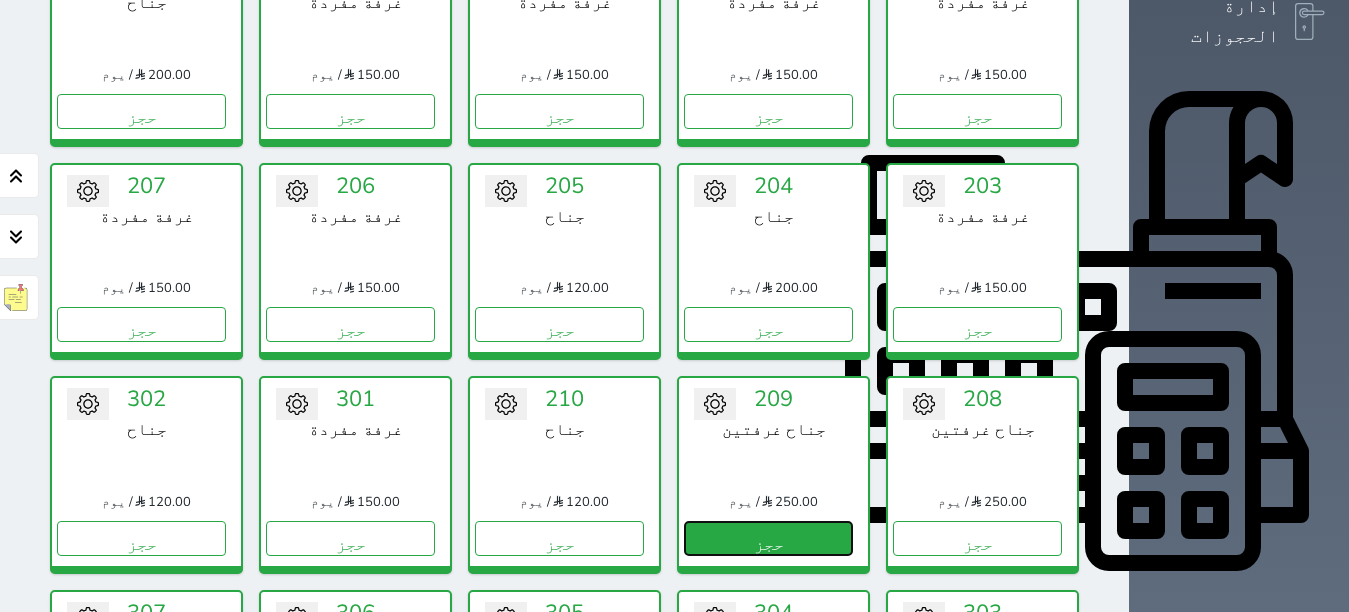 click on "حجز" at bounding box center (768, 538) 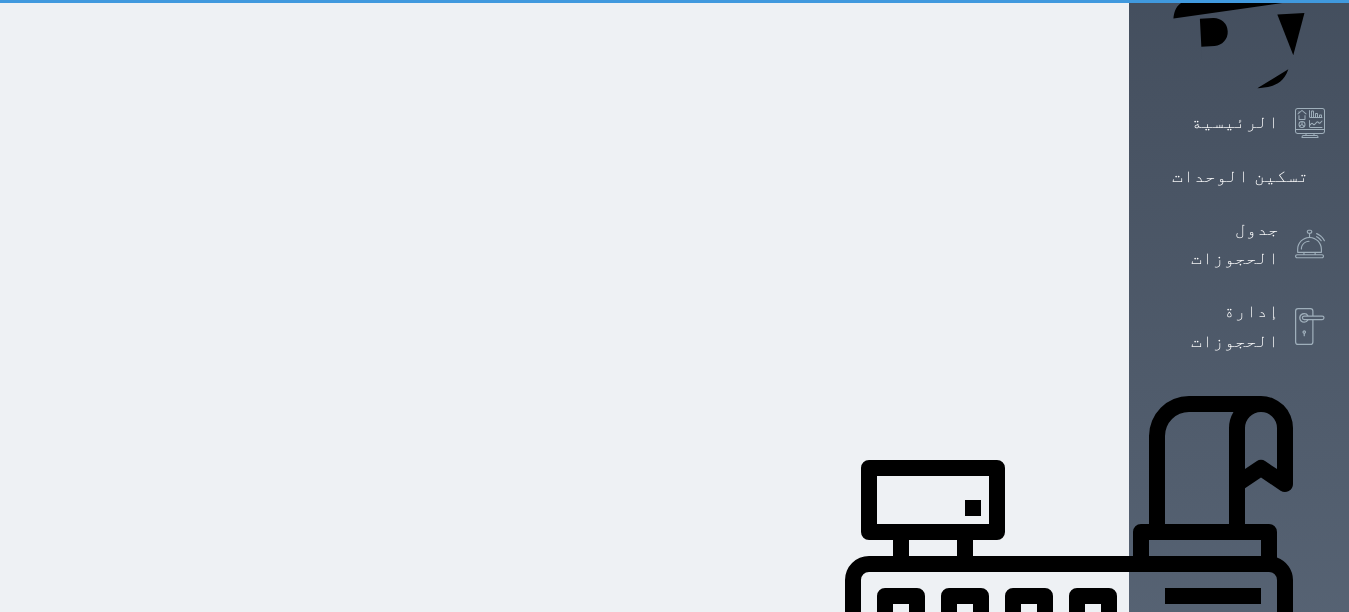 scroll, scrollTop: 93, scrollLeft: 0, axis: vertical 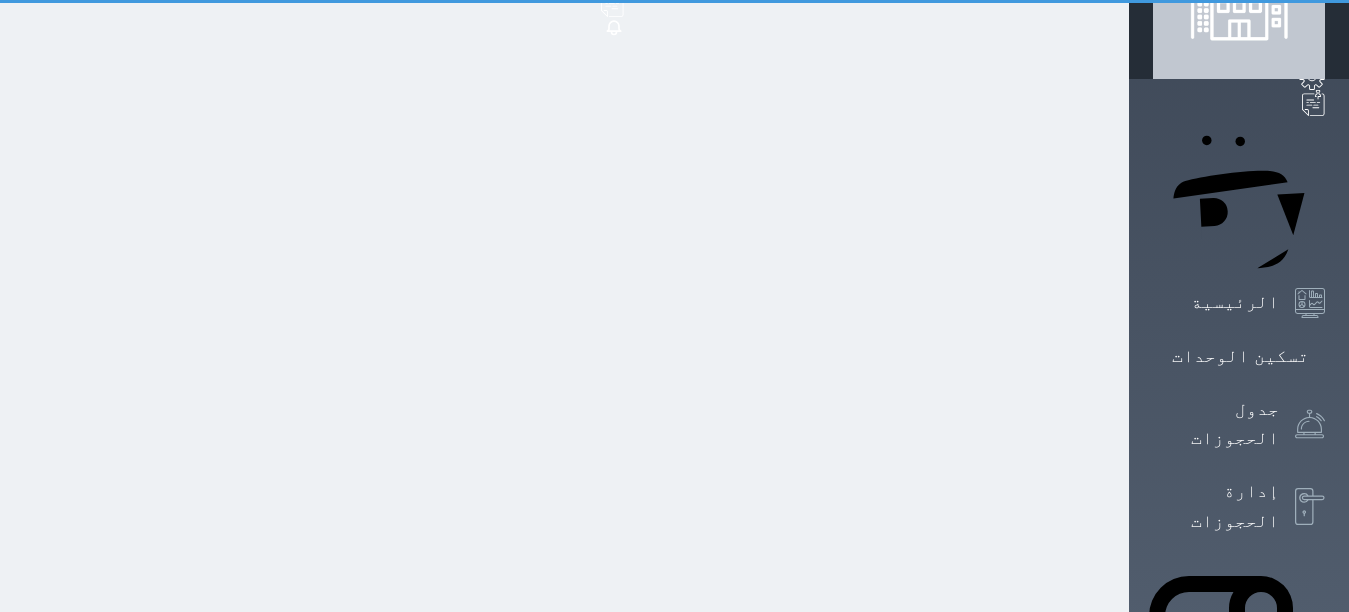 select on "1" 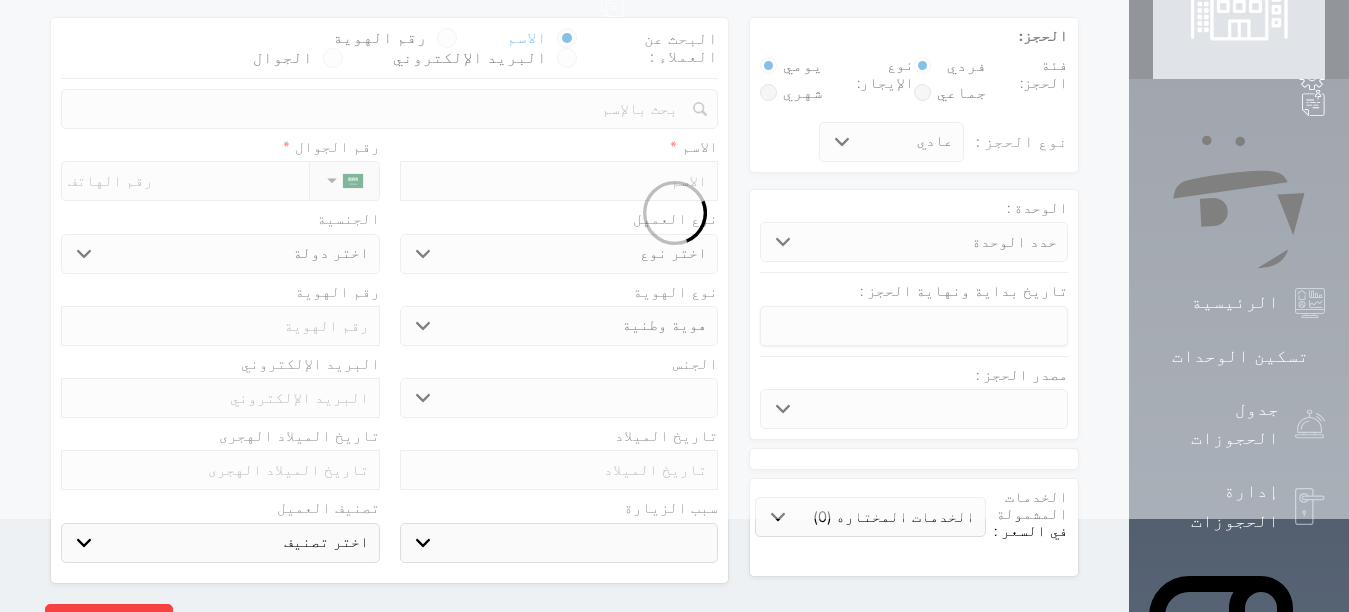 scroll, scrollTop: 0, scrollLeft: 0, axis: both 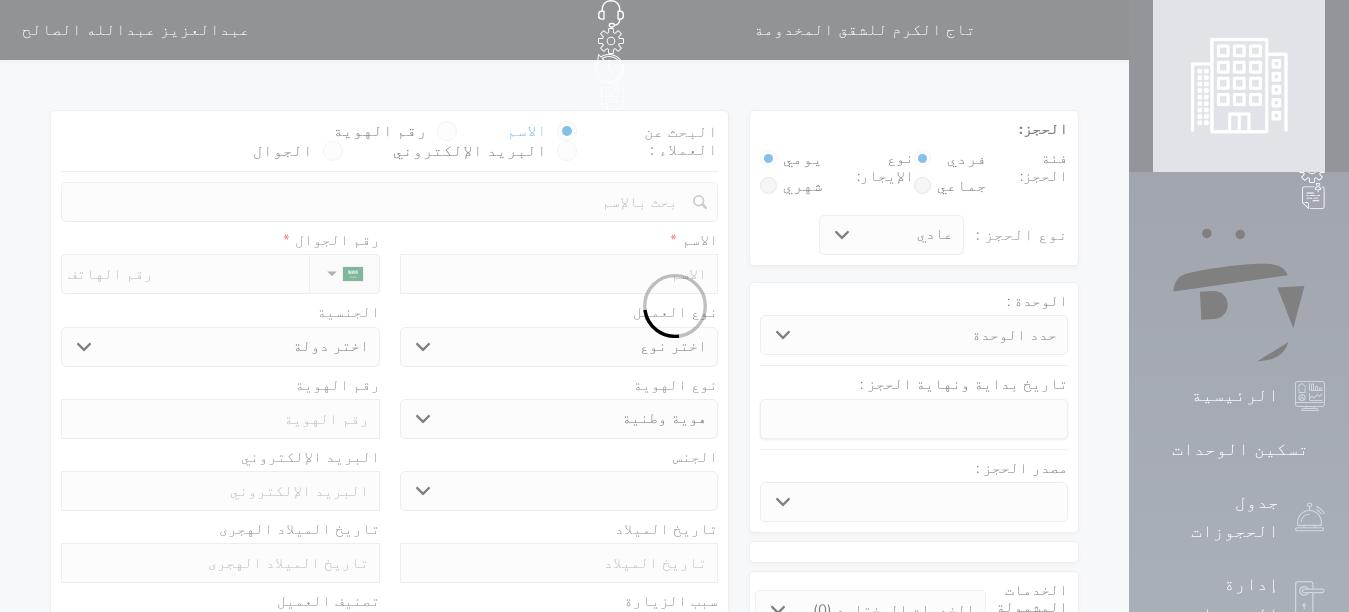 select 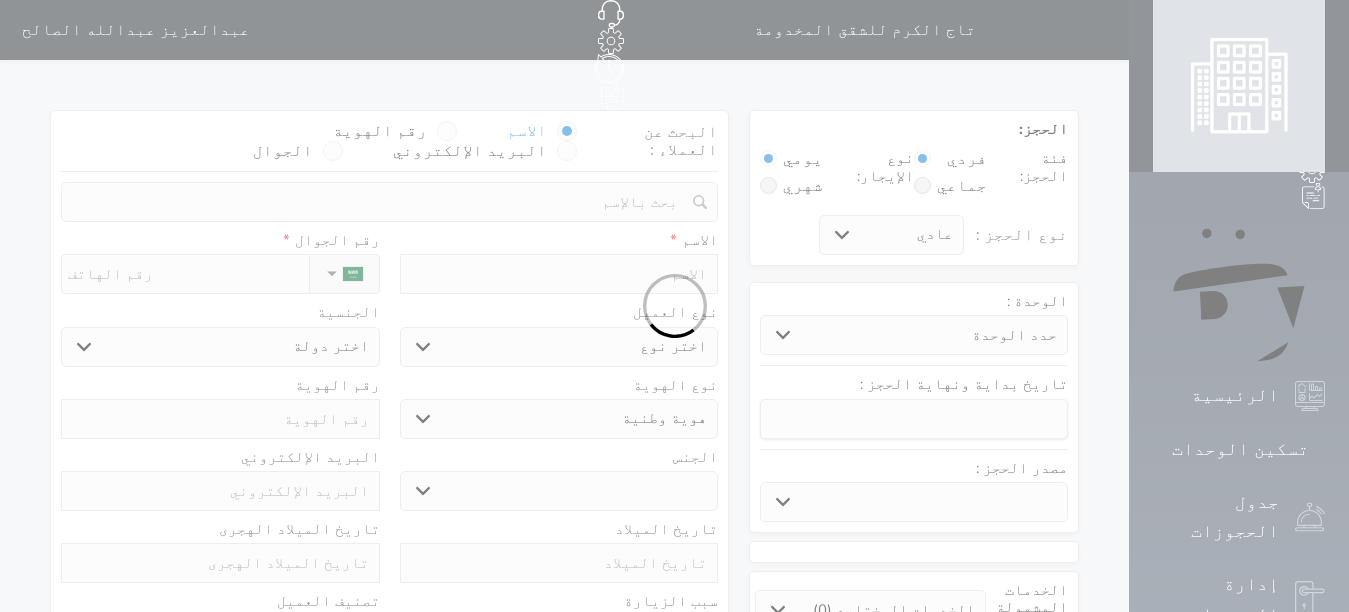 select 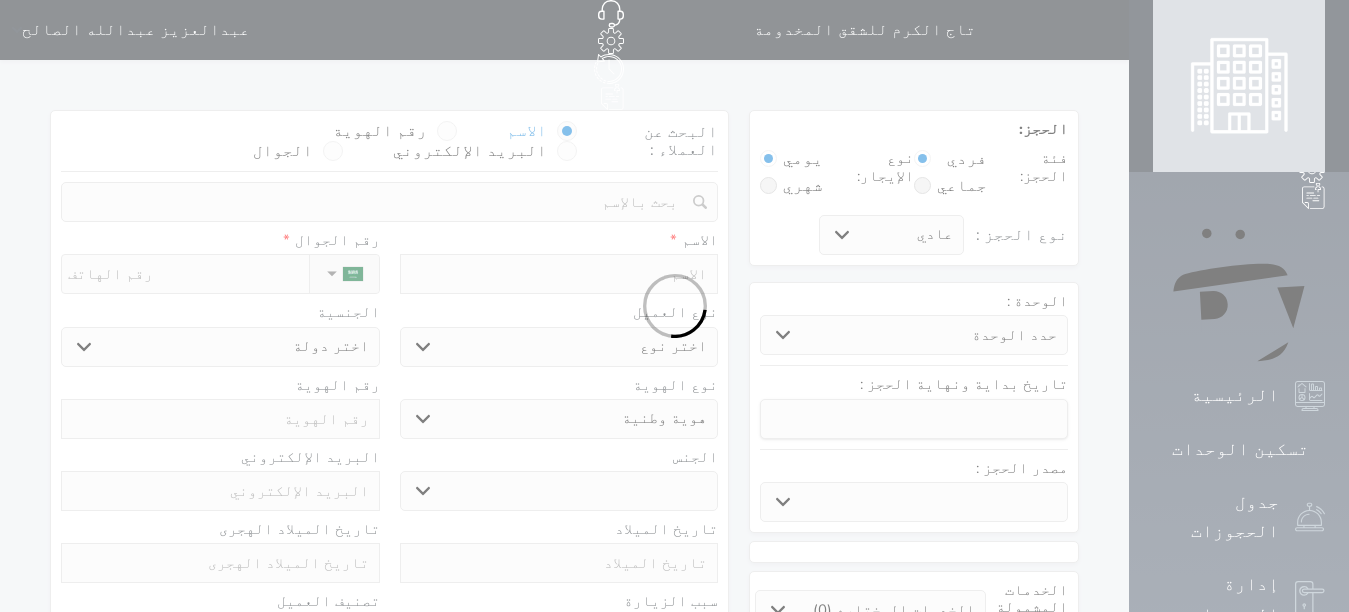 select 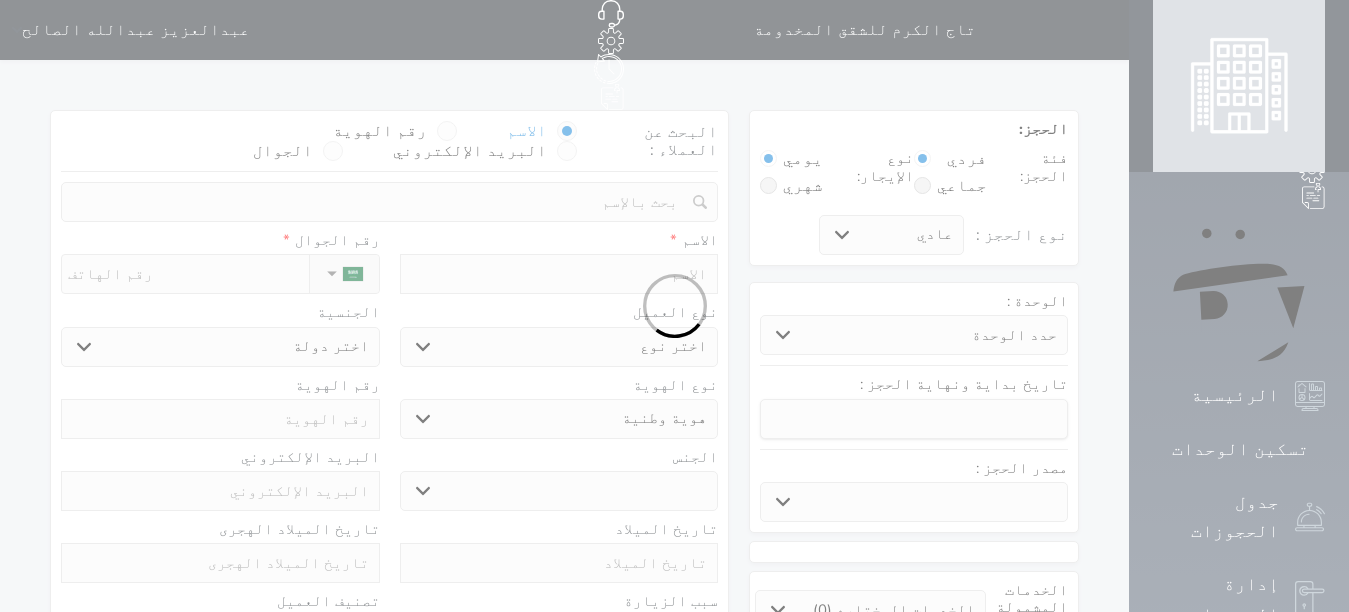 select 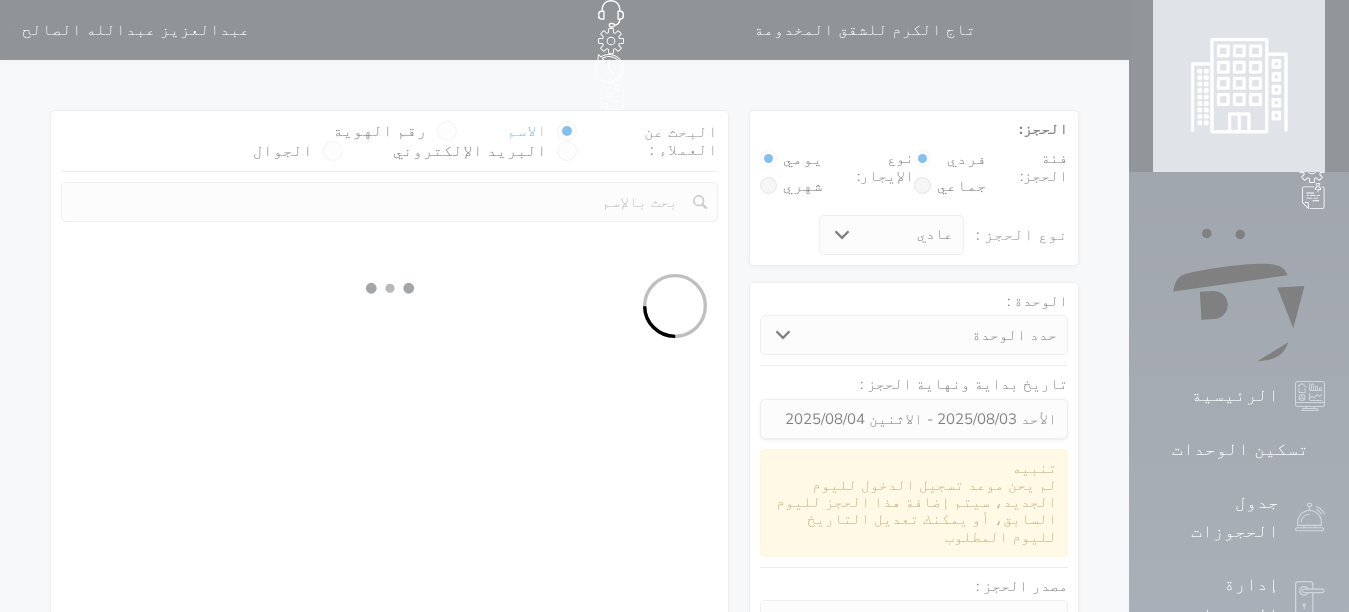 select 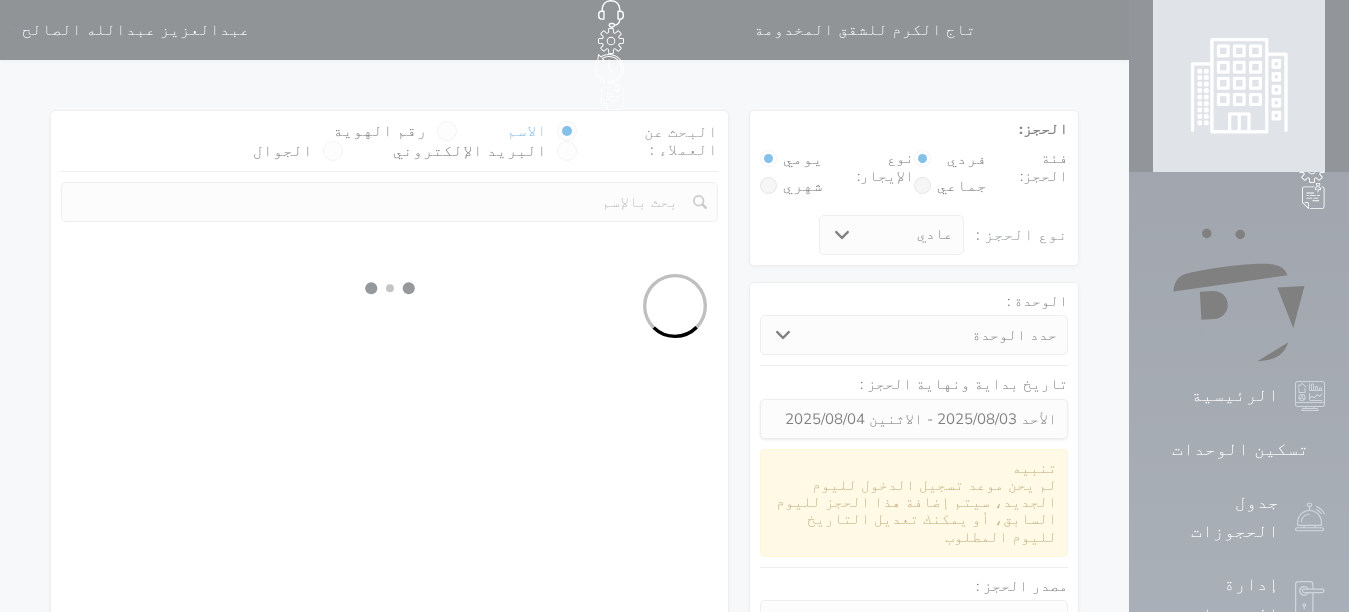 select on "113" 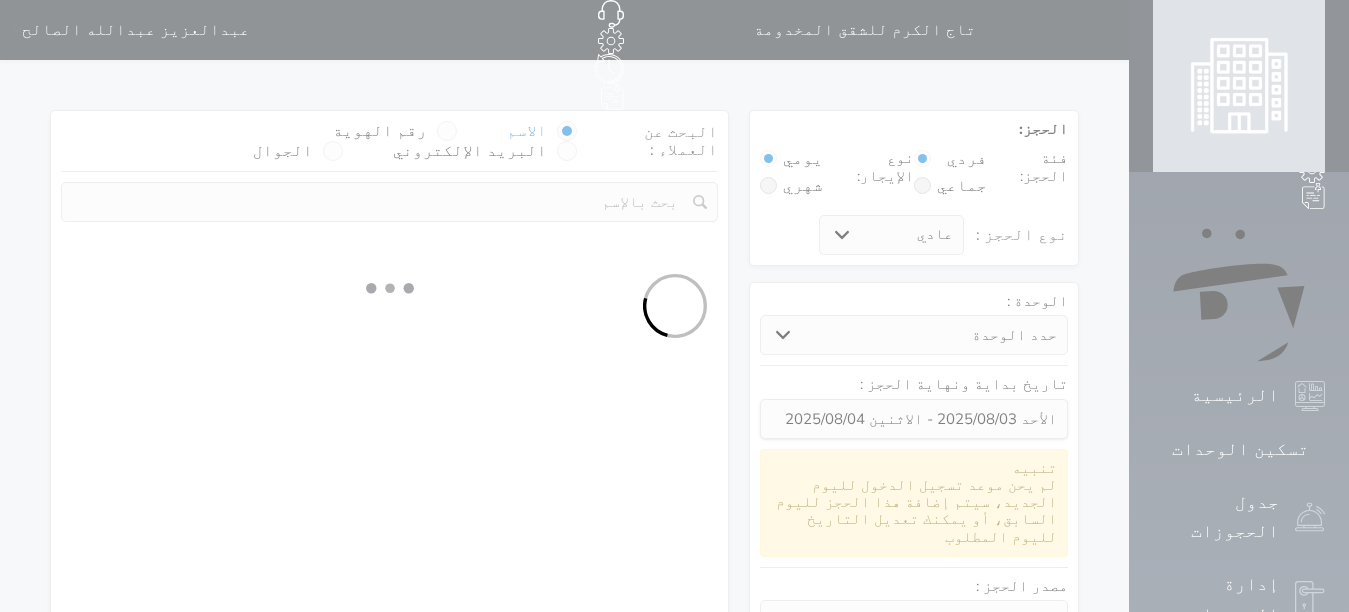 select on "1" 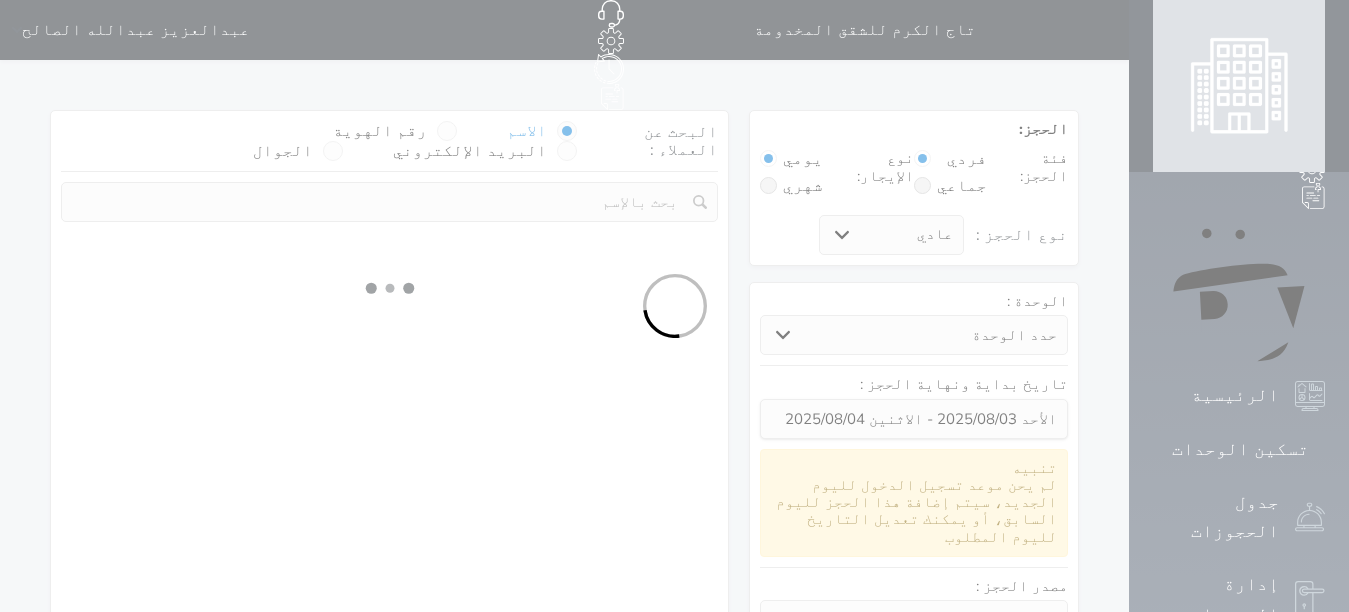 select 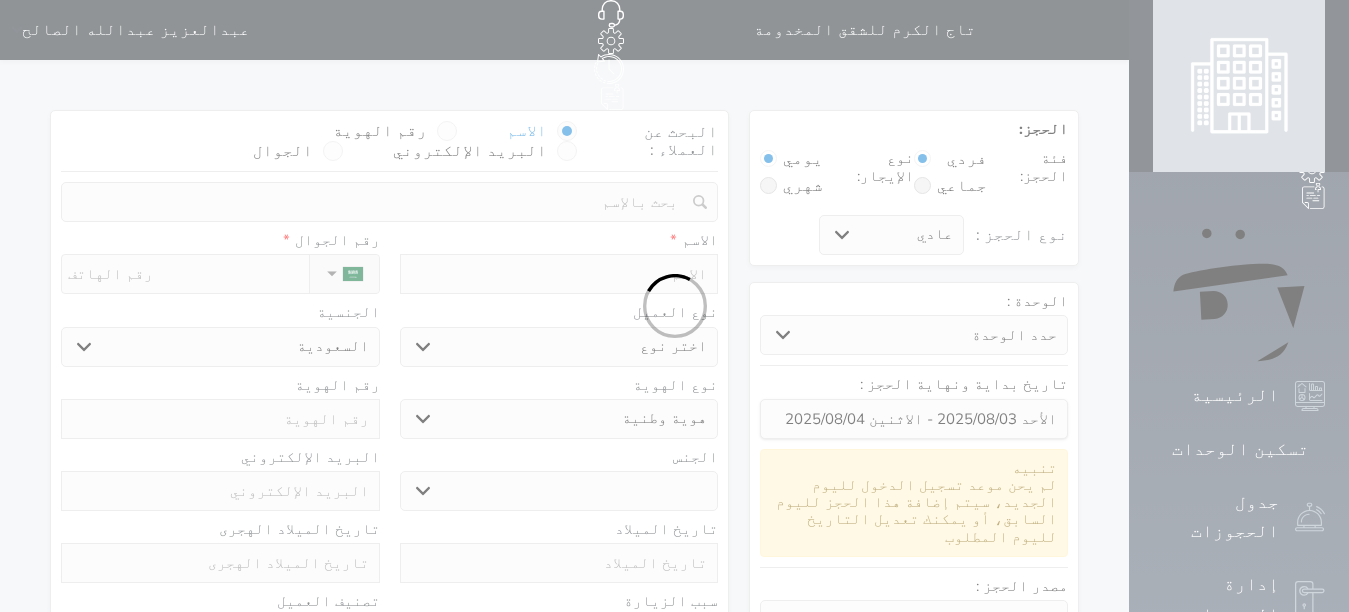 select 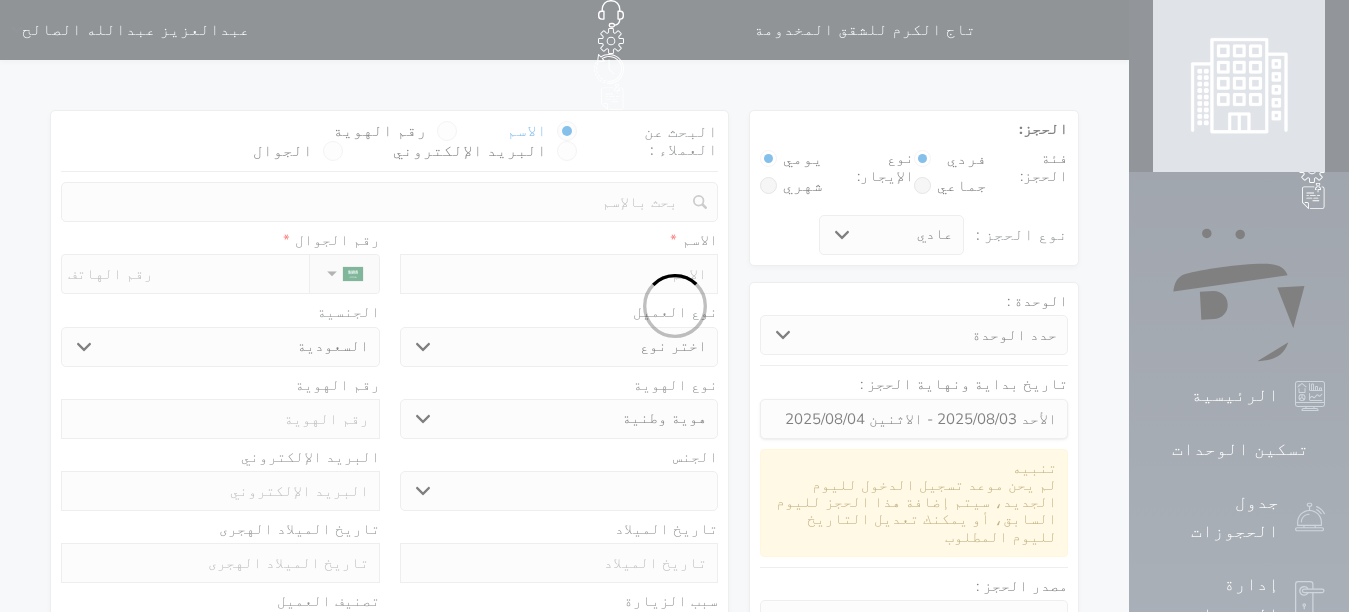 select 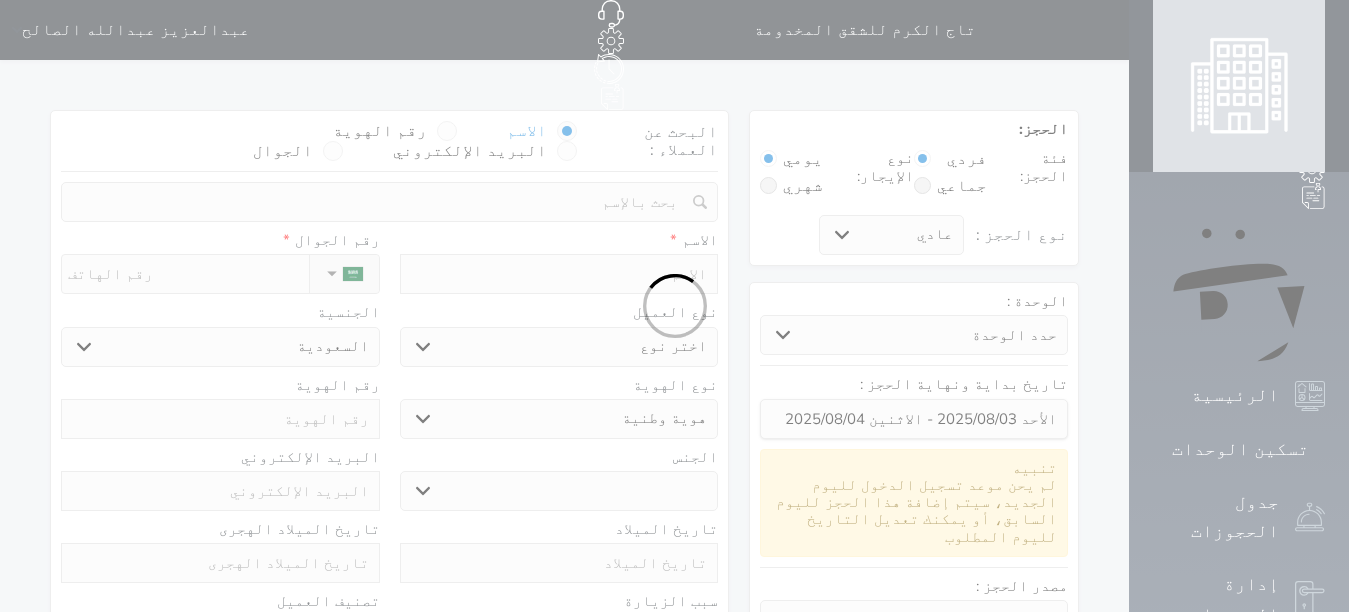 select 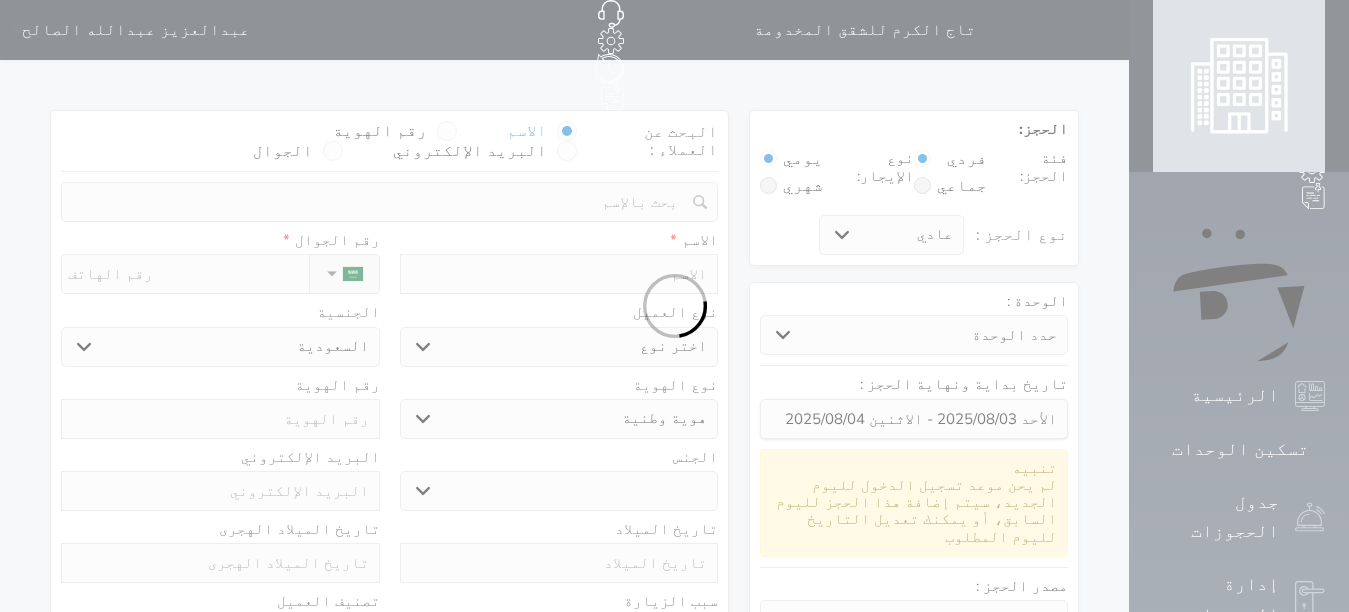 select 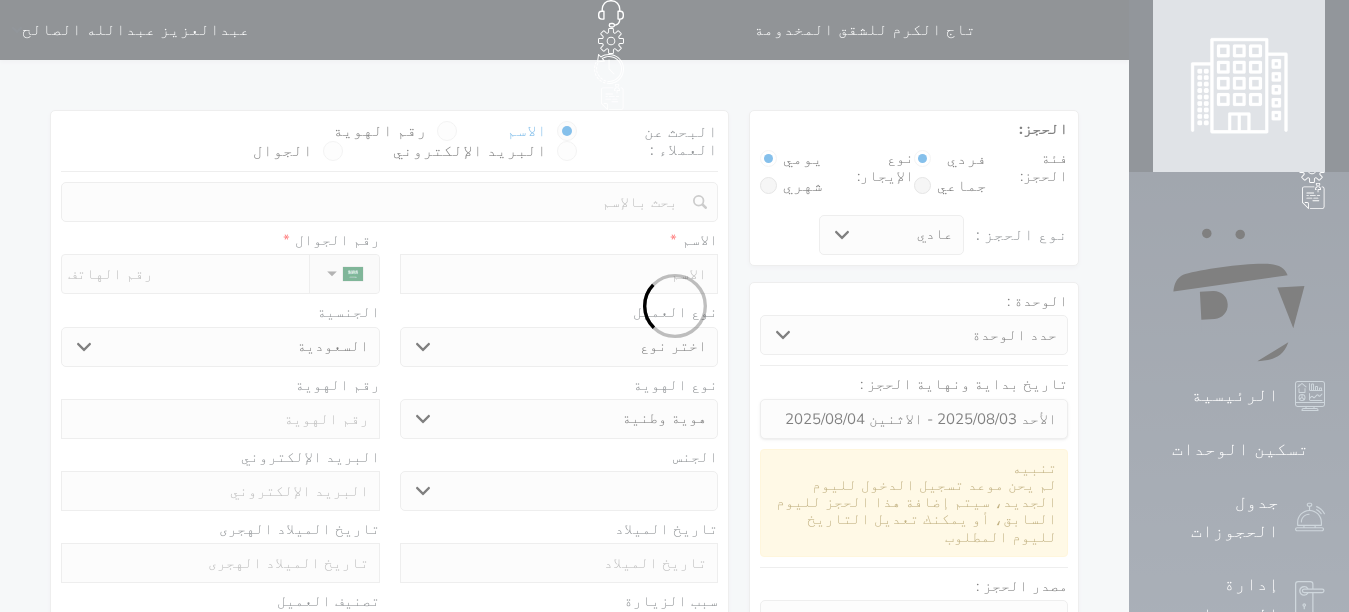 select on "1" 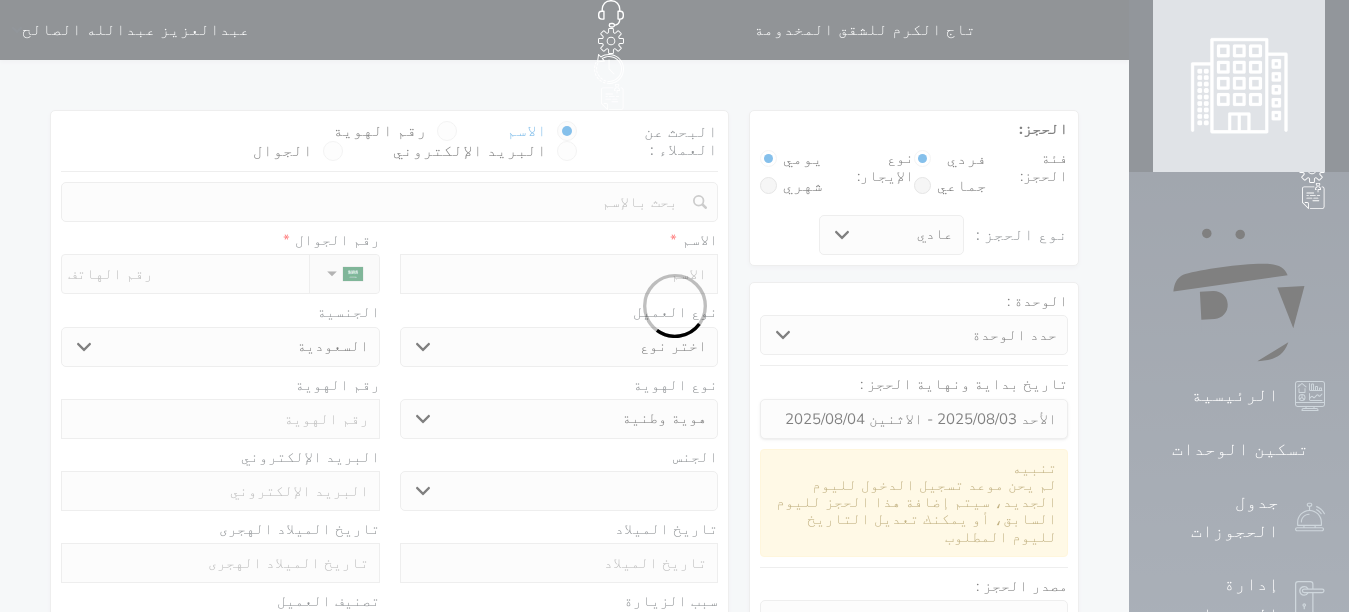 select on "7" 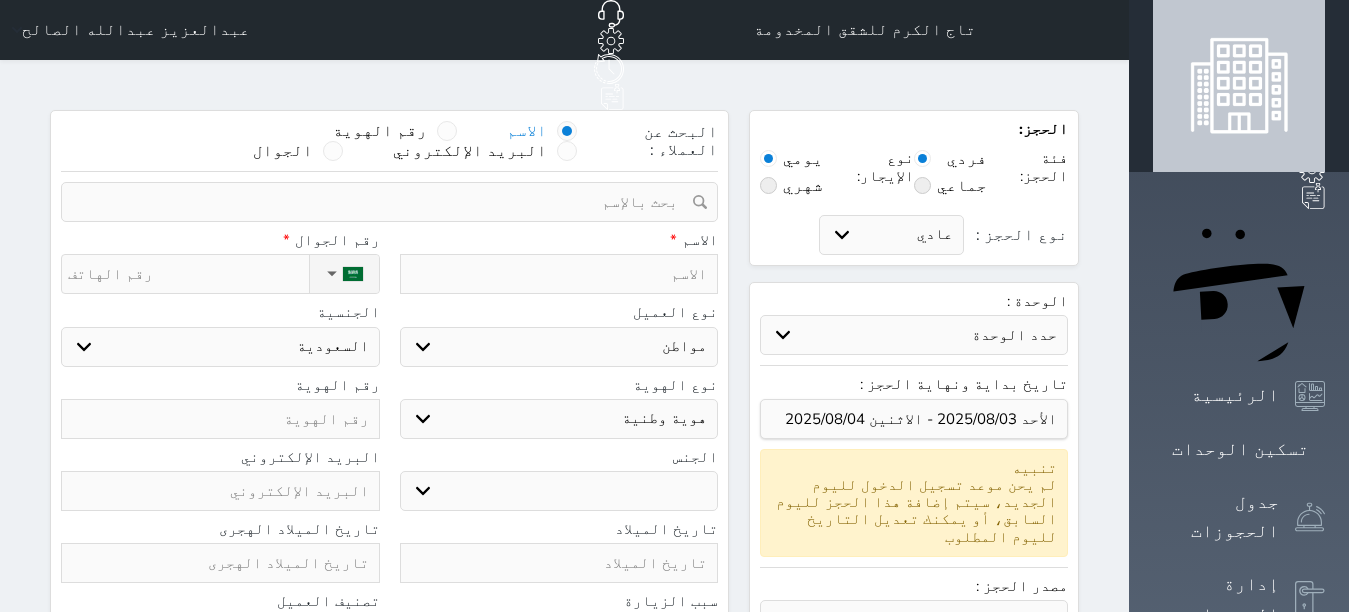 click at bounding box center (559, 274) 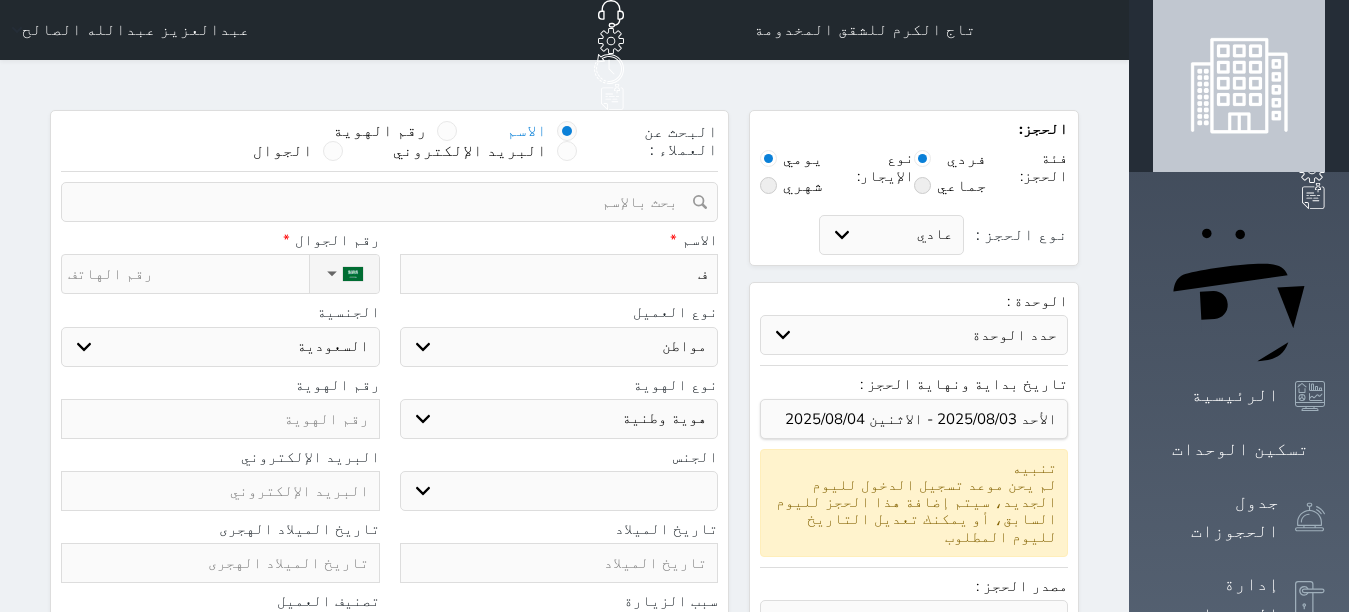 type on "فل" 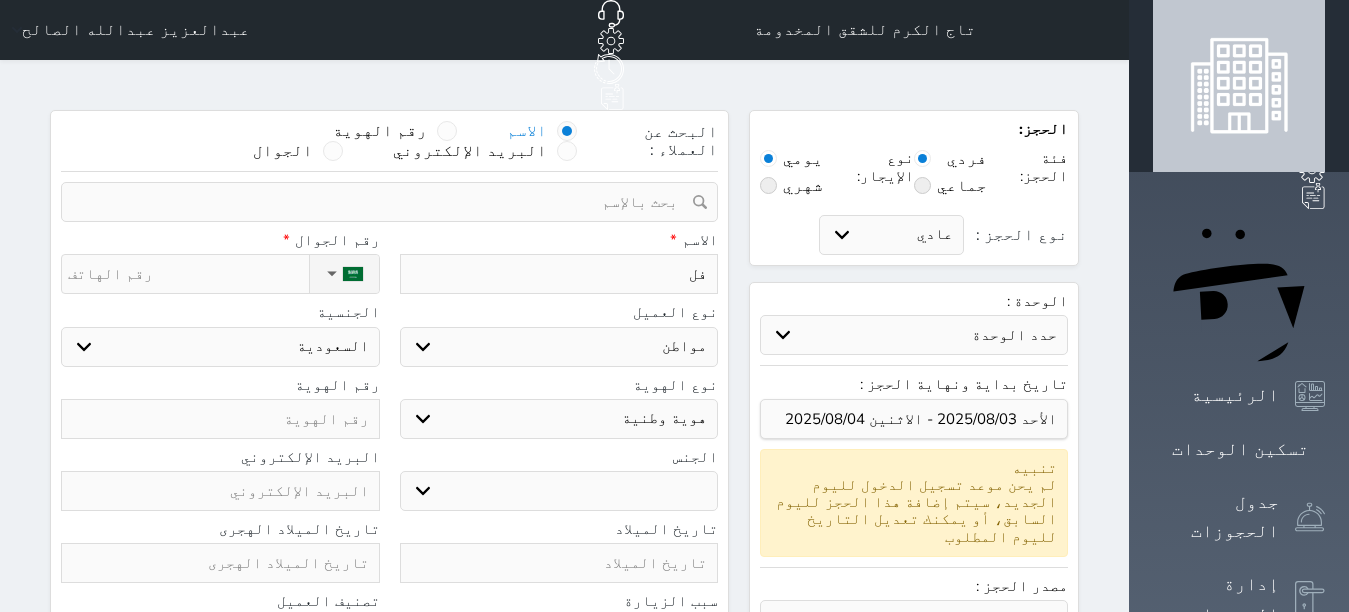 type on "فلا" 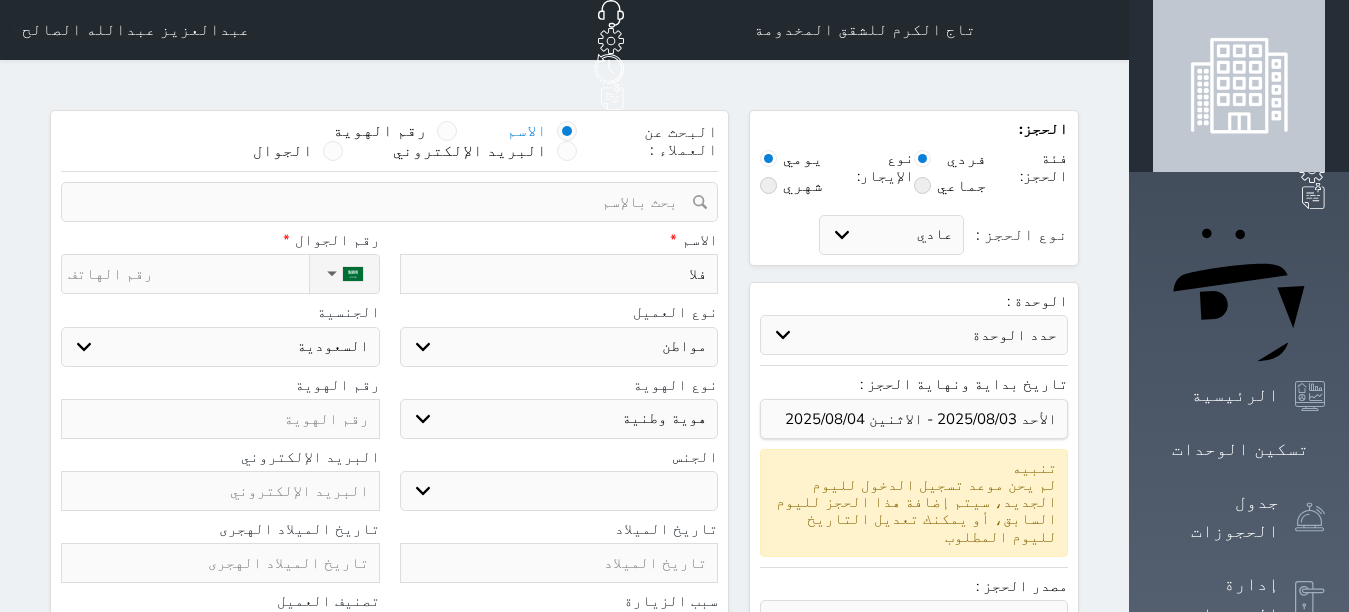 type on "[PERSON]" 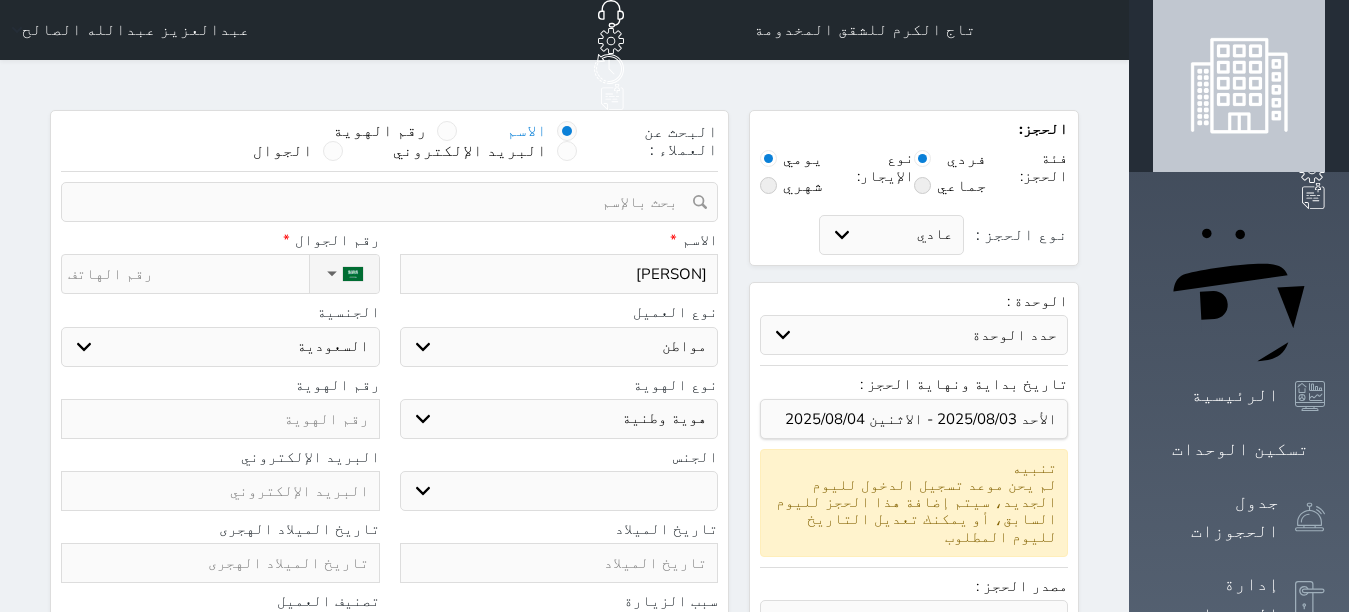 type on "[PERSON]" 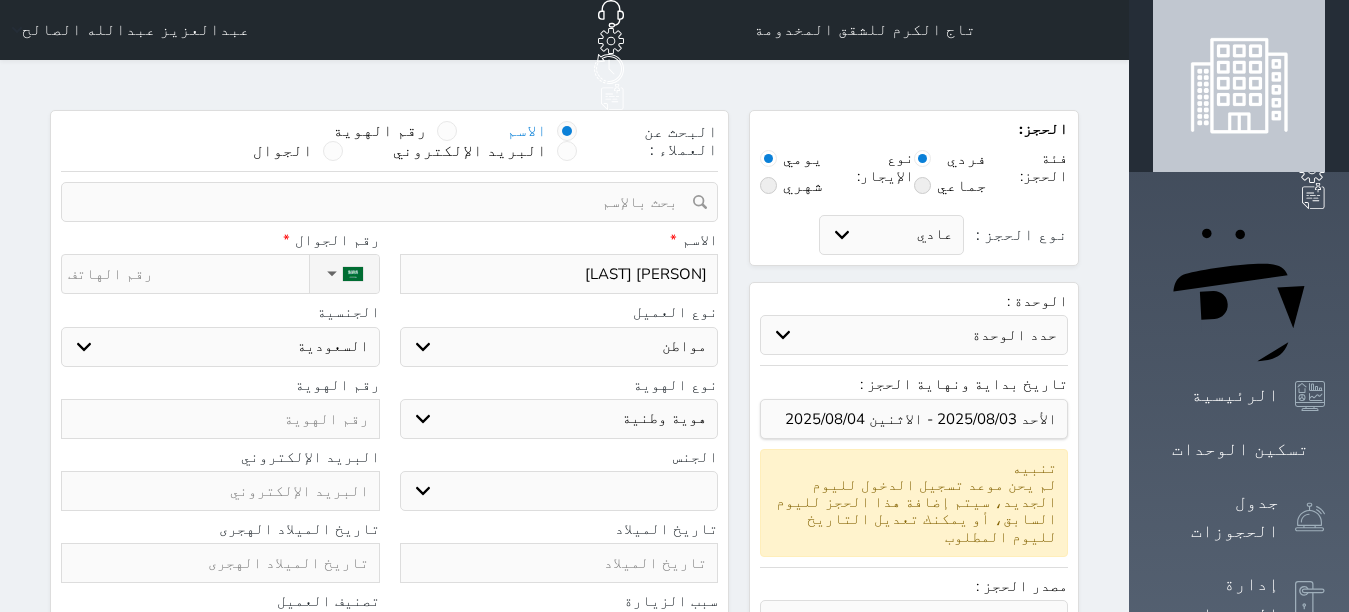 type on "[PERSON] [LAST]" 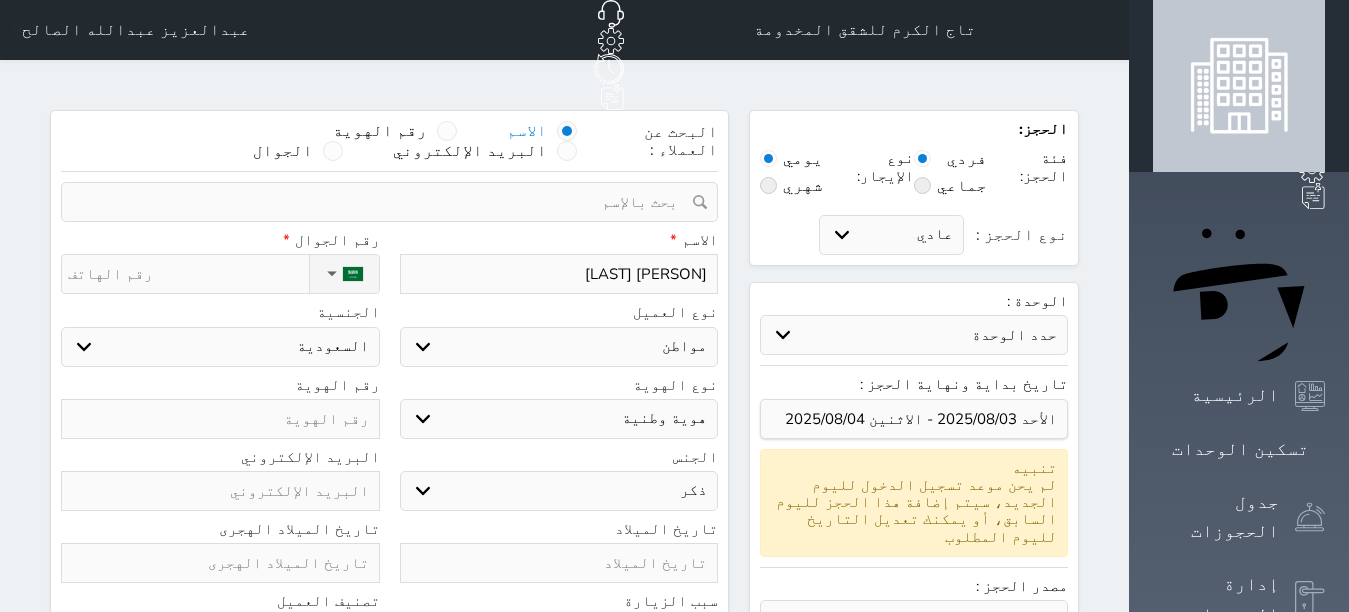 click on "ذكر   انثى" at bounding box center [559, 491] 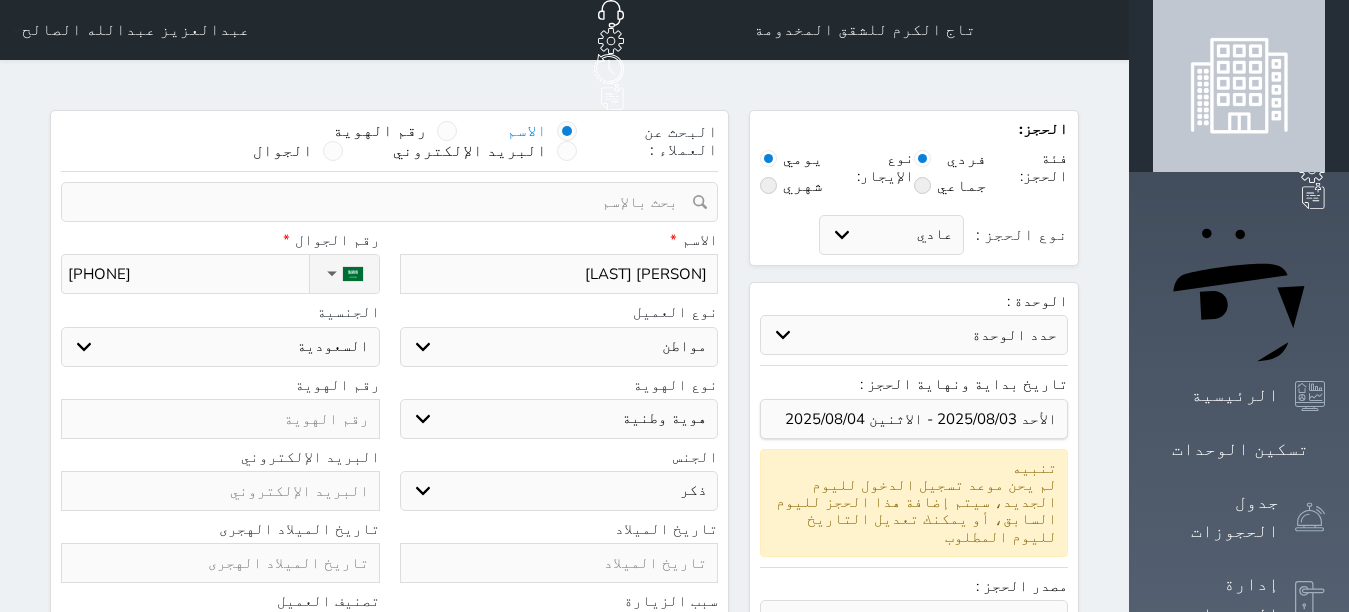 type on "[PHONE]" 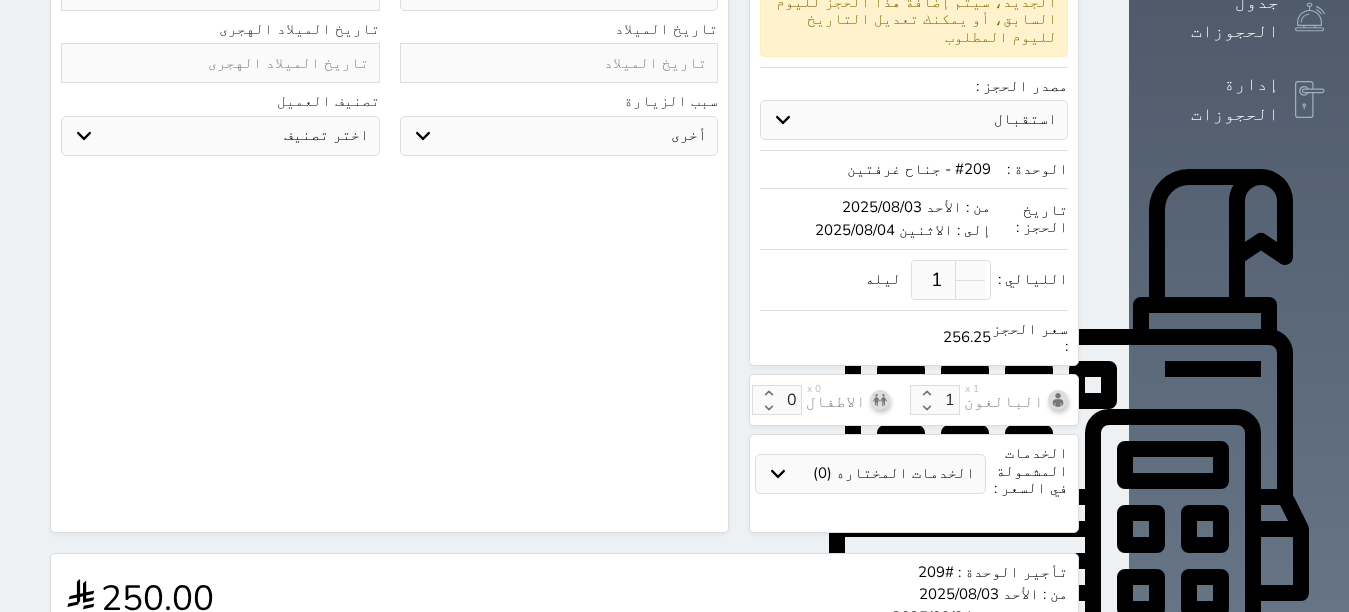 scroll, scrollTop: 697, scrollLeft: 0, axis: vertical 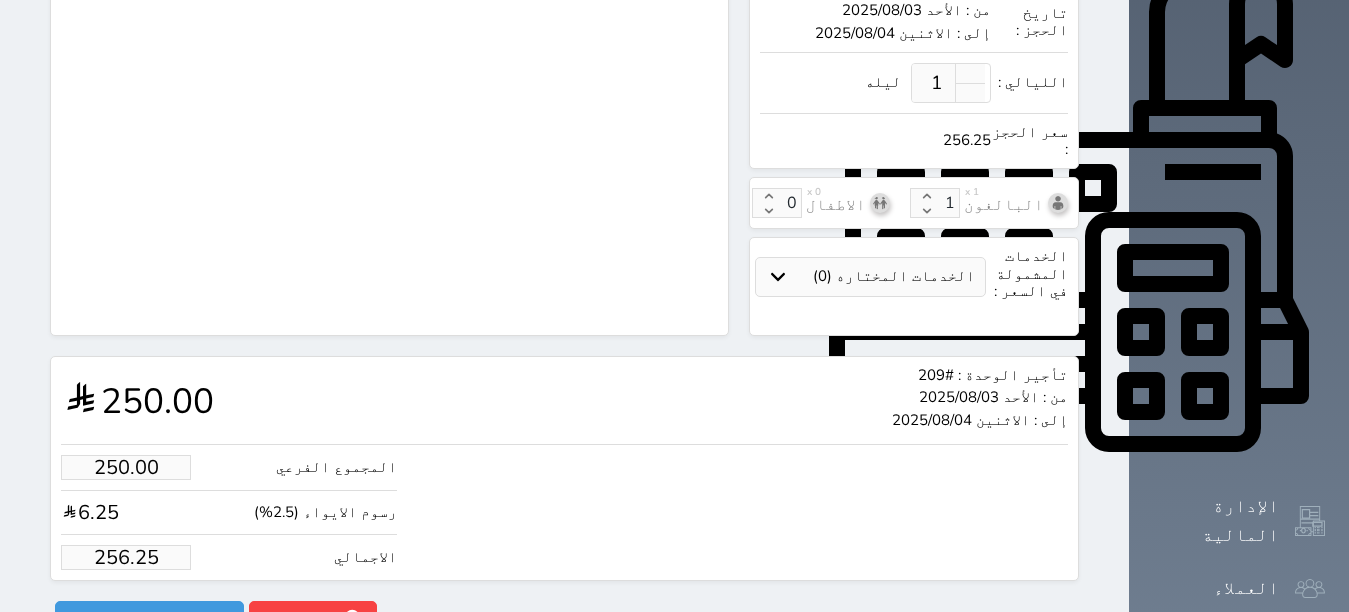 type on "[NUMBER]" 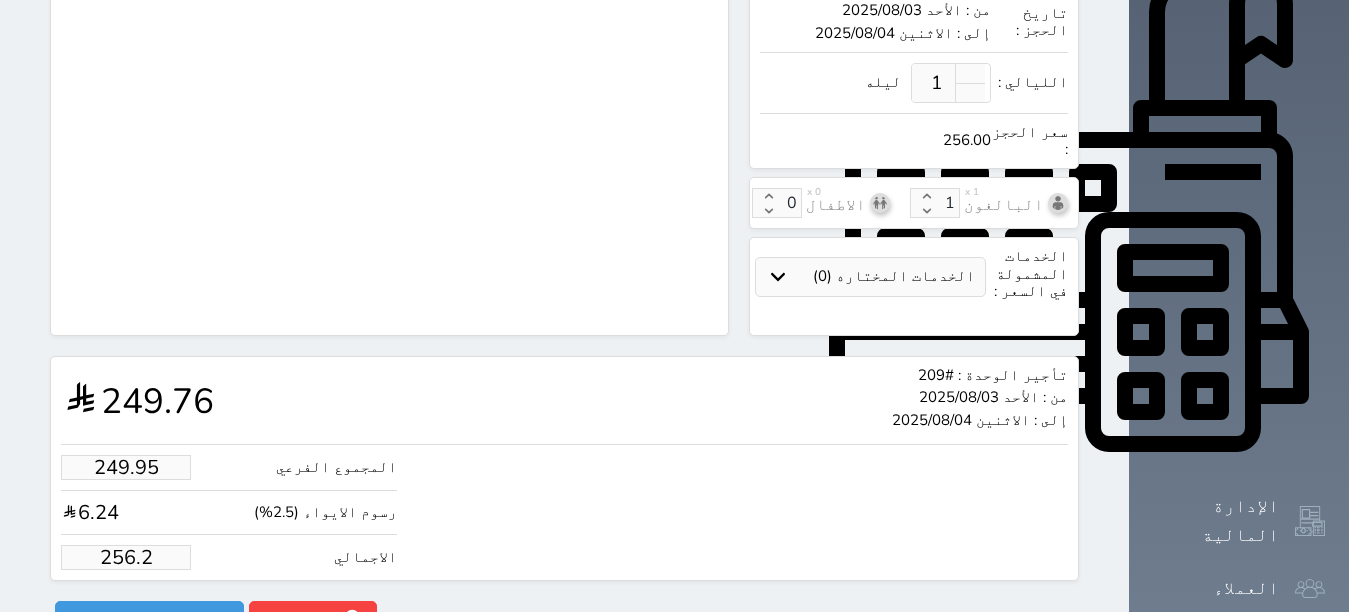 type on "249.76" 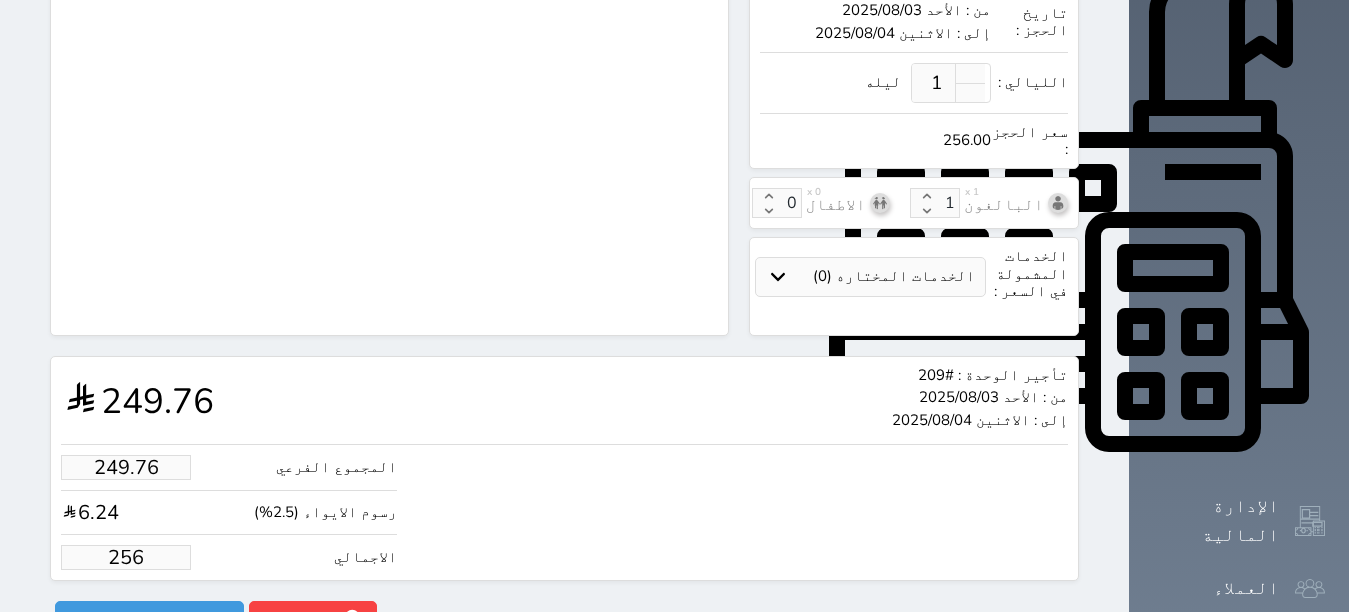 type on "24.39" 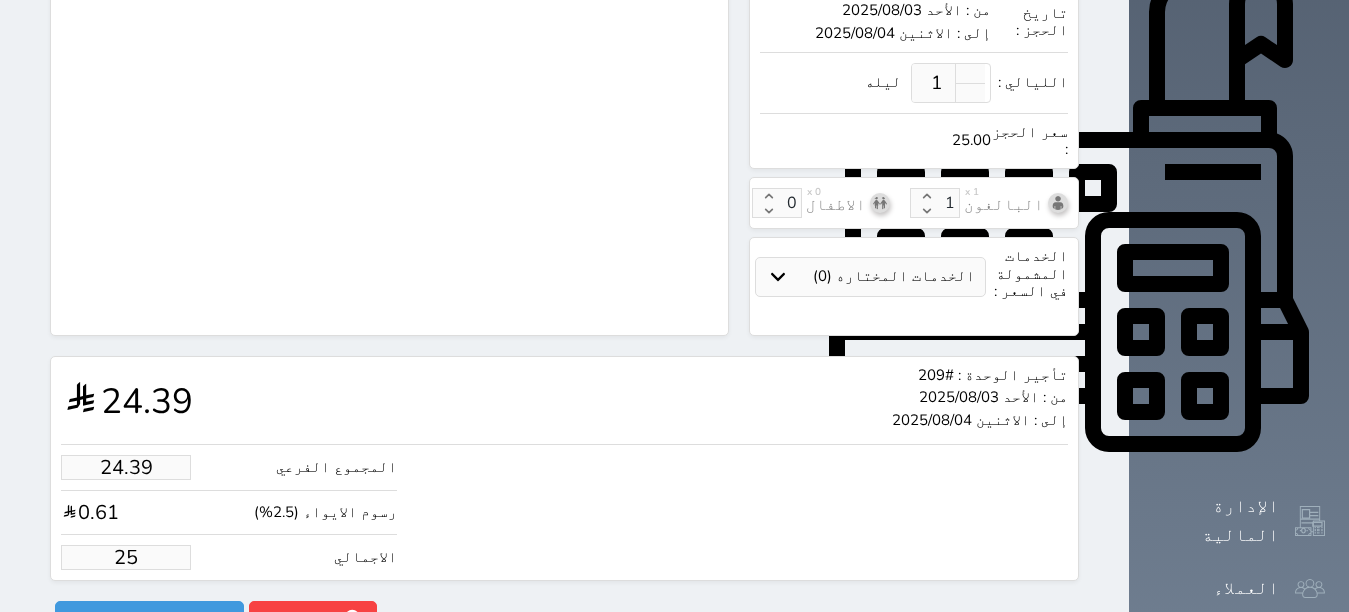 type on "1.95" 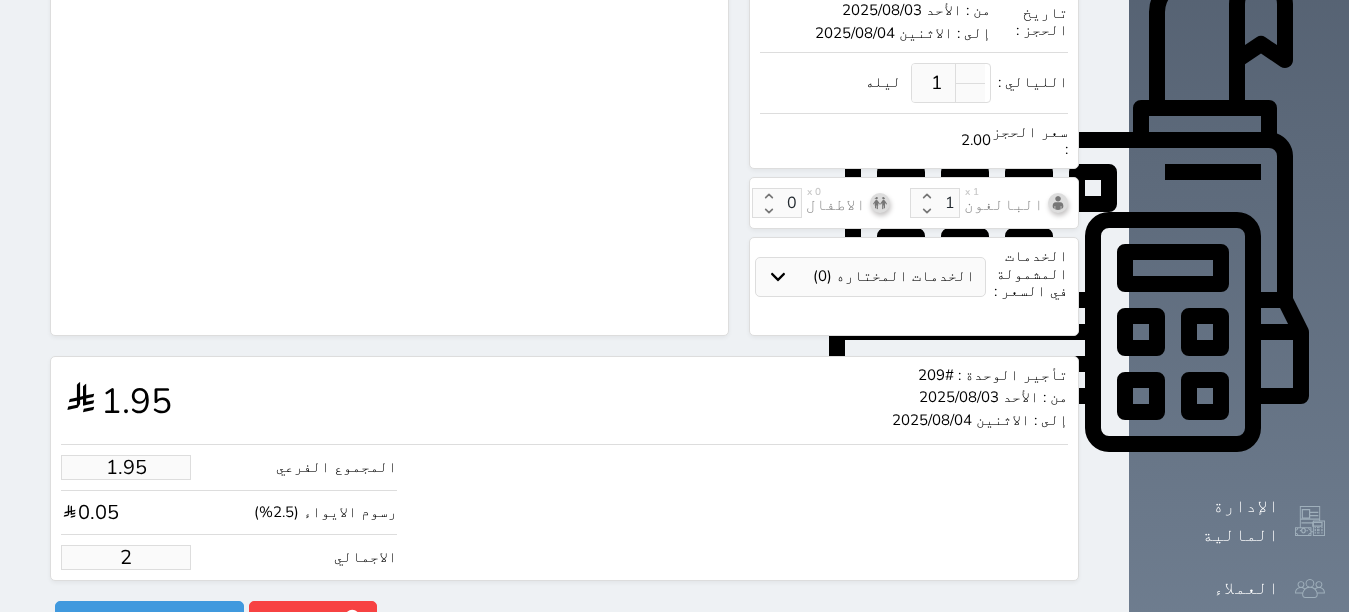 type on "1.025" 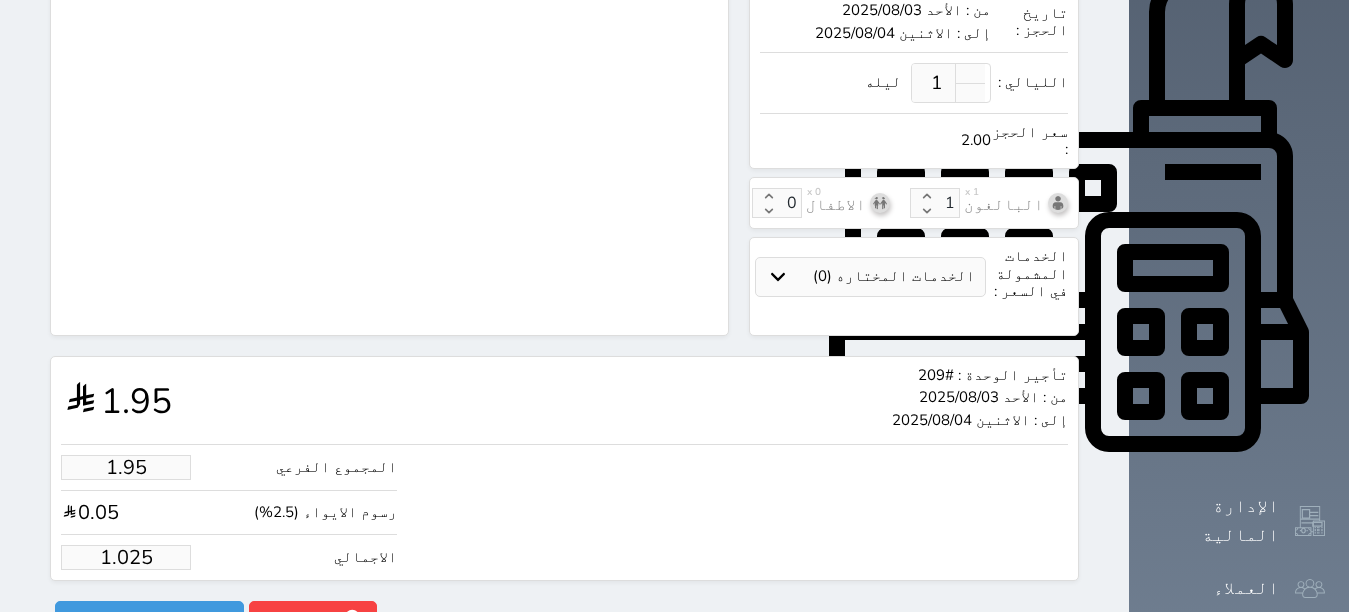 type on "1.00" 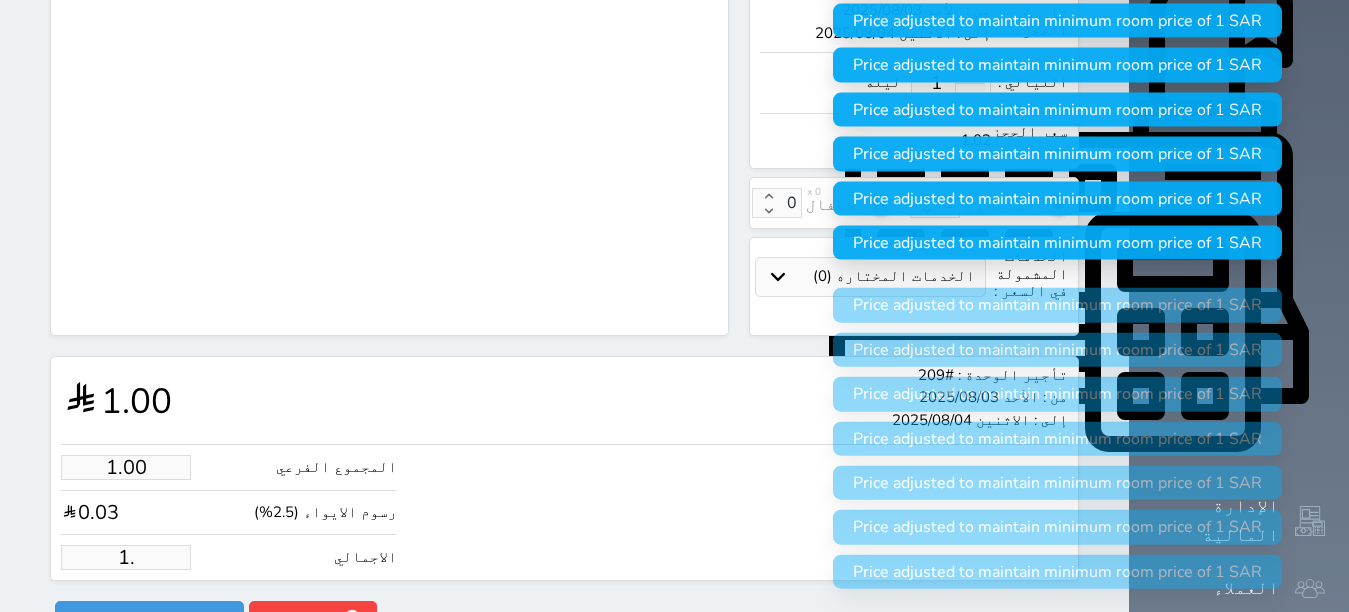 type on "1" 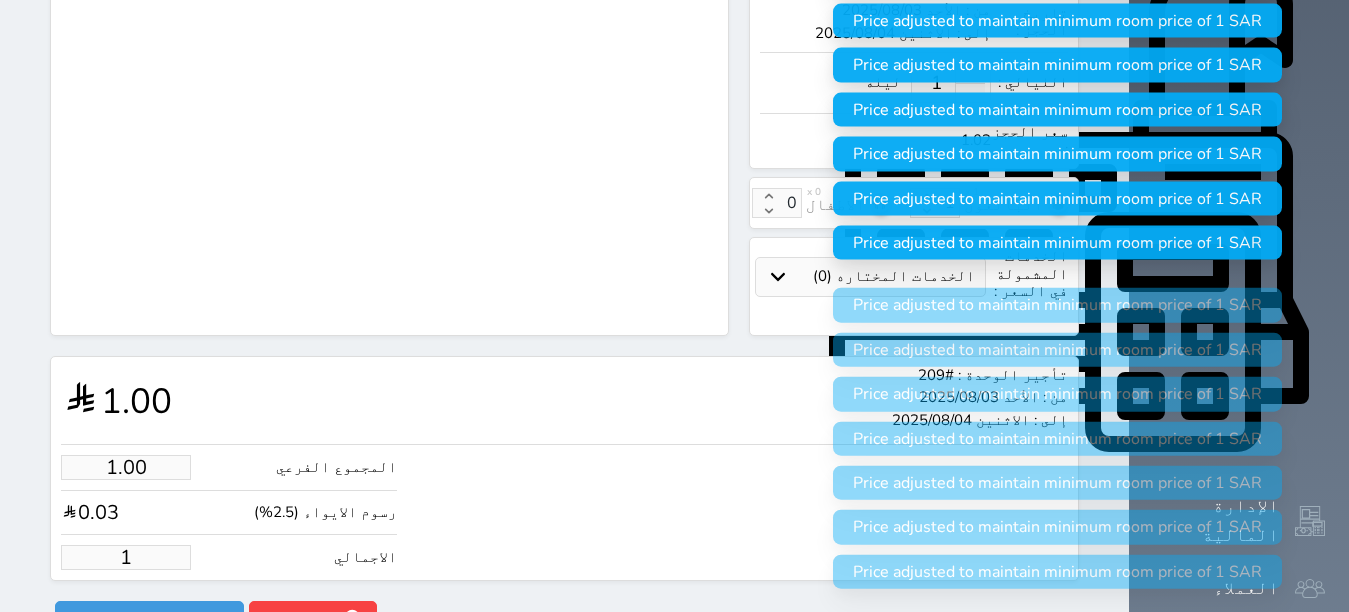 type 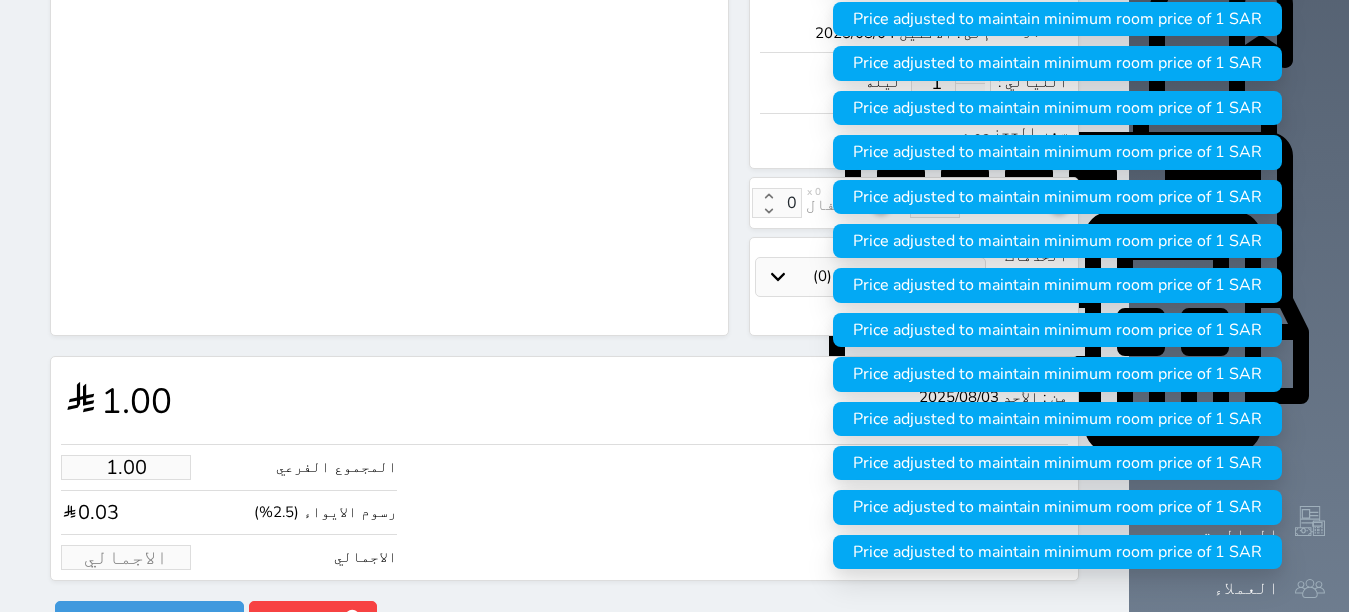 type on "1.95" 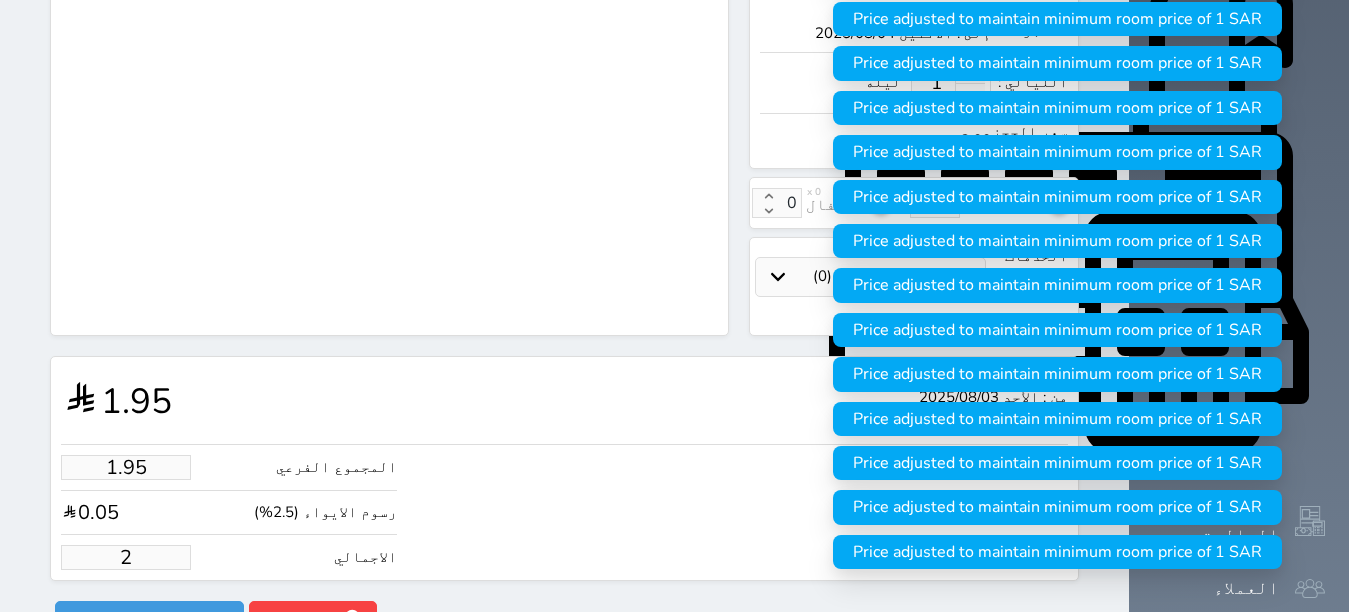 type on "19.51" 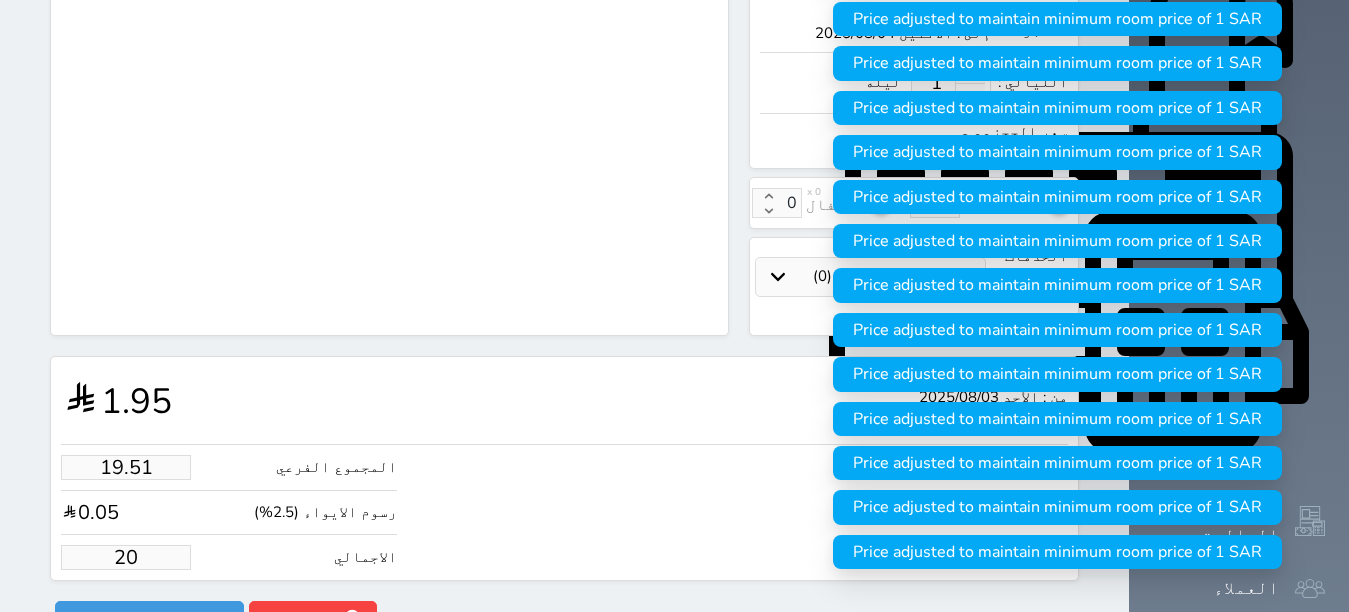 type on "195.12" 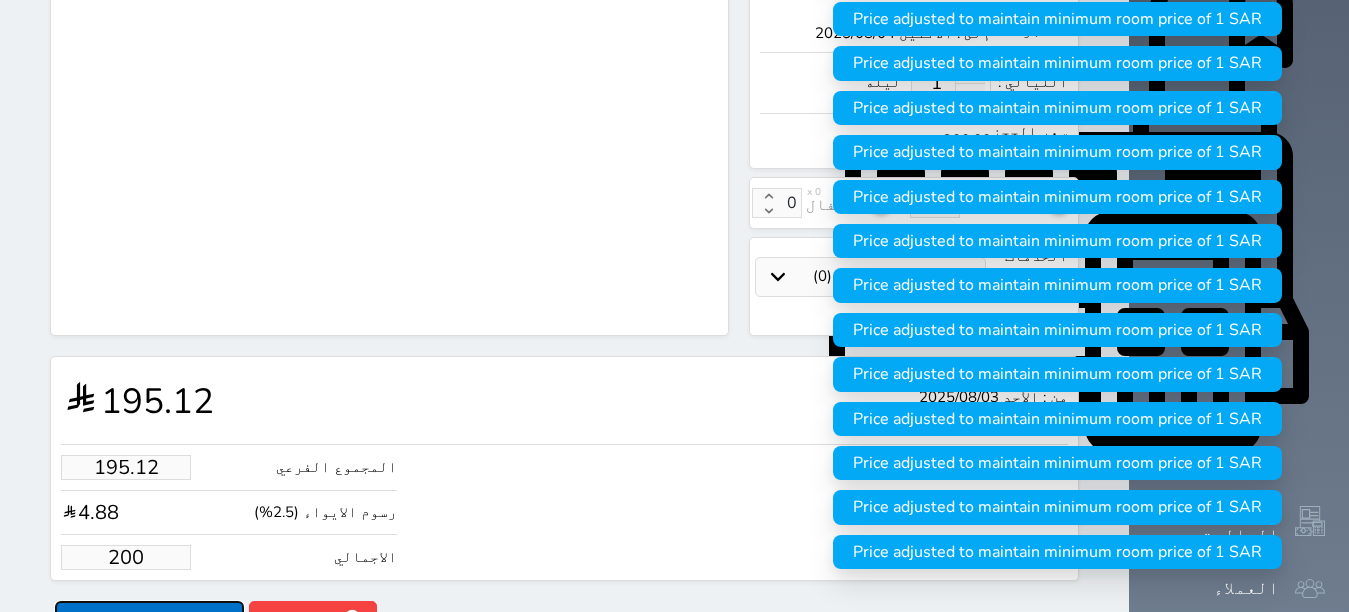 type on "200.00" 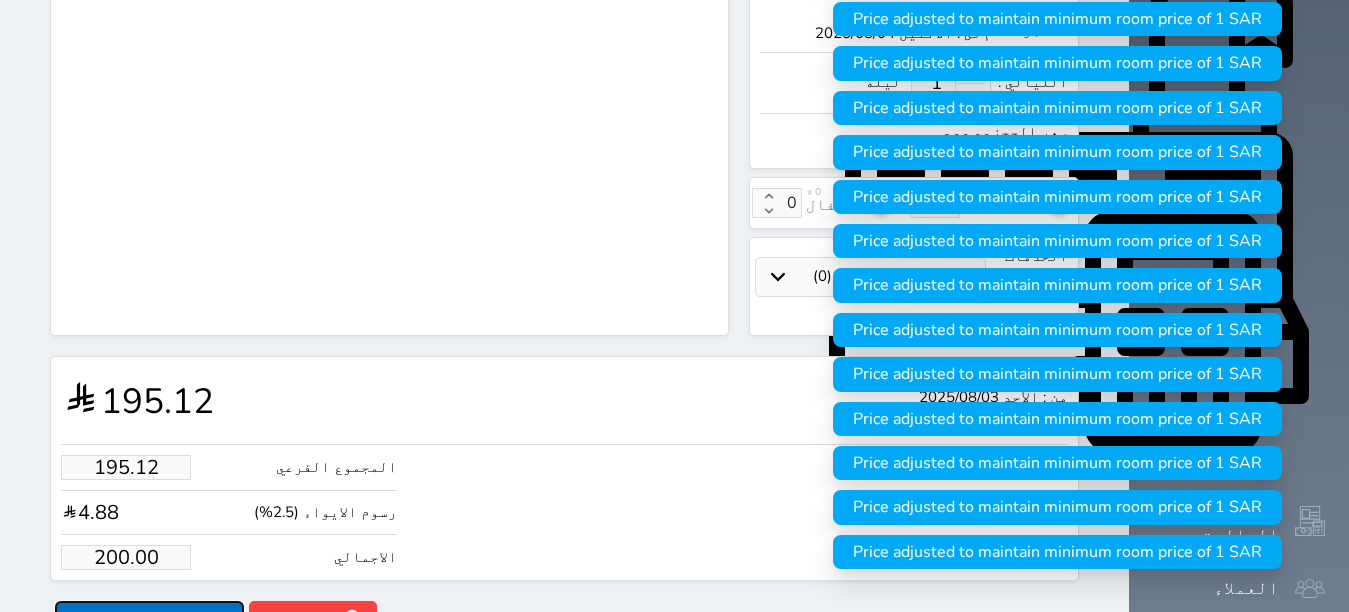 click on "حجز" at bounding box center [149, 618] 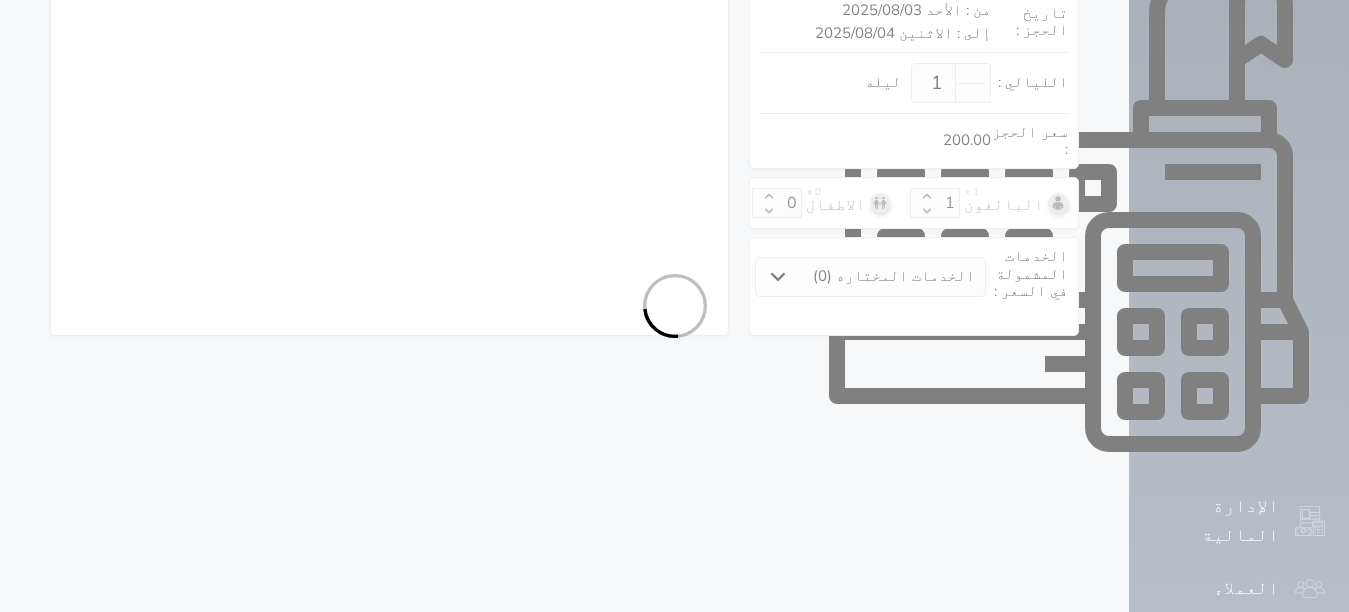 select on "1" 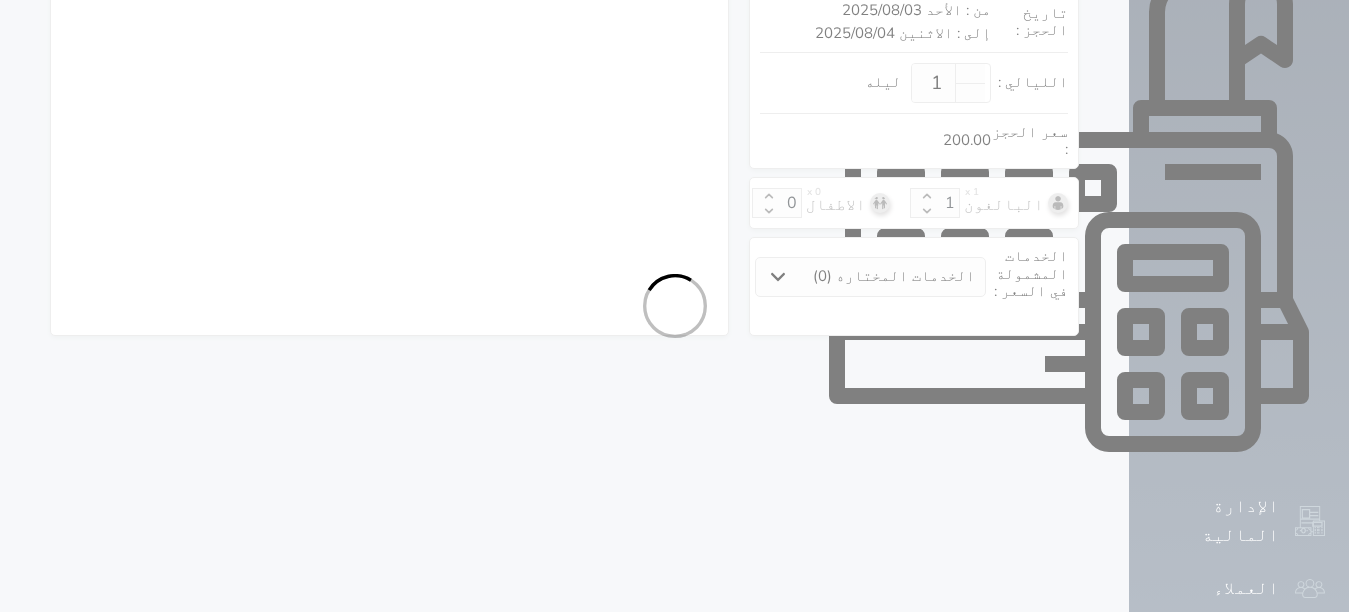 select on "113" 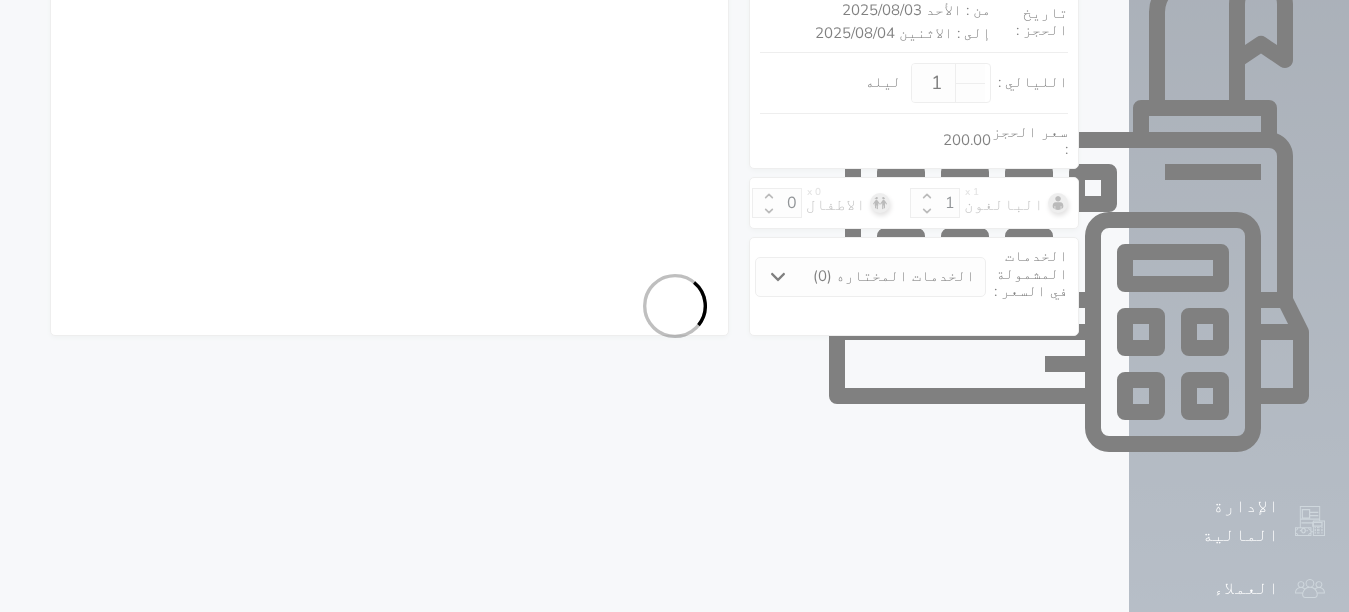 select on "1" 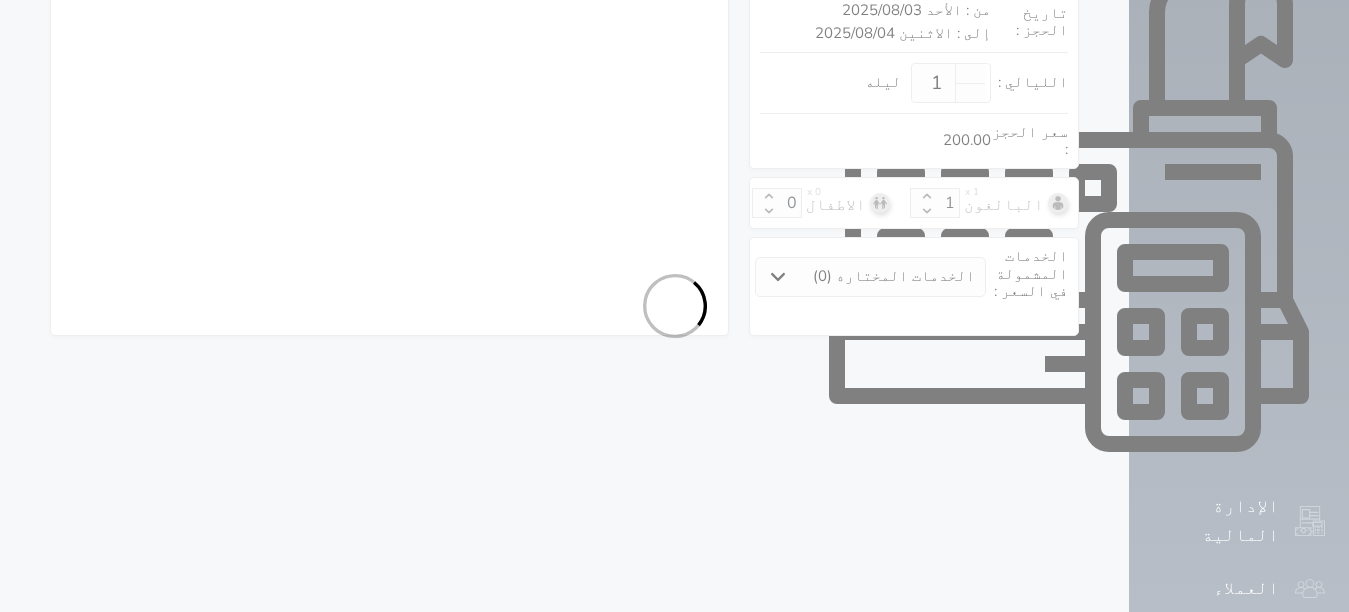 select on "7" 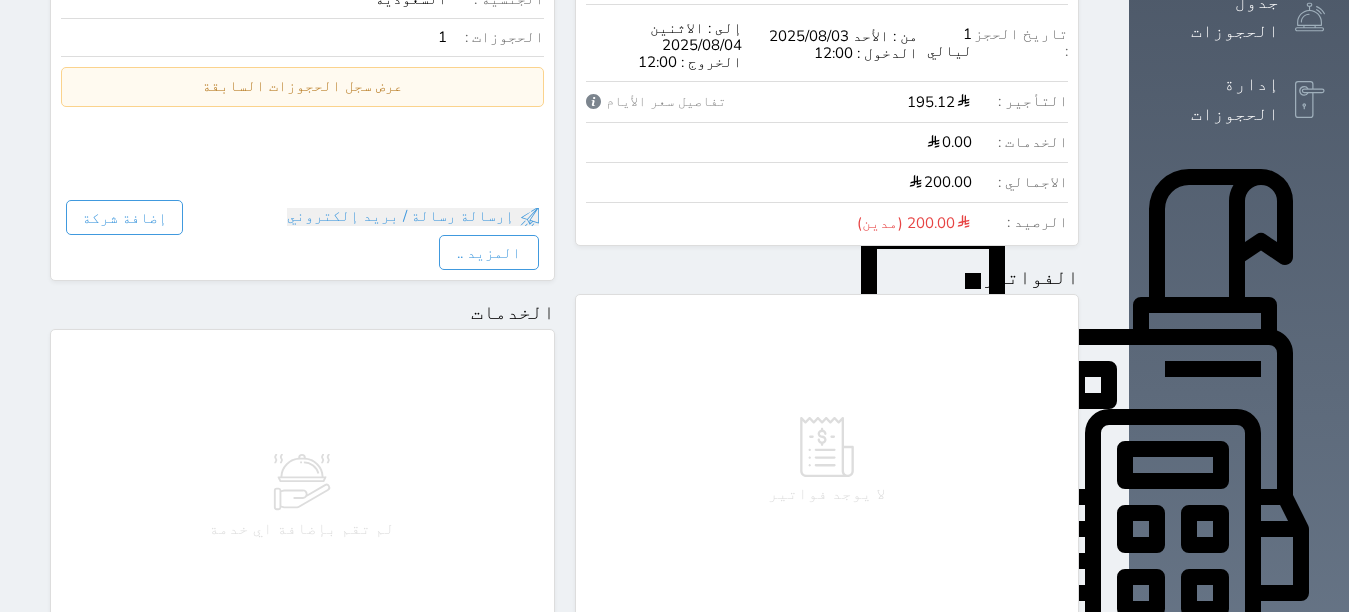 scroll, scrollTop: 600, scrollLeft: 0, axis: vertical 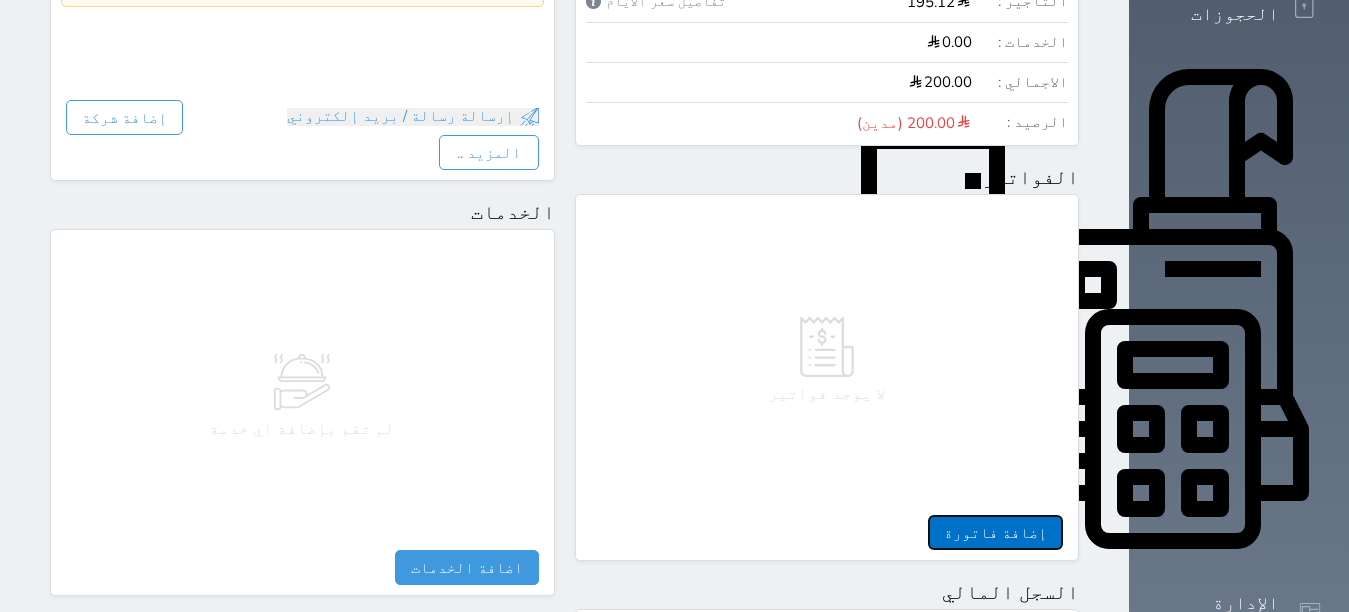 click on "إضافة فاتورة" at bounding box center (995, 532) 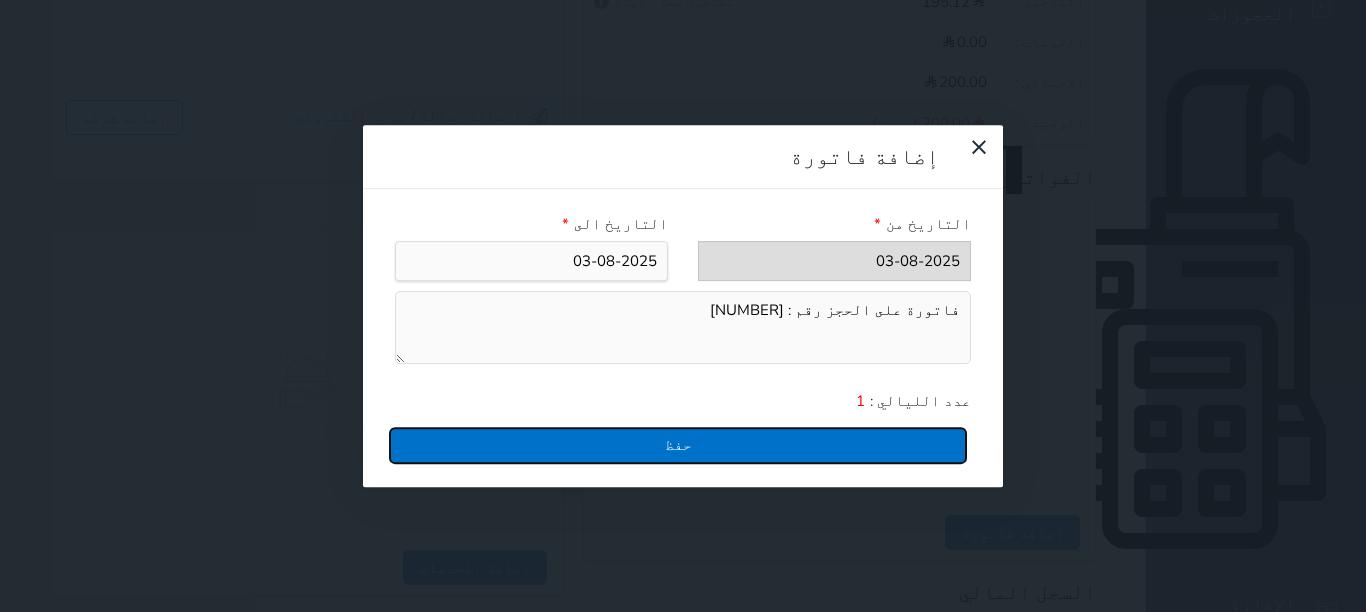 click on "حفظ" at bounding box center [678, 445] 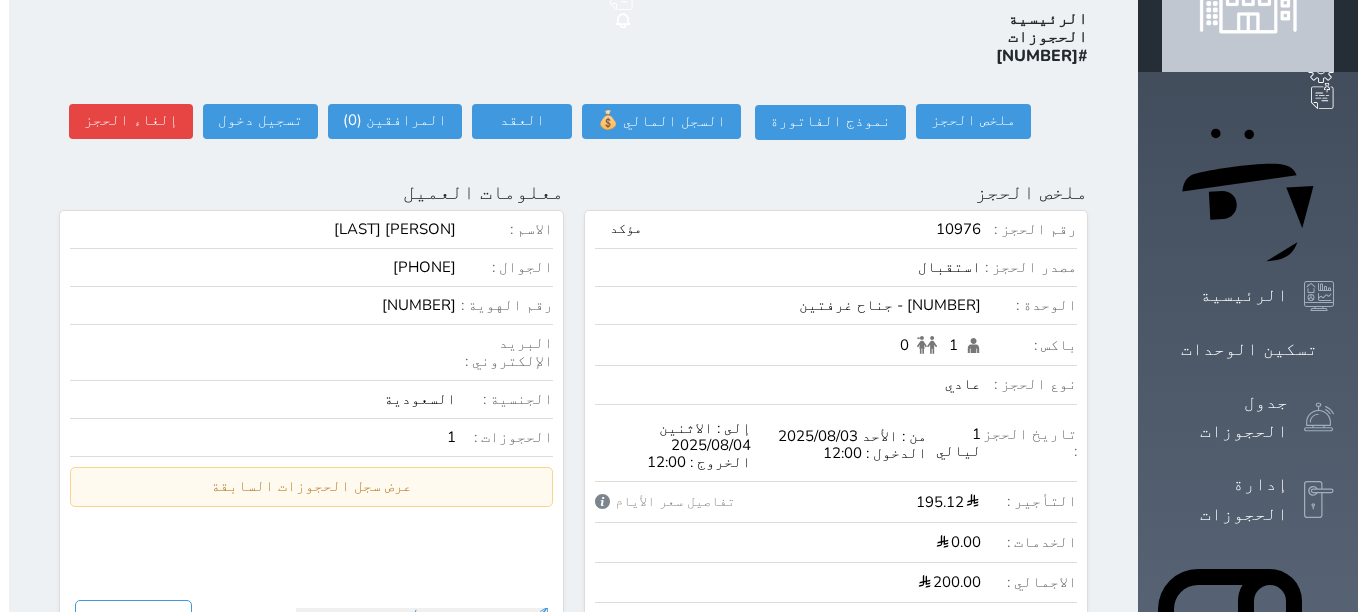 scroll, scrollTop: 400, scrollLeft: 0, axis: vertical 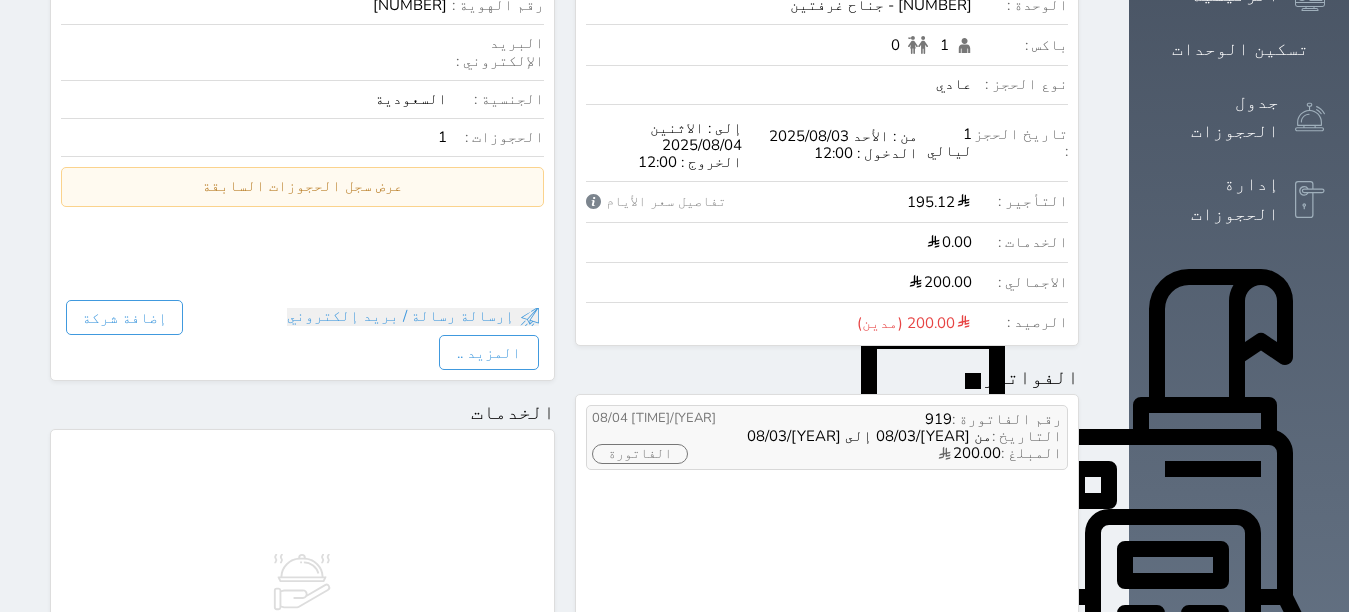 click on "الفاتورة" at bounding box center (640, 454) 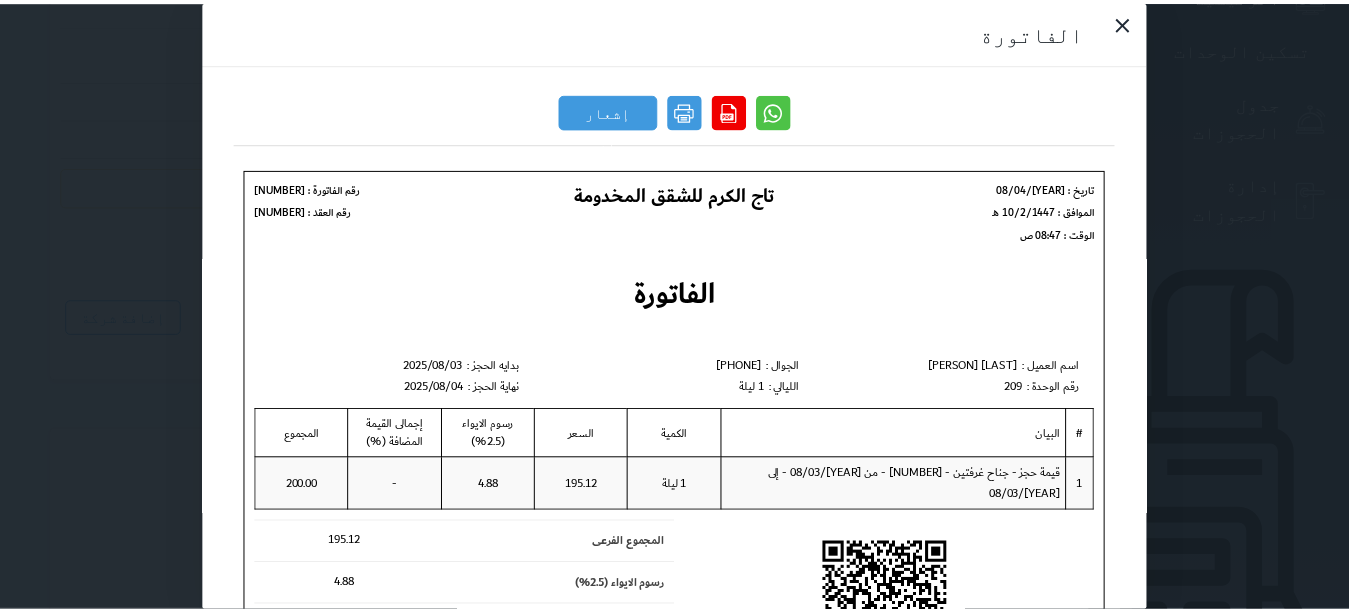 scroll, scrollTop: 0, scrollLeft: 0, axis: both 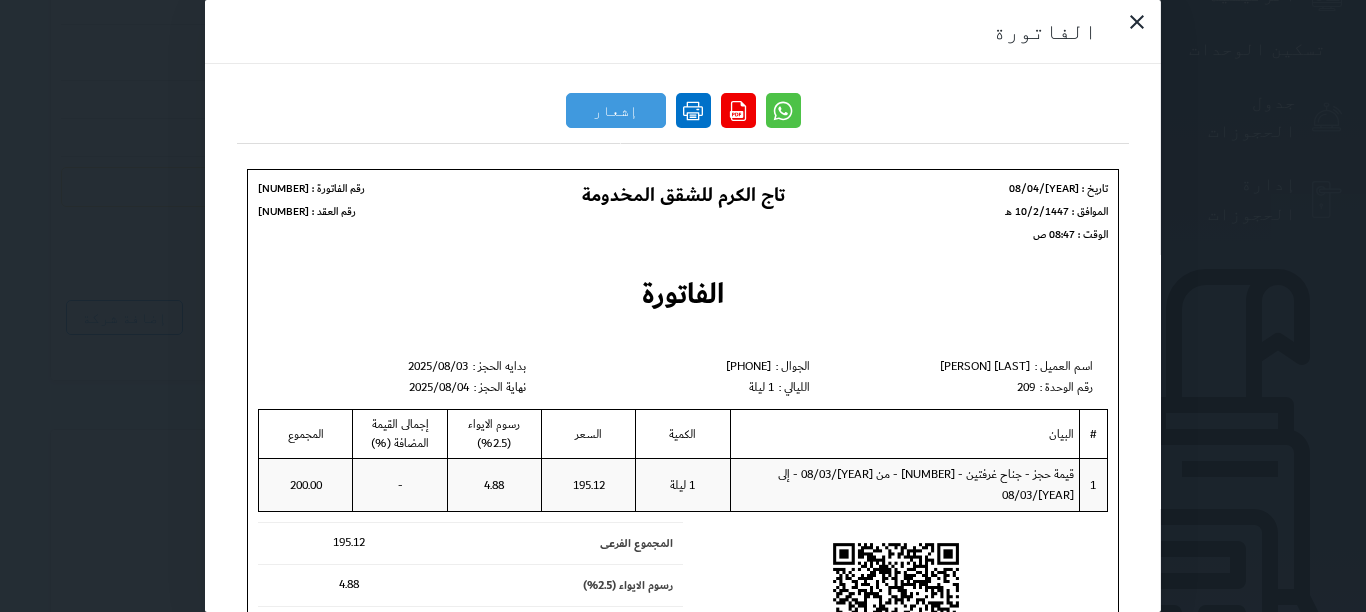 click at bounding box center [693, 110] 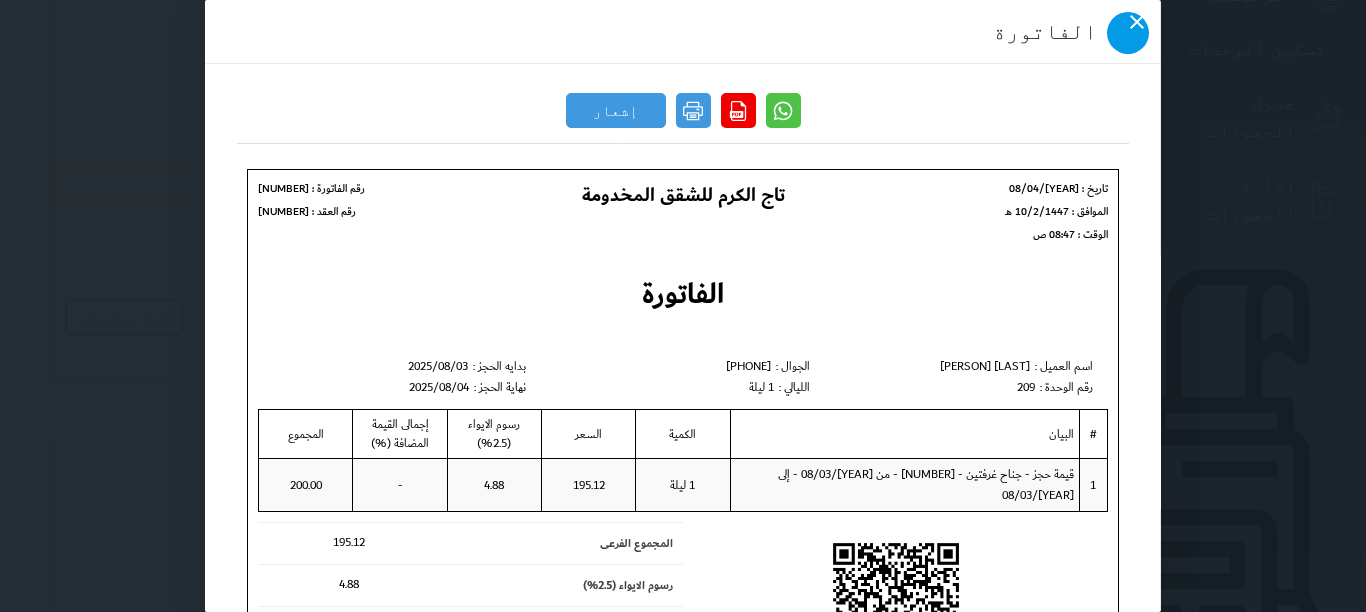 click 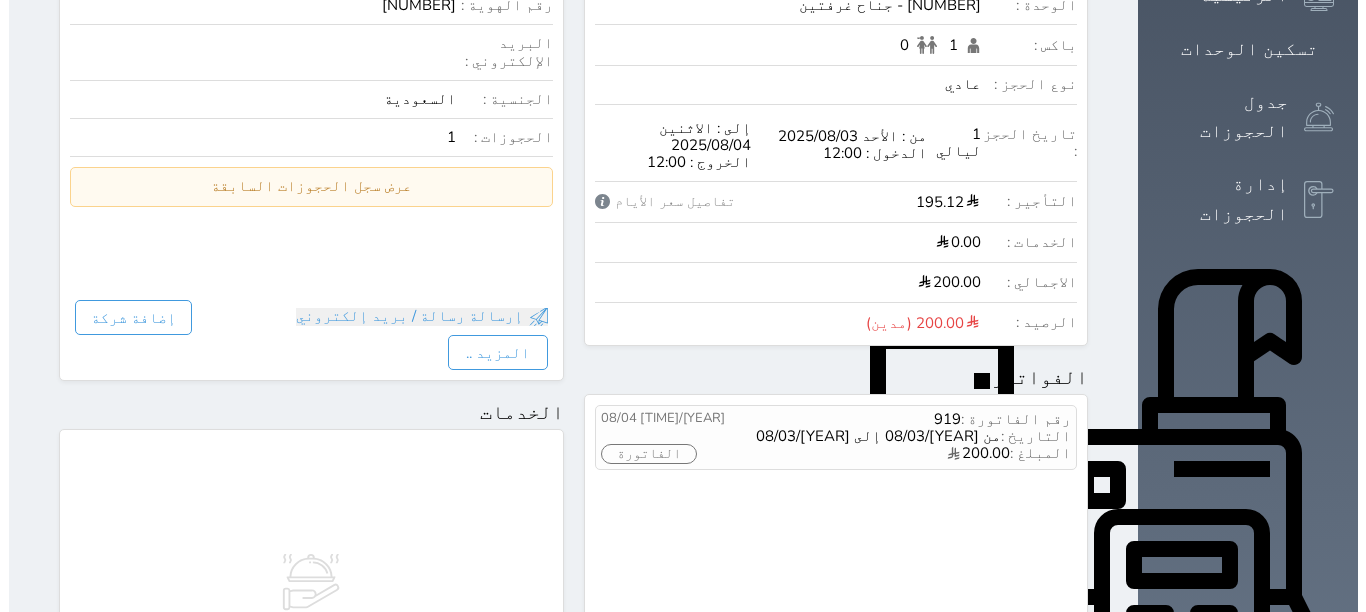 scroll, scrollTop: 0, scrollLeft: 0, axis: both 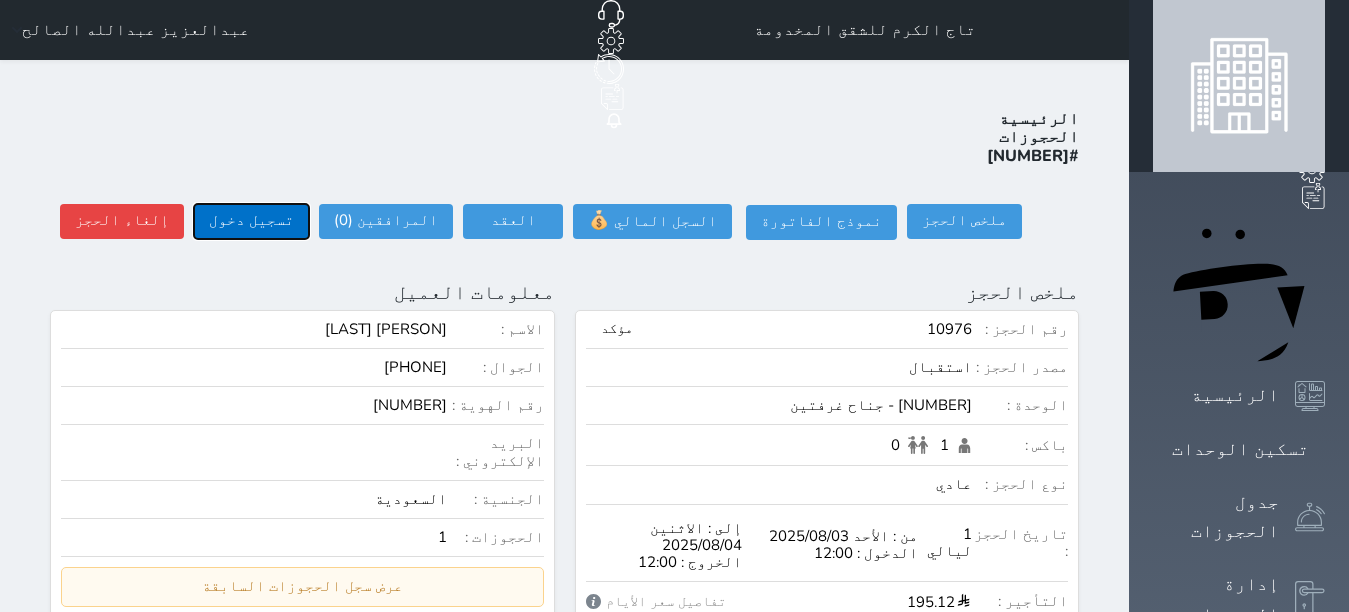 click on "تسجيل دخول" at bounding box center (251, 221) 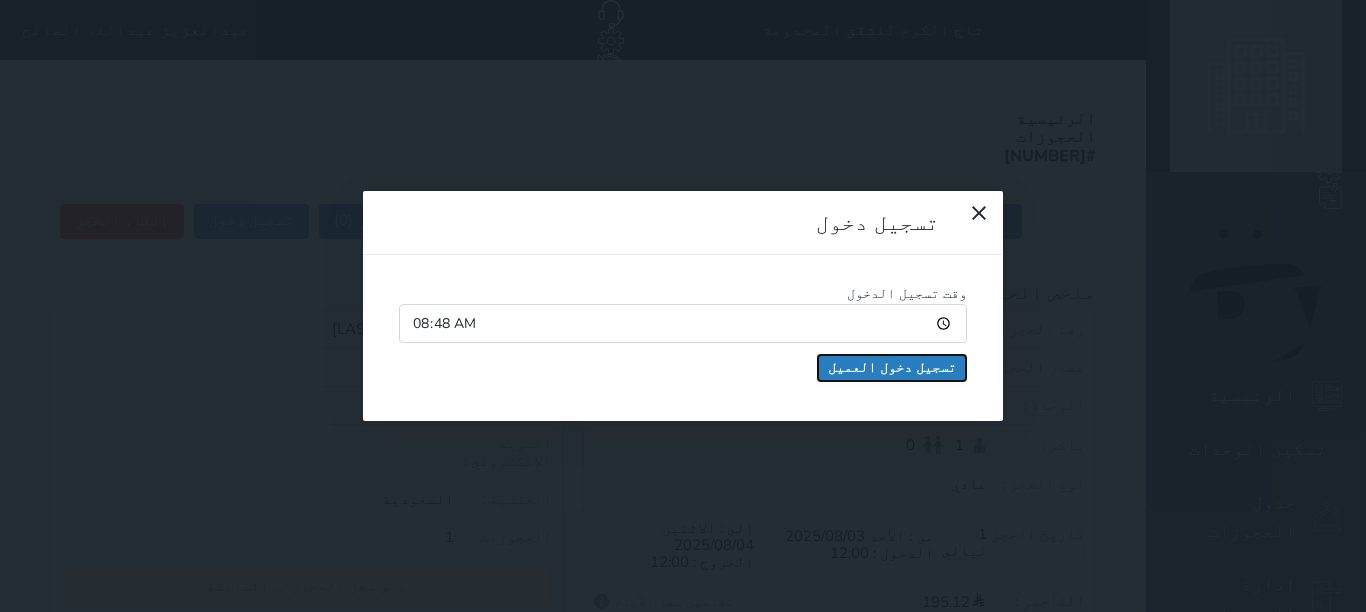click on "تسجيل دخول العميل" at bounding box center [892, 368] 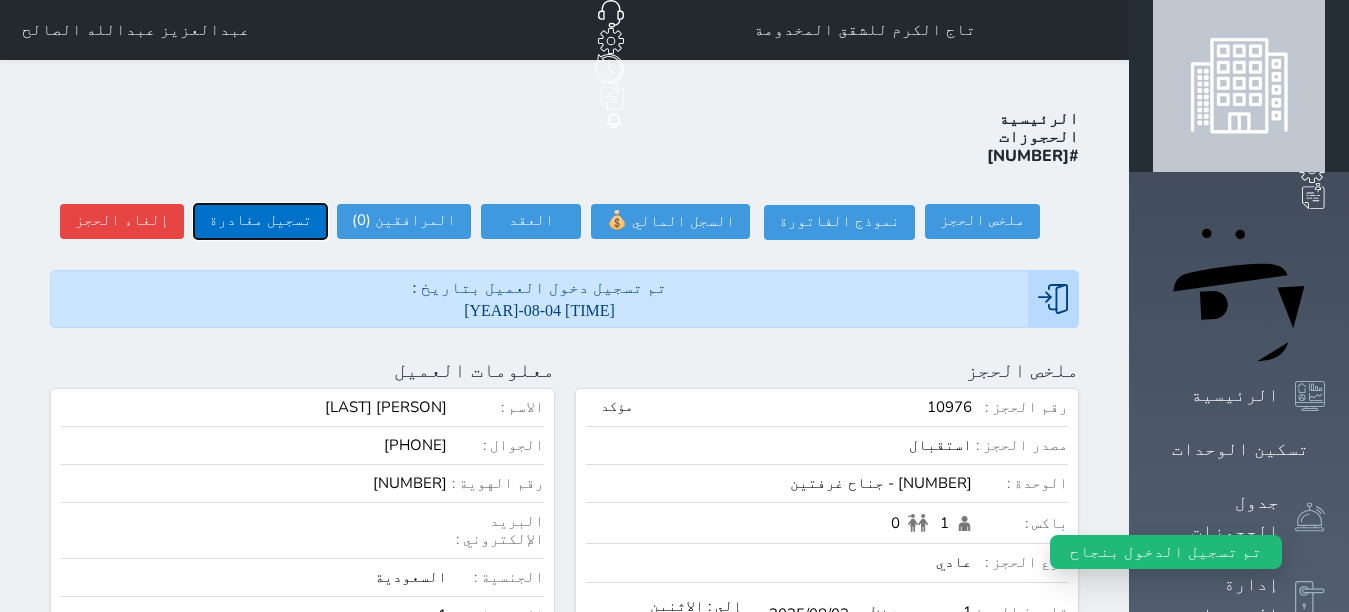 click on "تسجيل مغادرة" at bounding box center (260, 221) 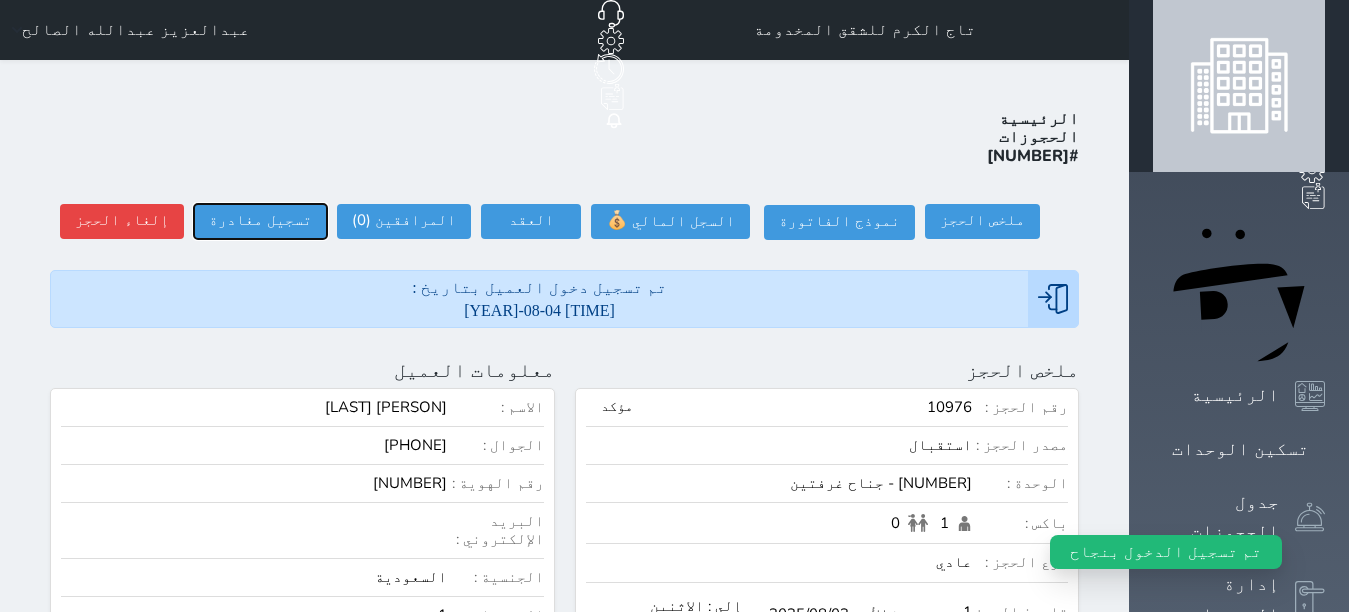 select 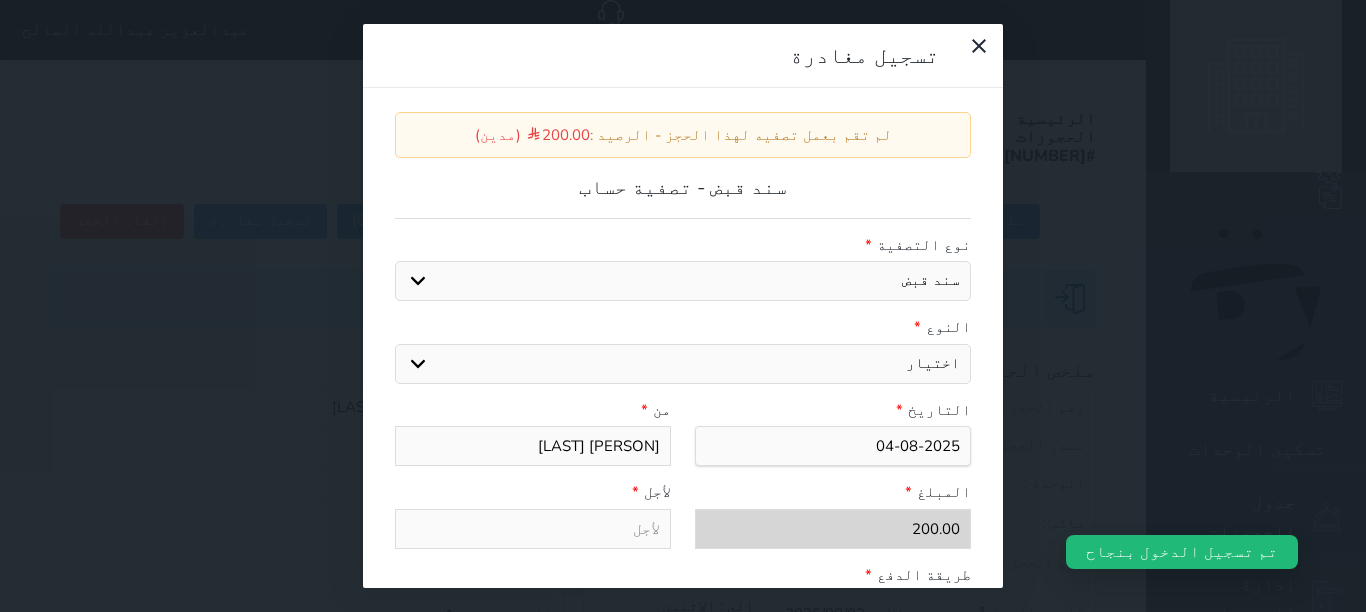 click on "اختيار   مقبوضات عامة
قيمة إيجار
فواتير
عربون
لا ينطبق
آخر
مغسلة
واي فاي - الإنترنت
مواقف السيارات
طعام
الأغذية والمشروبات
مشروبات
المشروبات الباردة
المشروبات الساخنة
الإفطار
غداء
عشاء
مخبز و كعك
حمام سباحة
الصالة الرياضية
سبا و خدمات الجمال
اختيار وإسقاط (خدمات النقل)
ميني بار
كابل - تلفزيون
سرير إضافي
تصفيف الشعر
التسوق" at bounding box center (683, 364) 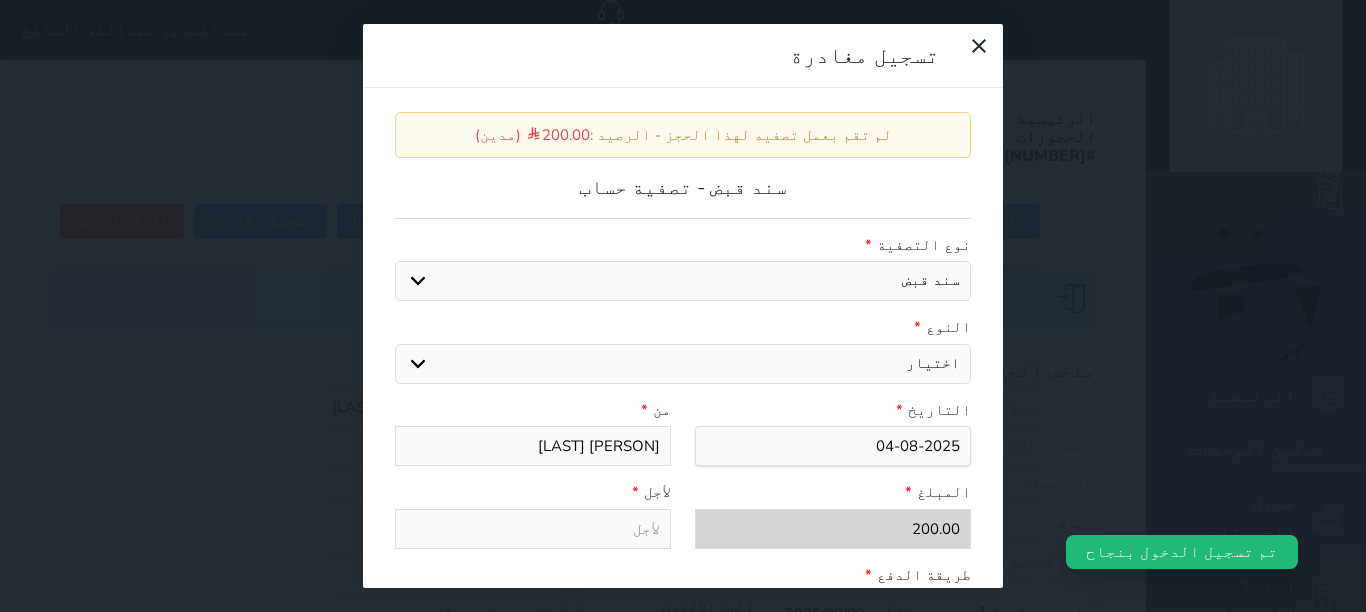 select on "14930" 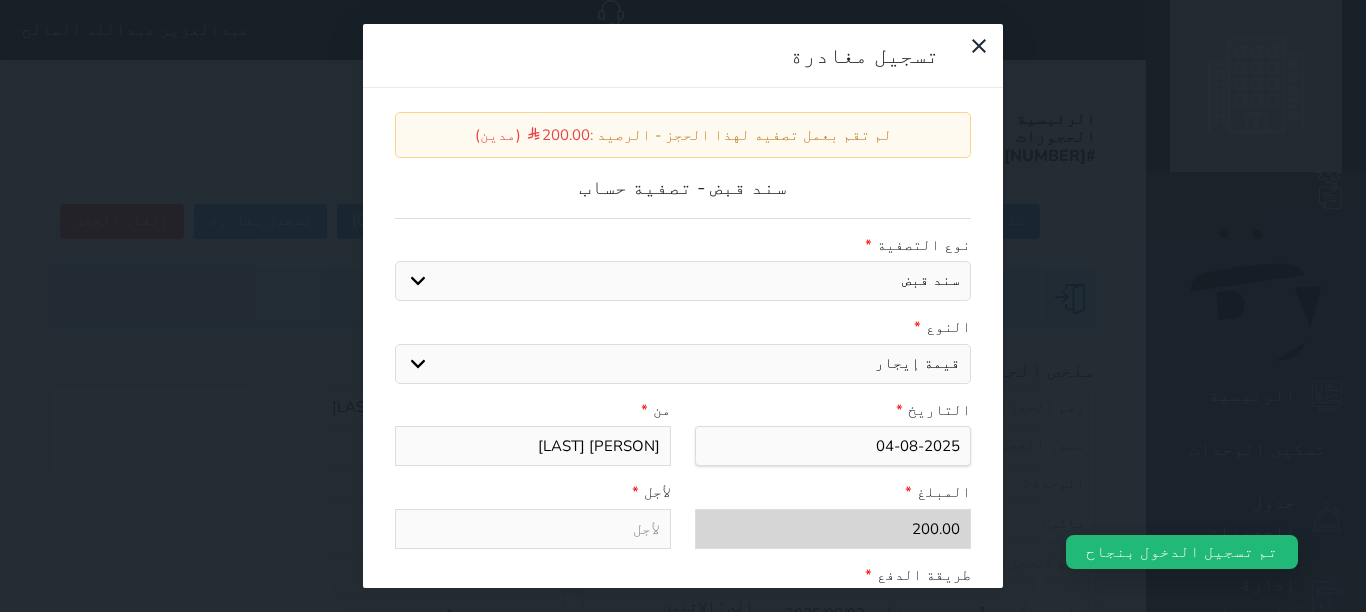 click on "اختيار   مقبوضات عامة
قيمة إيجار
فواتير
عربون
لا ينطبق
آخر
مغسلة
واي فاي - الإنترنت
مواقف السيارات
طعام
الأغذية والمشروبات
مشروبات
المشروبات الباردة
المشروبات الساخنة
الإفطار
غداء
عشاء
مخبز و كعك
حمام سباحة
الصالة الرياضية
سبا و خدمات الجمال
اختيار وإسقاط (خدمات النقل)
ميني بار
كابل - تلفزيون
سرير إضافي
تصفيف الشعر
التسوق" at bounding box center (683, 364) 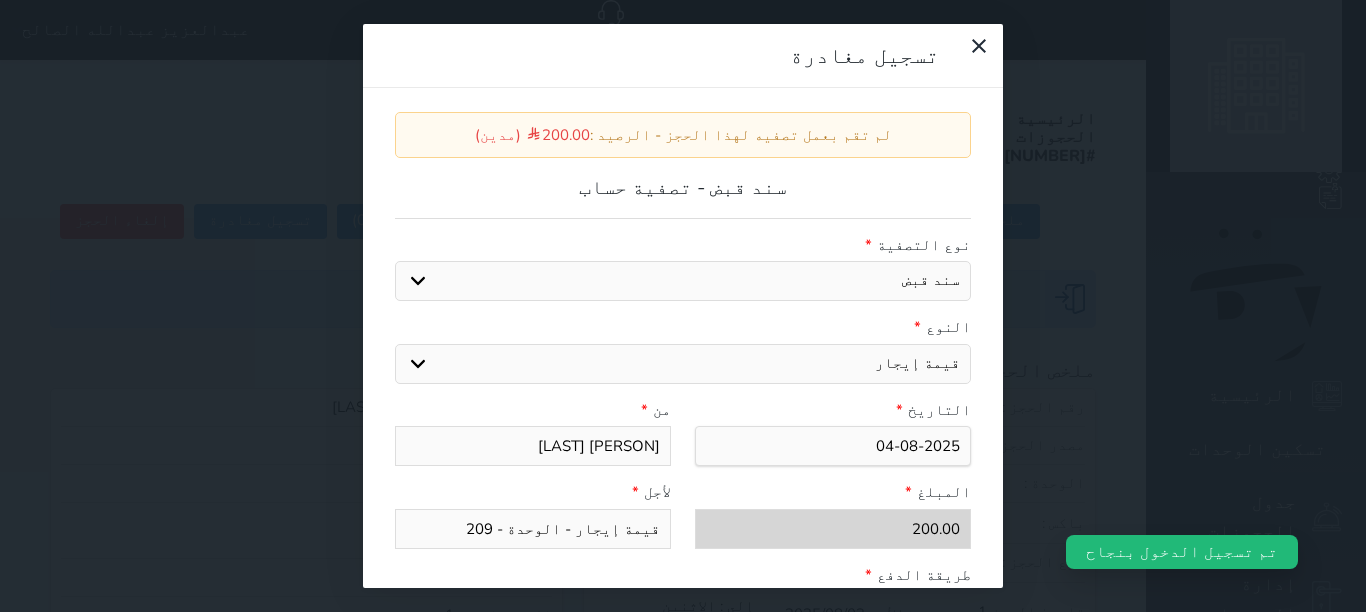 click on "قيمة إيجار - الوحدة - 209" at bounding box center (533, 529) 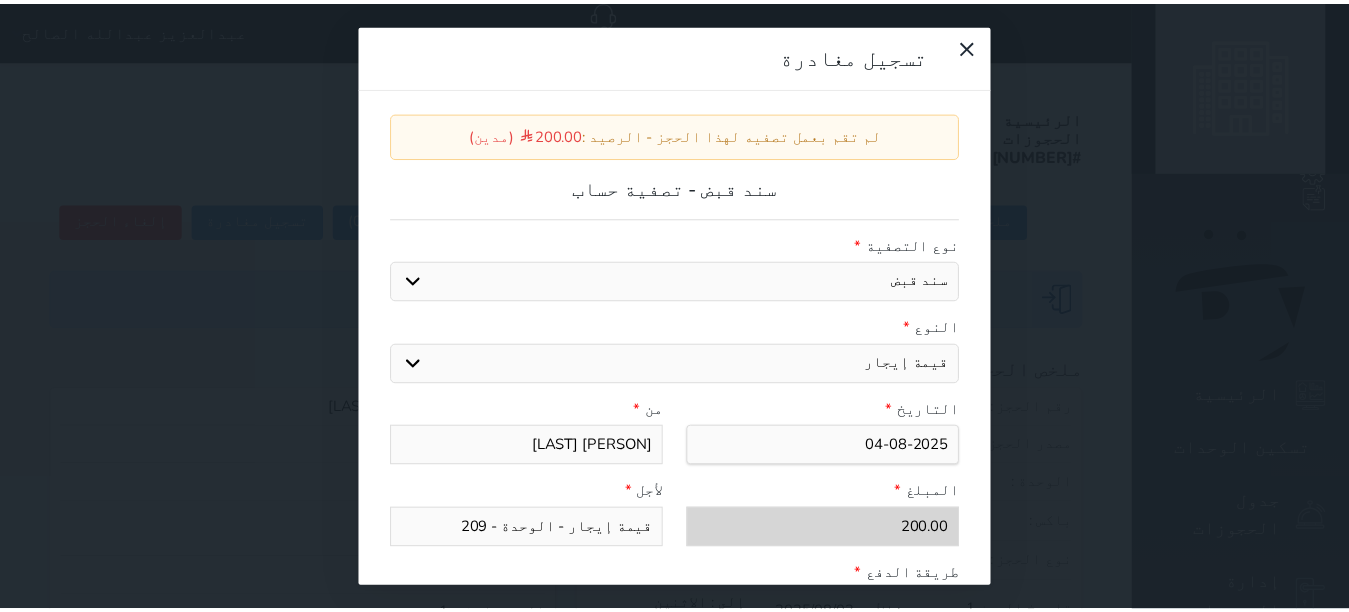 scroll, scrollTop: 309, scrollLeft: 0, axis: vertical 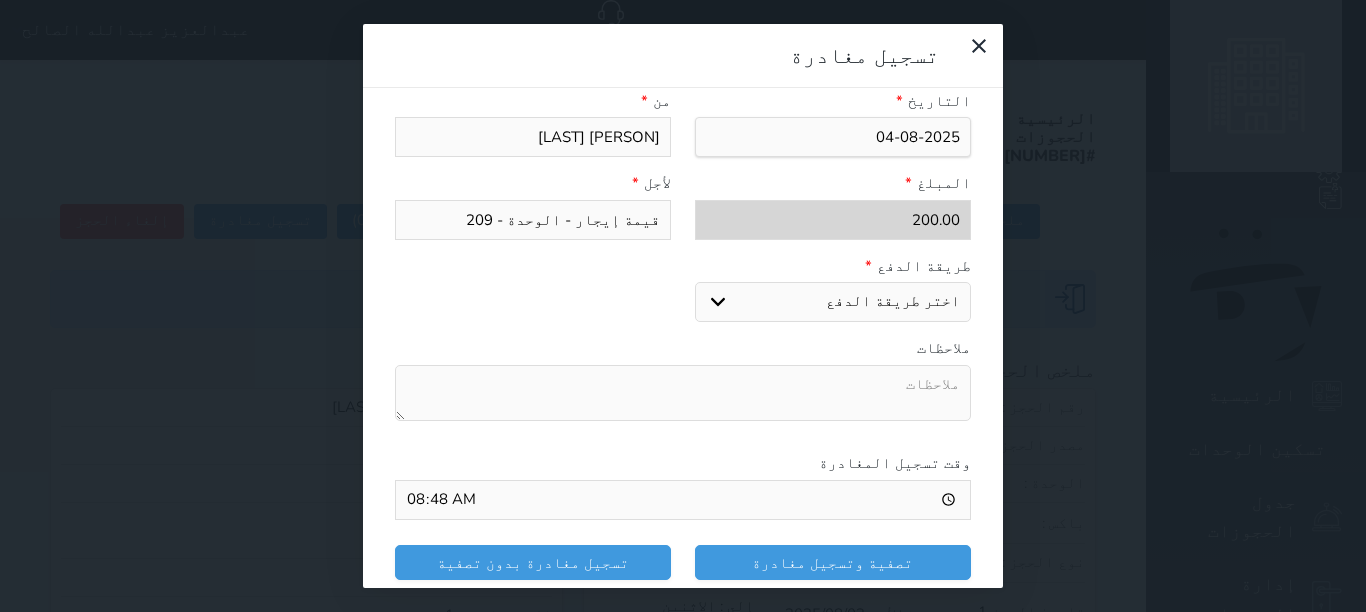 click on "اختر طريقة الدفع   دفع نقدى   تحويل بنكى   مدى   بطاقة ائتمان" at bounding box center (833, 302) 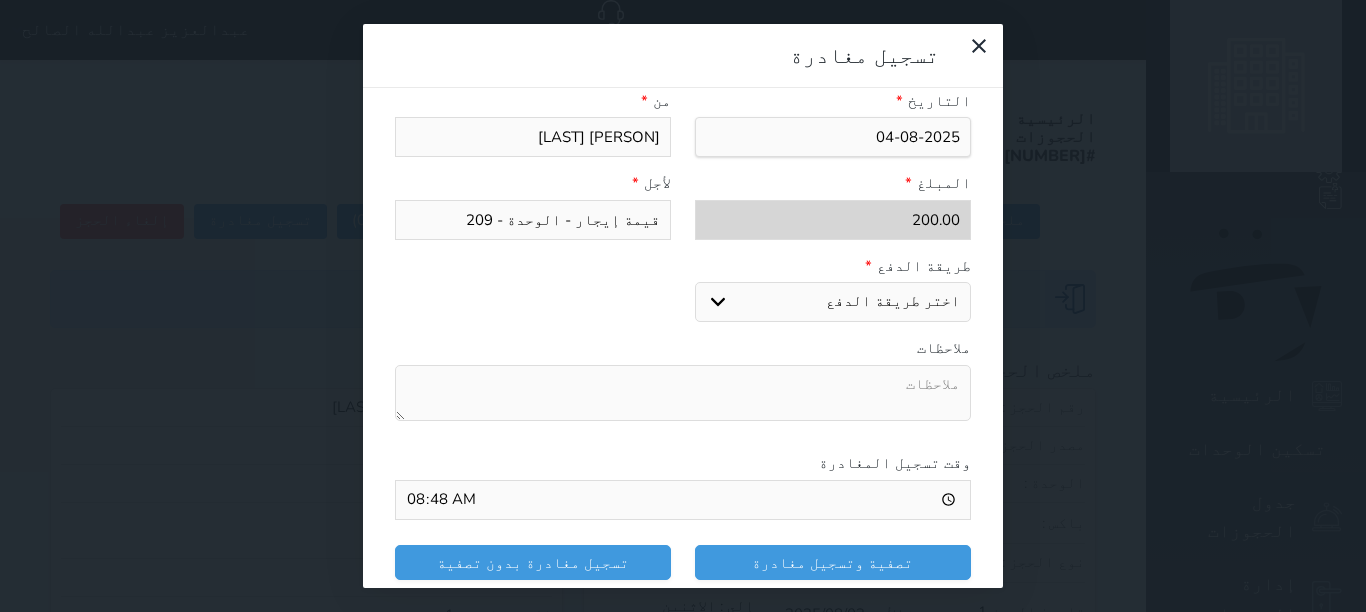 select on "mada" 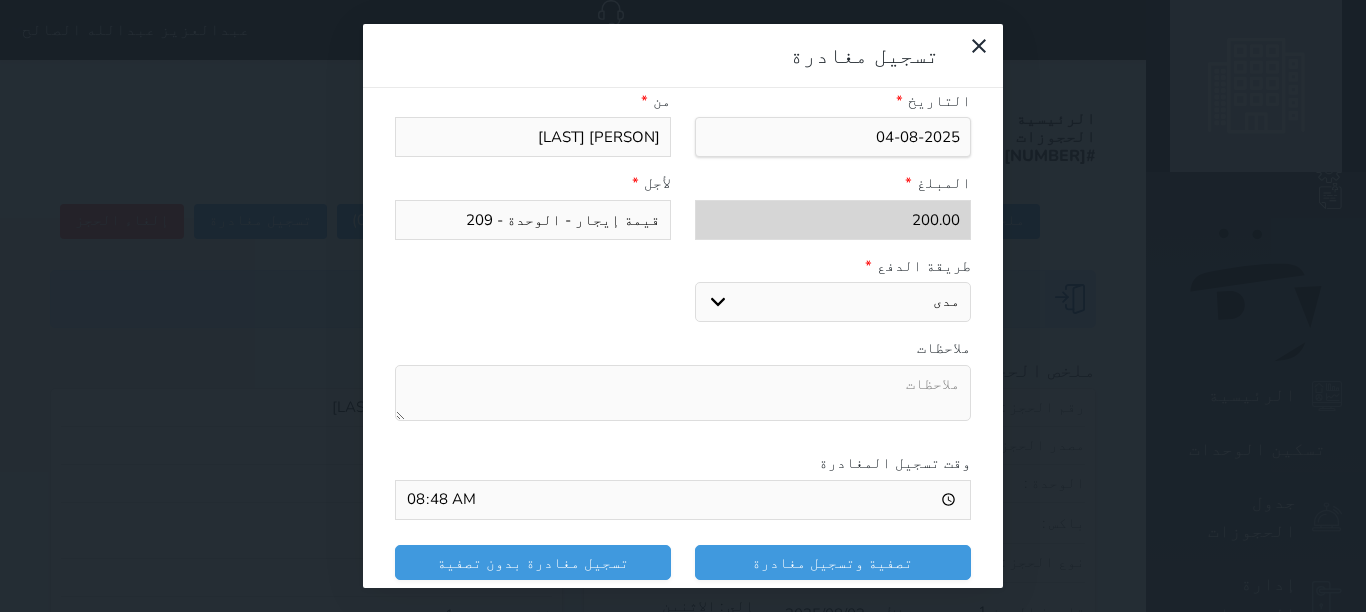 click on "اختر طريقة الدفع   دفع نقدى   تحويل بنكى   مدى   بطاقة ائتمان" at bounding box center (833, 302) 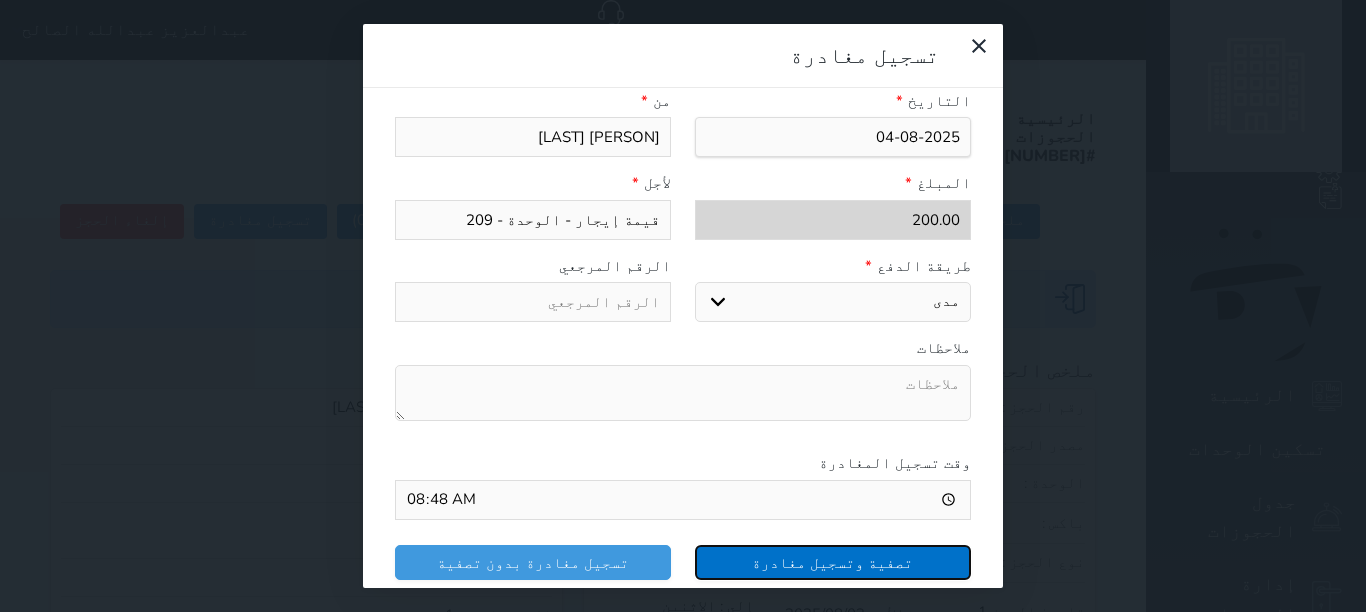 click on "تصفية وتسجيل مغادرة" at bounding box center (833, 562) 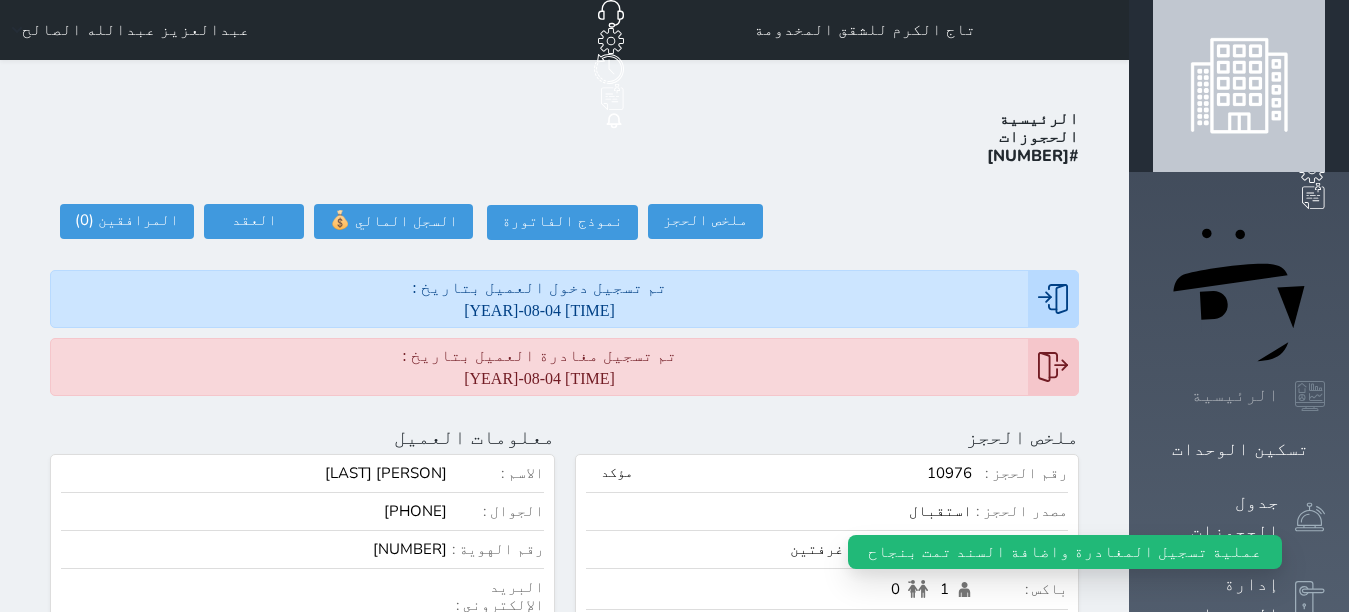 click on "الرئيسية" at bounding box center (1235, 395) 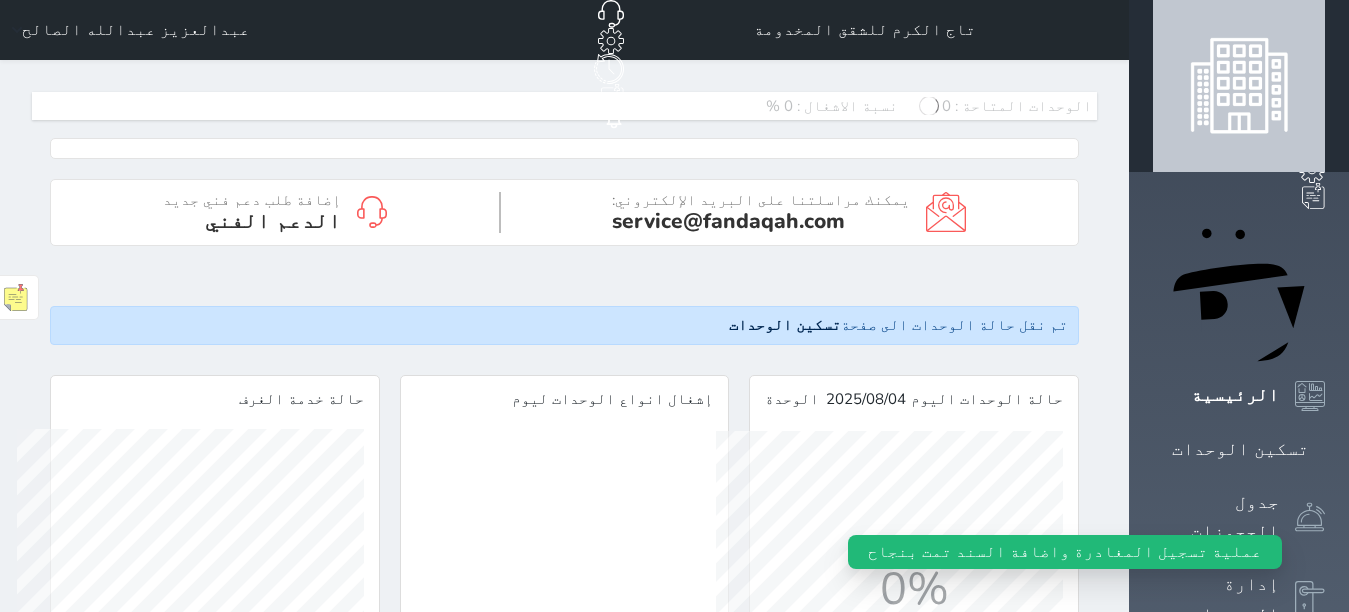 scroll, scrollTop: 999653, scrollLeft: 999653, axis: both 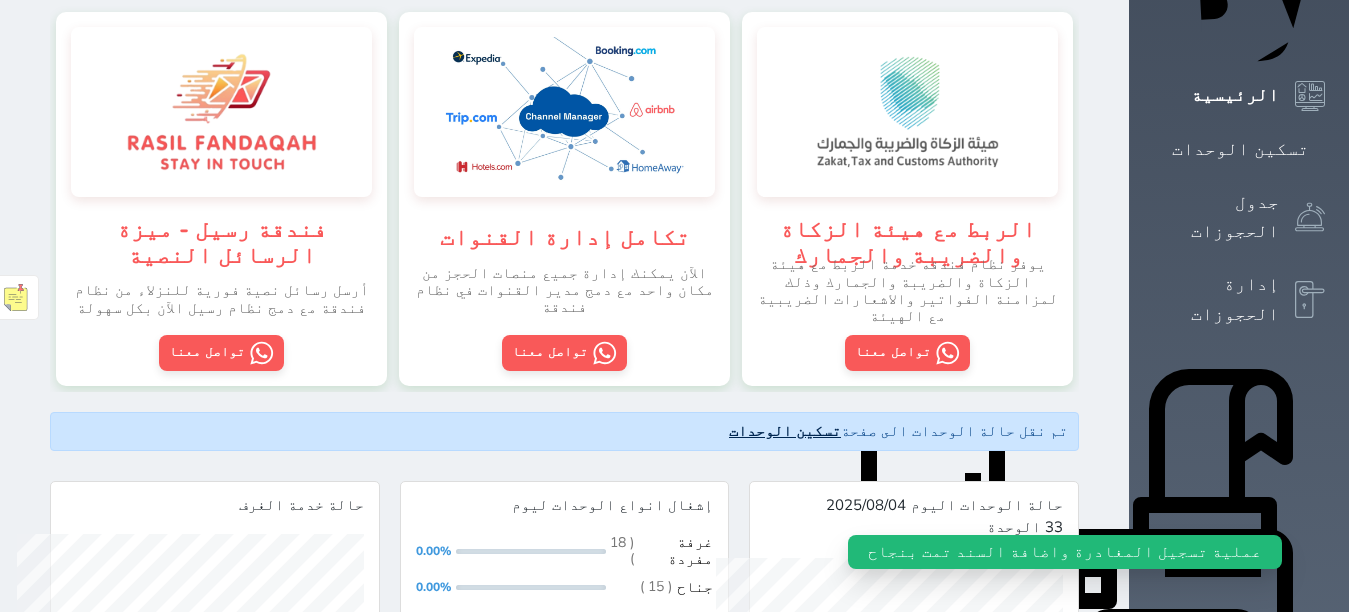 click on "تسكين الوحدات" at bounding box center (785, 431) 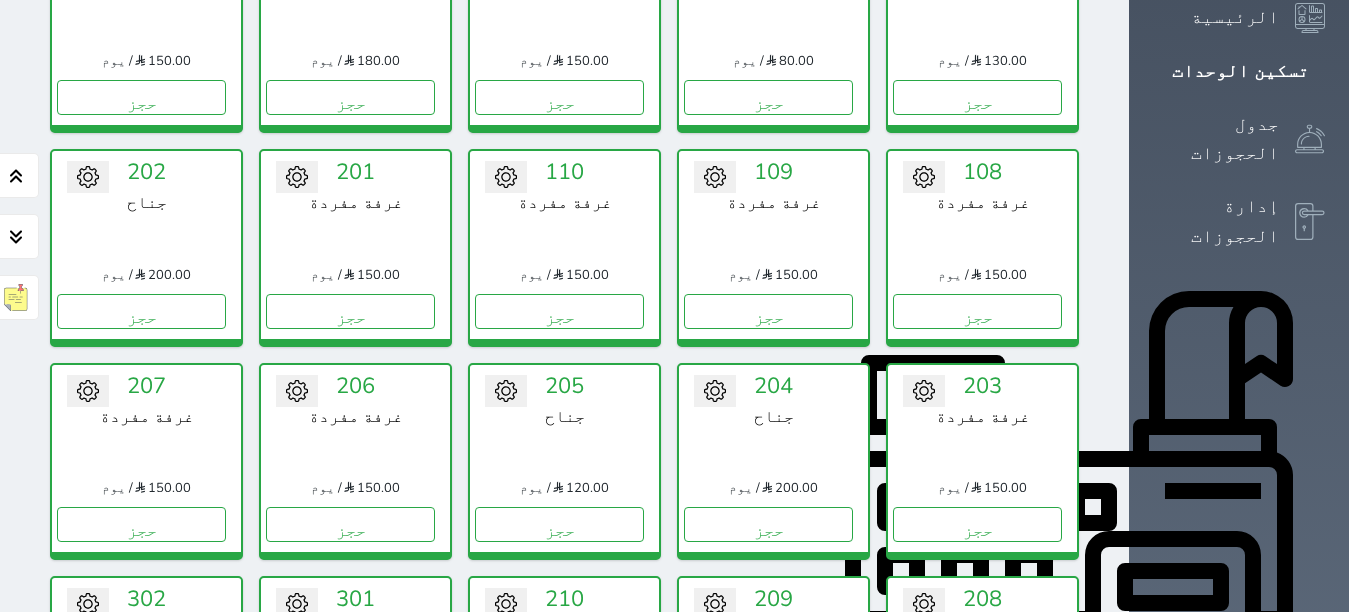 scroll, scrollTop: 978, scrollLeft: 0, axis: vertical 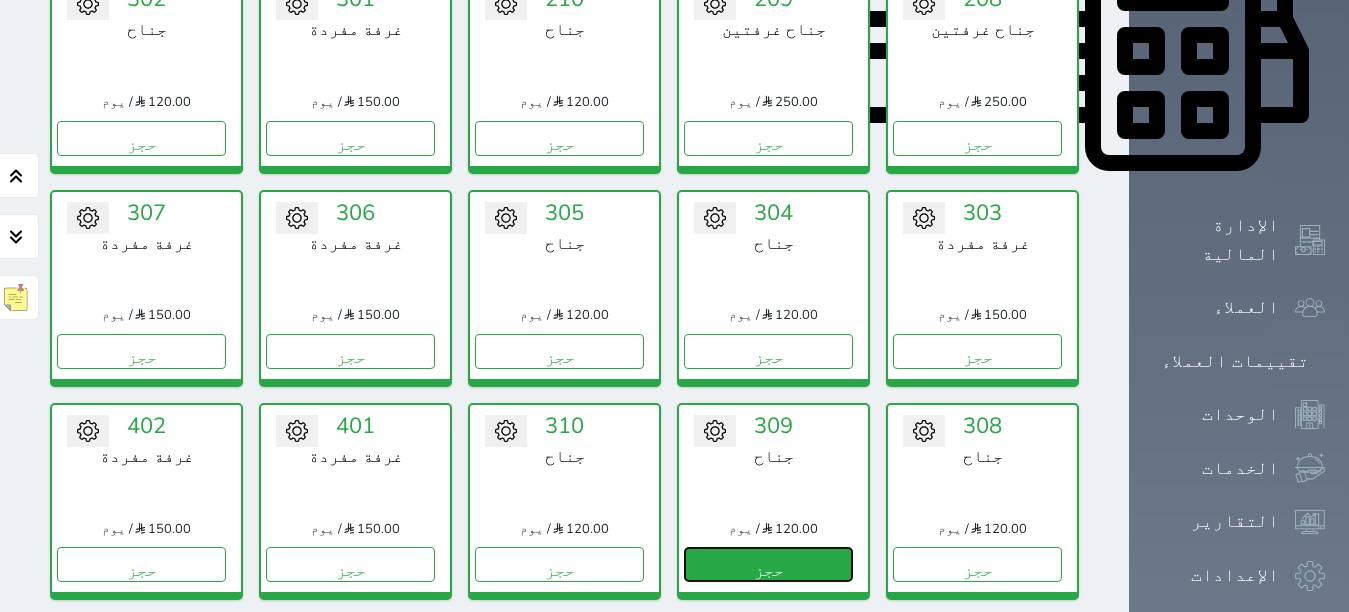 click on "حجز" at bounding box center [768, 564] 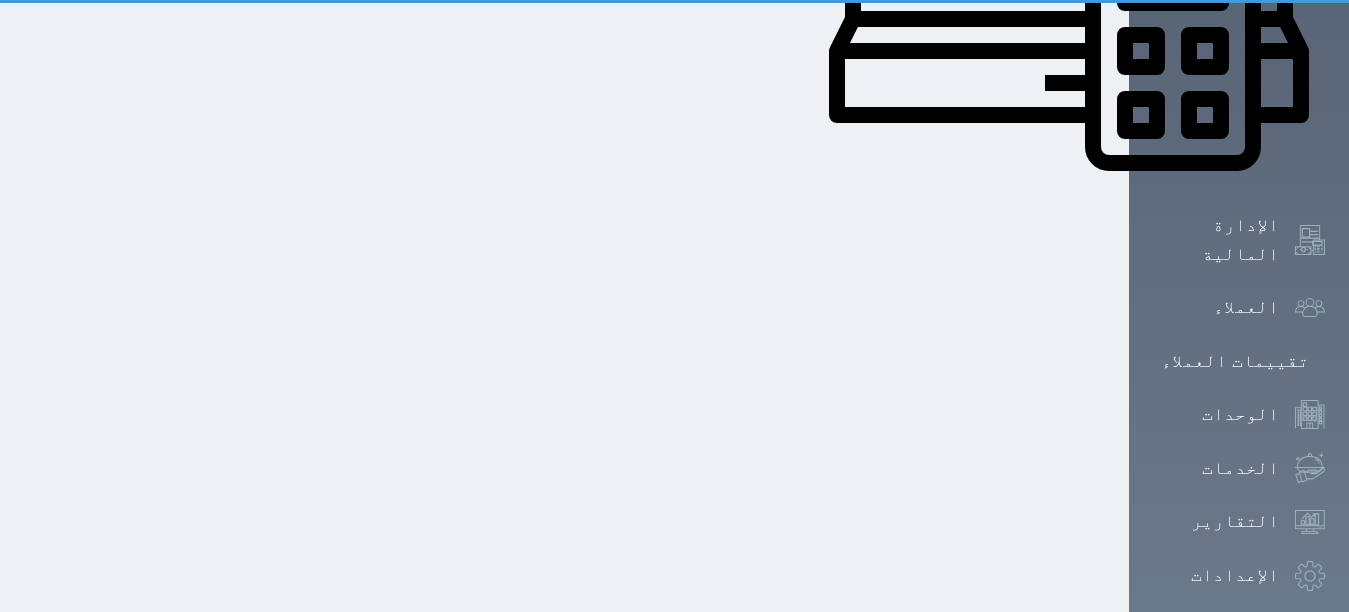 scroll, scrollTop: 400, scrollLeft: 0, axis: vertical 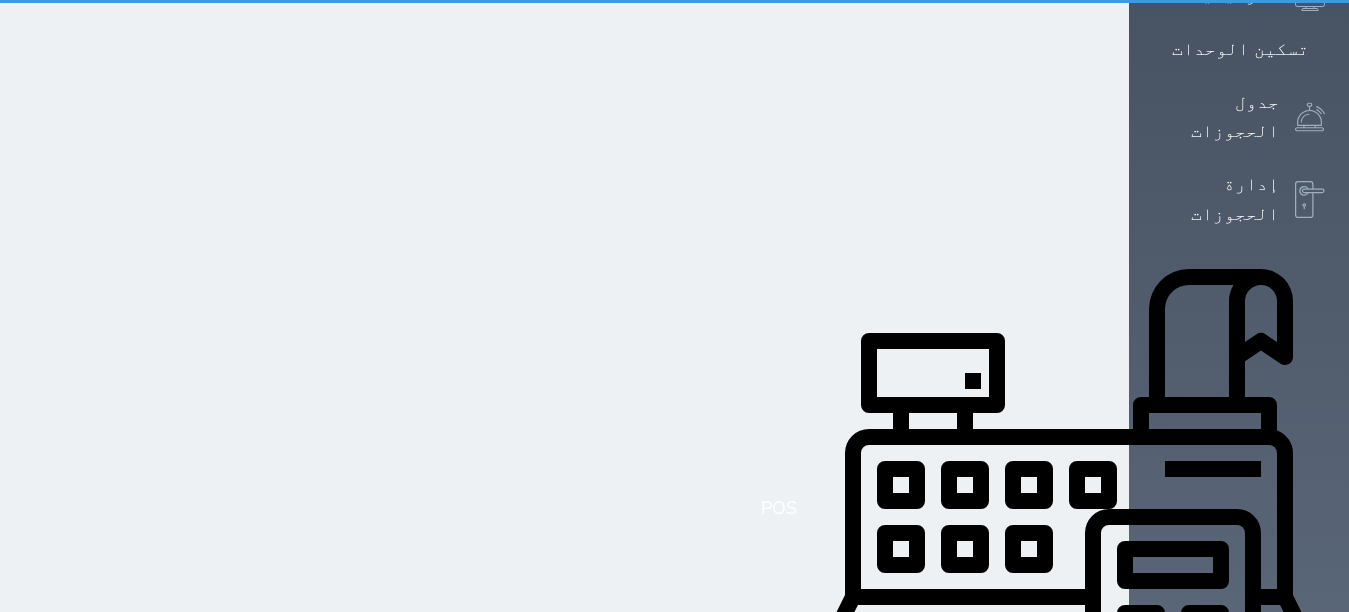 select on "1" 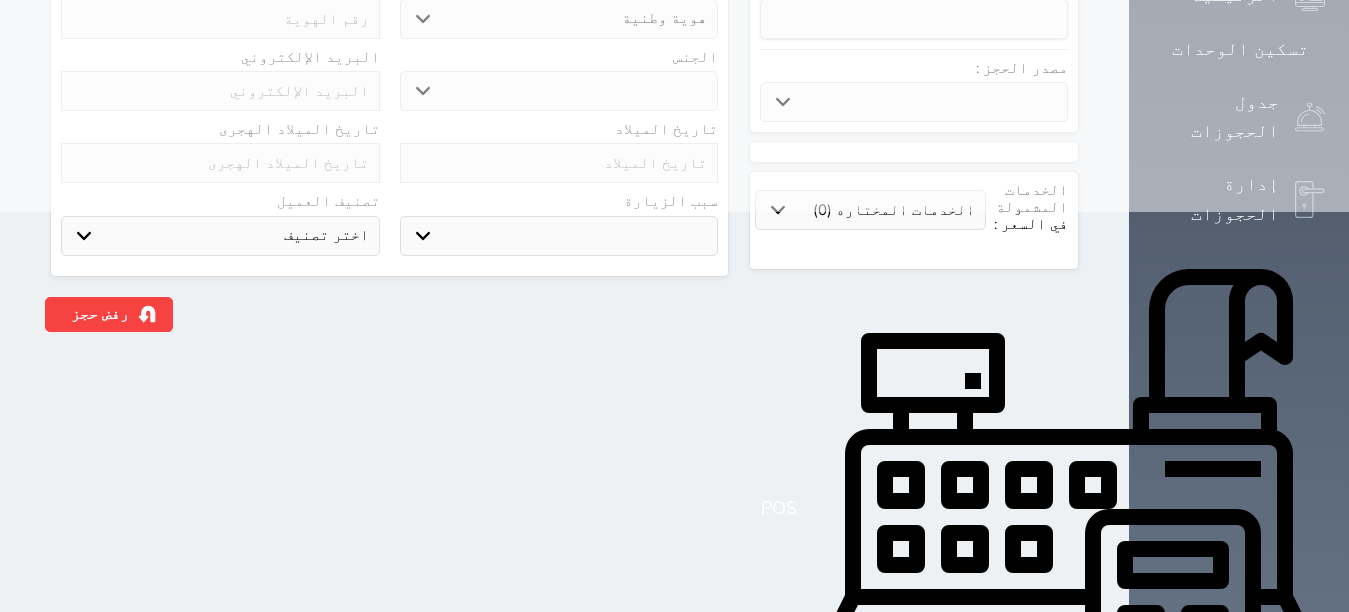 scroll, scrollTop: 0, scrollLeft: 0, axis: both 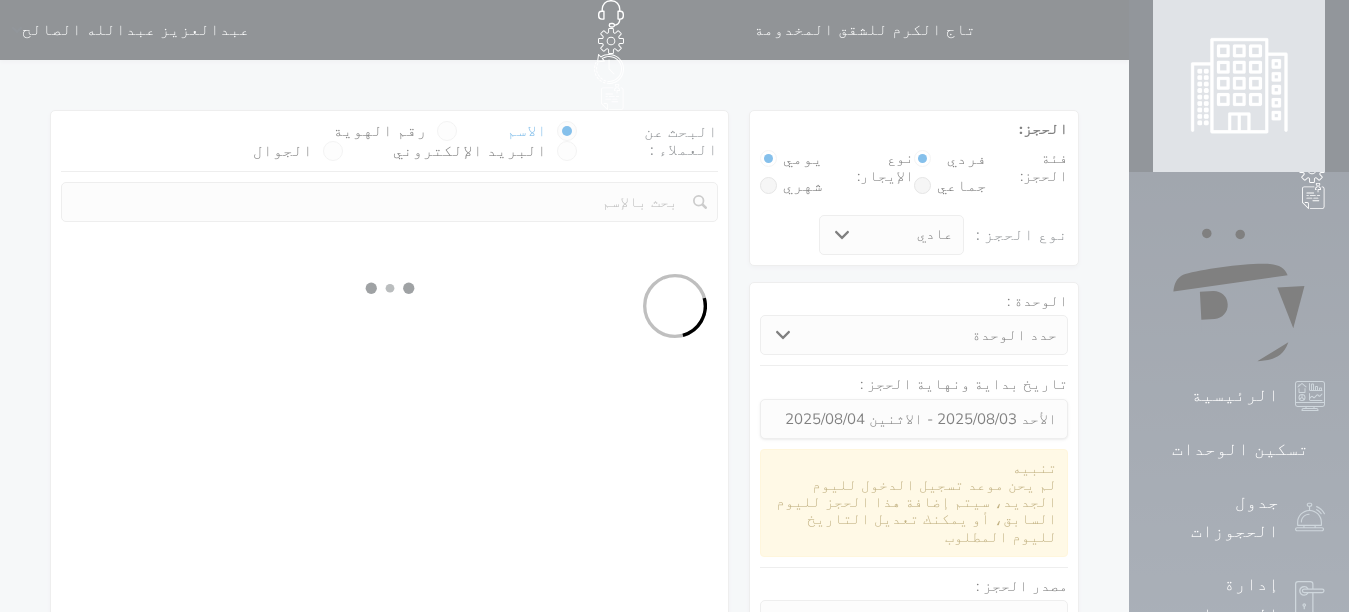select 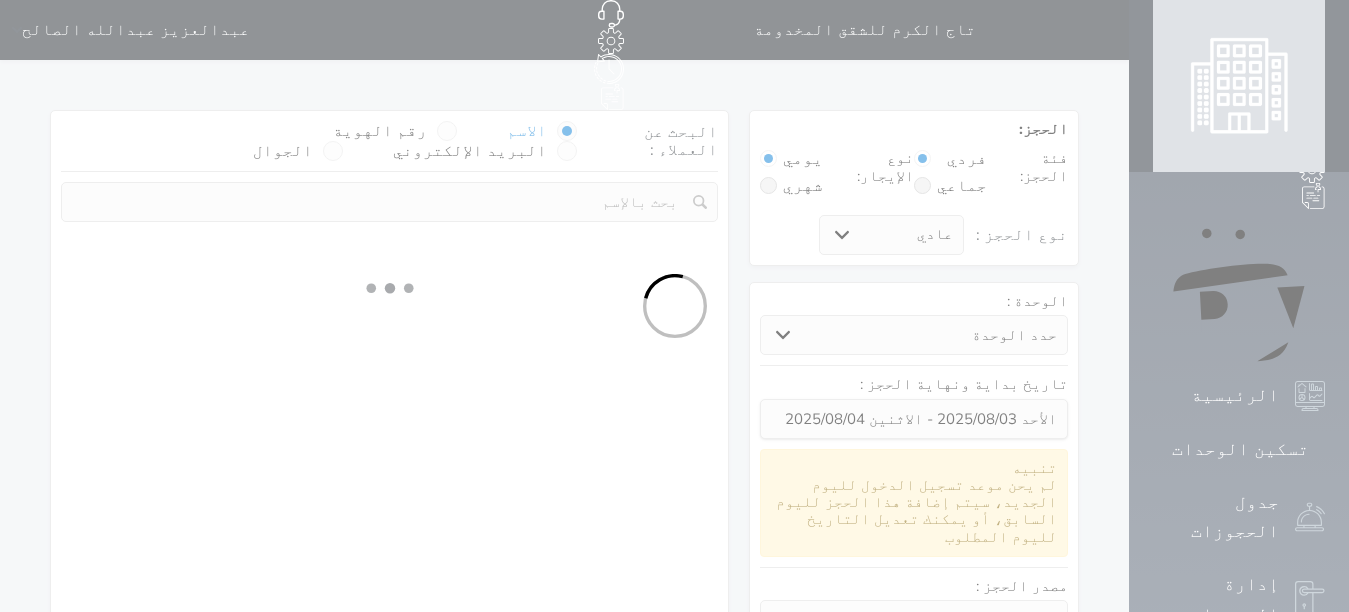 select on "113" 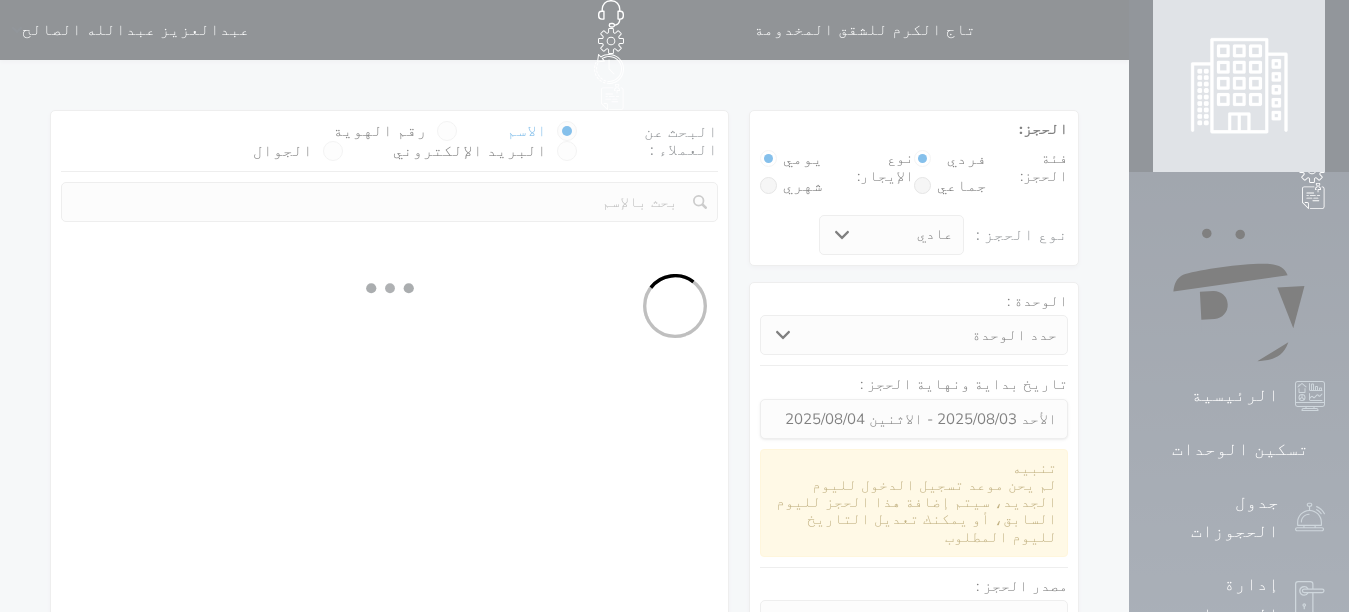 select on "1" 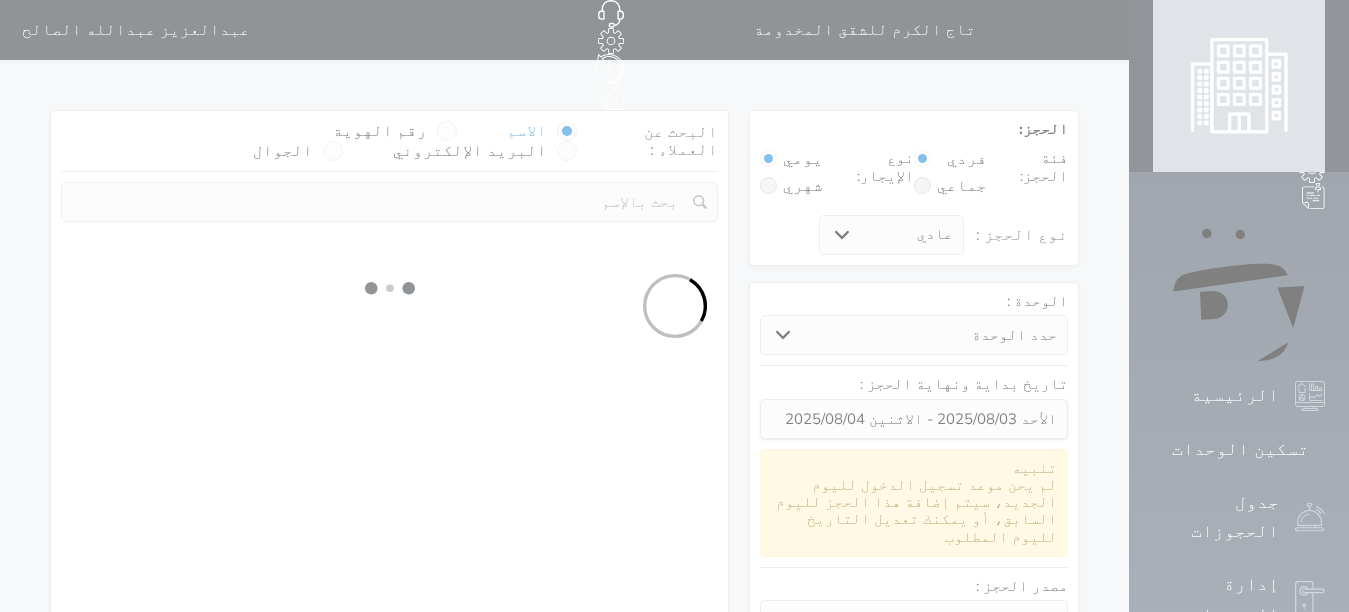 select 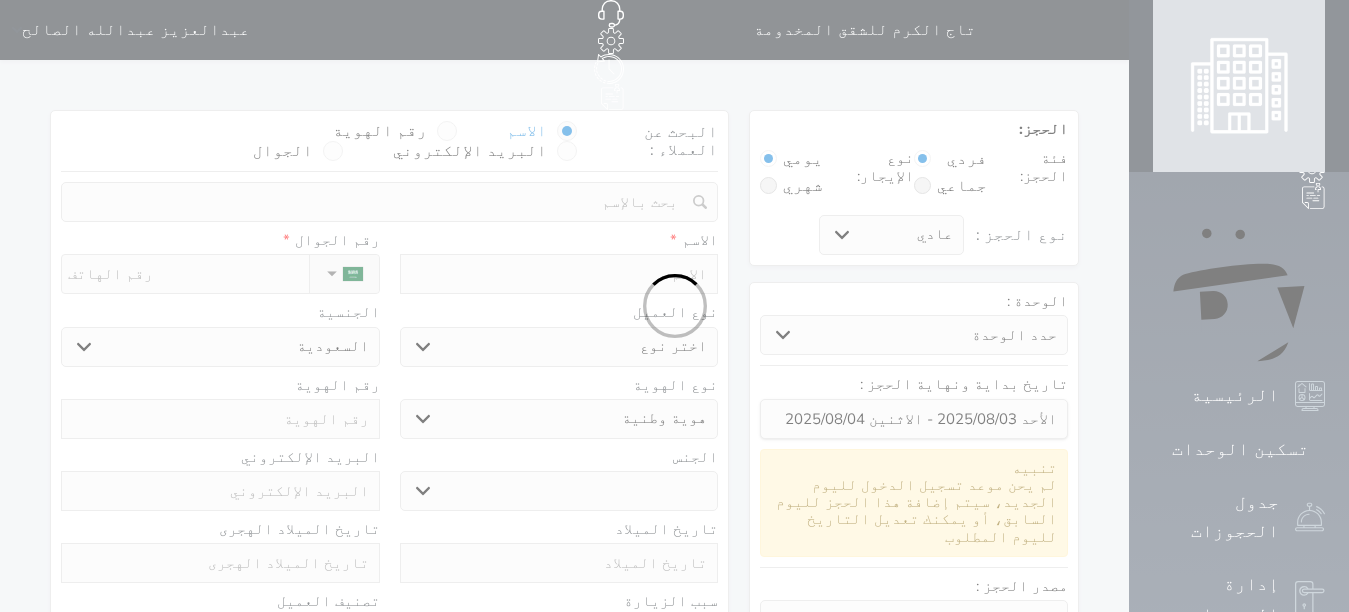 select 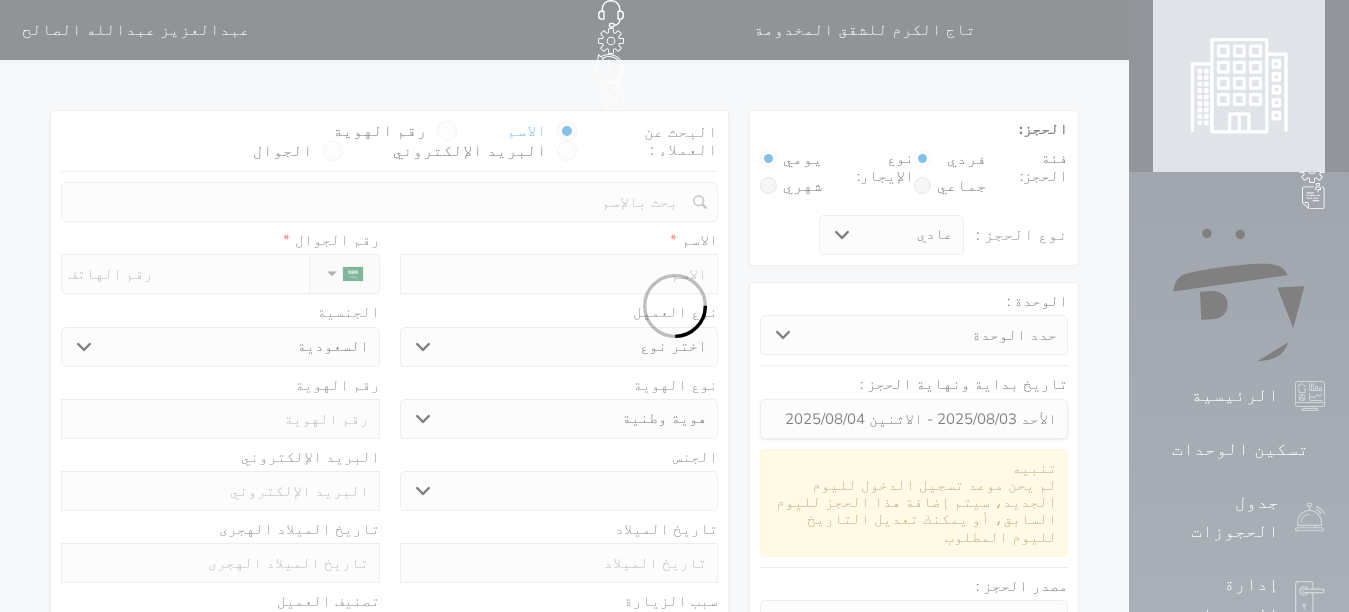 select 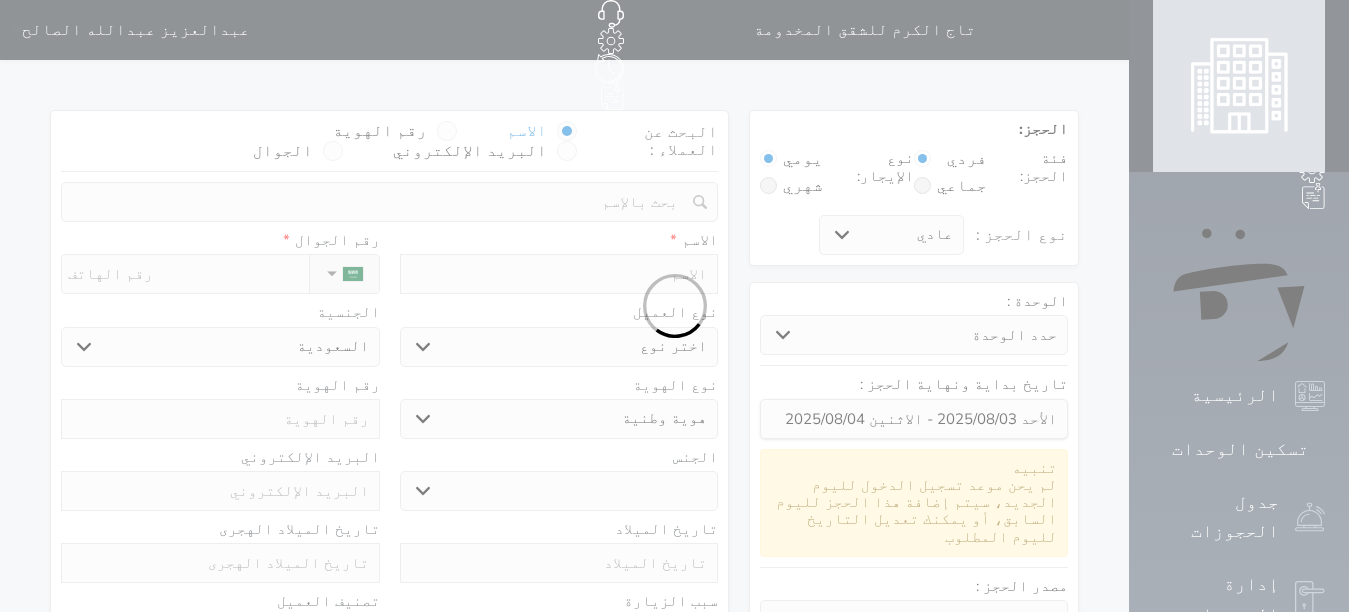 select 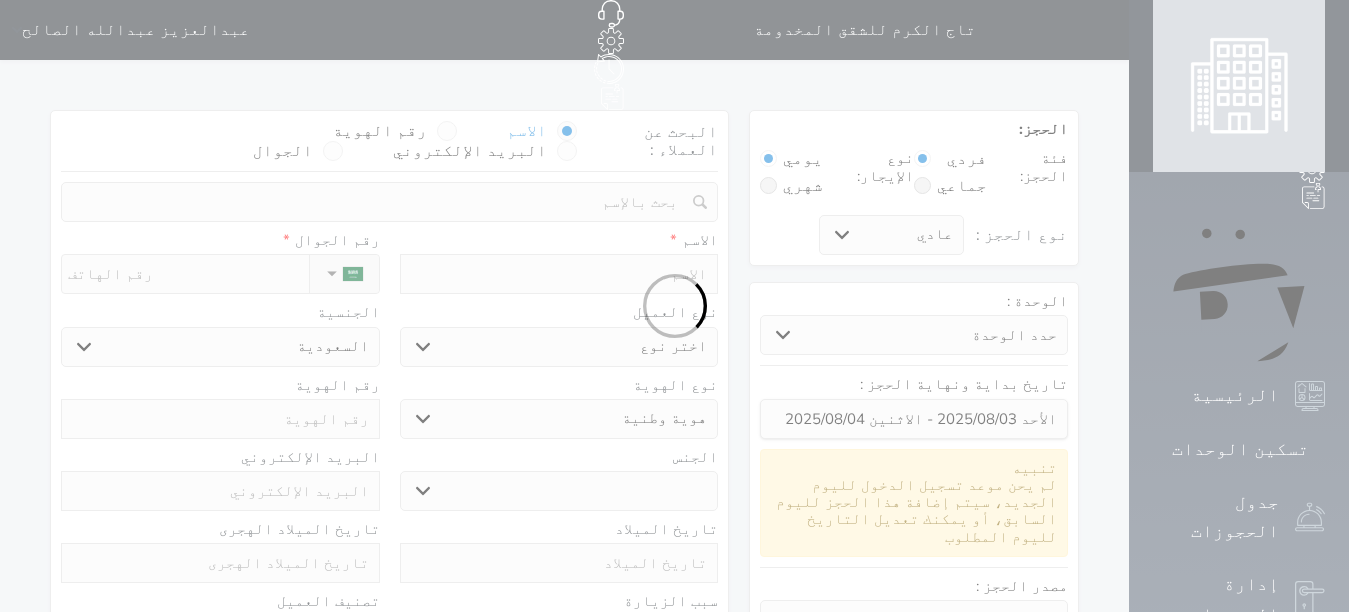 select 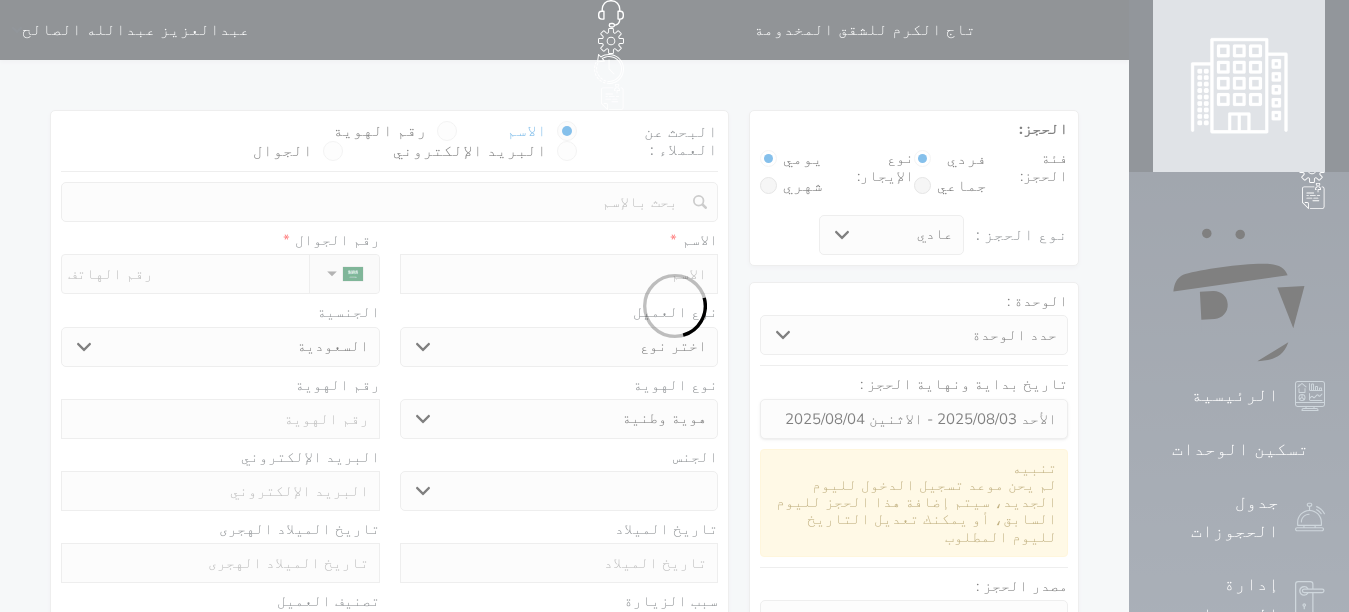 select on "1" 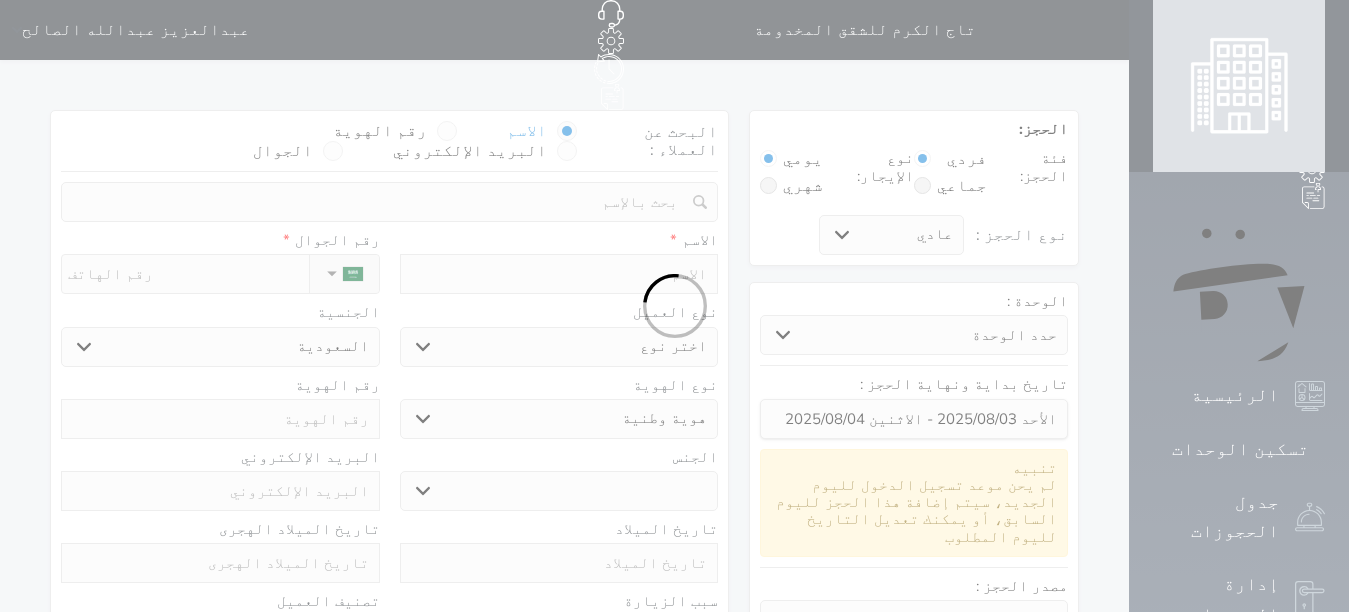select on "7" 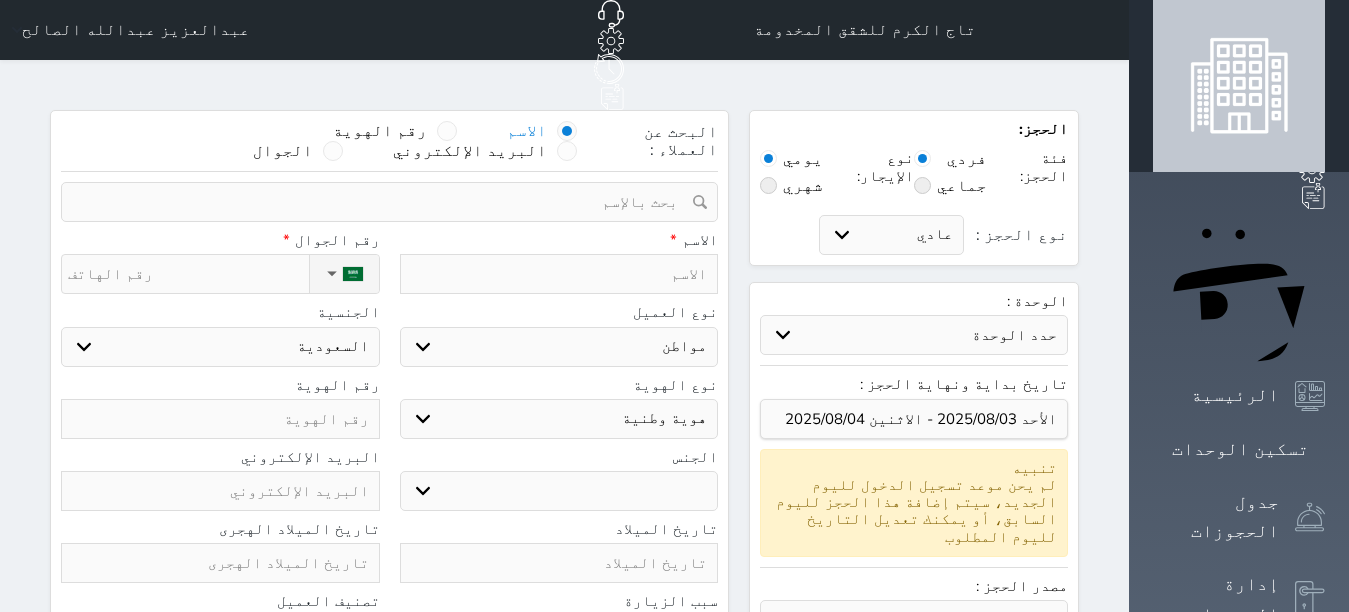 select 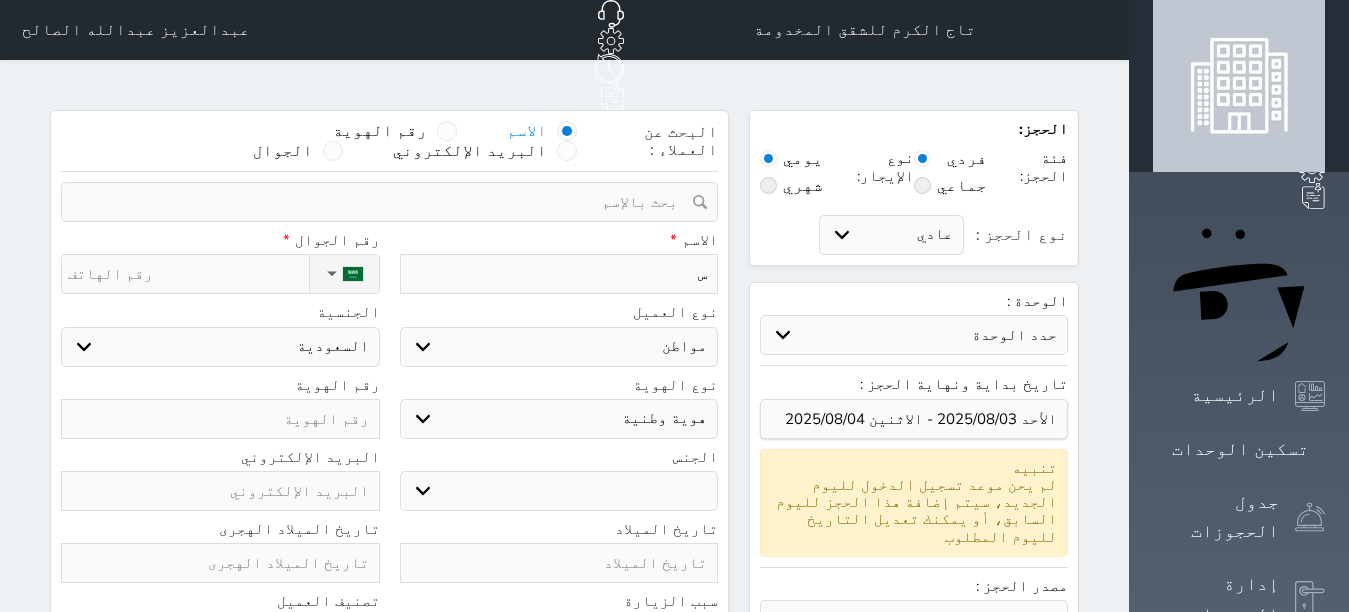 type on "سا" 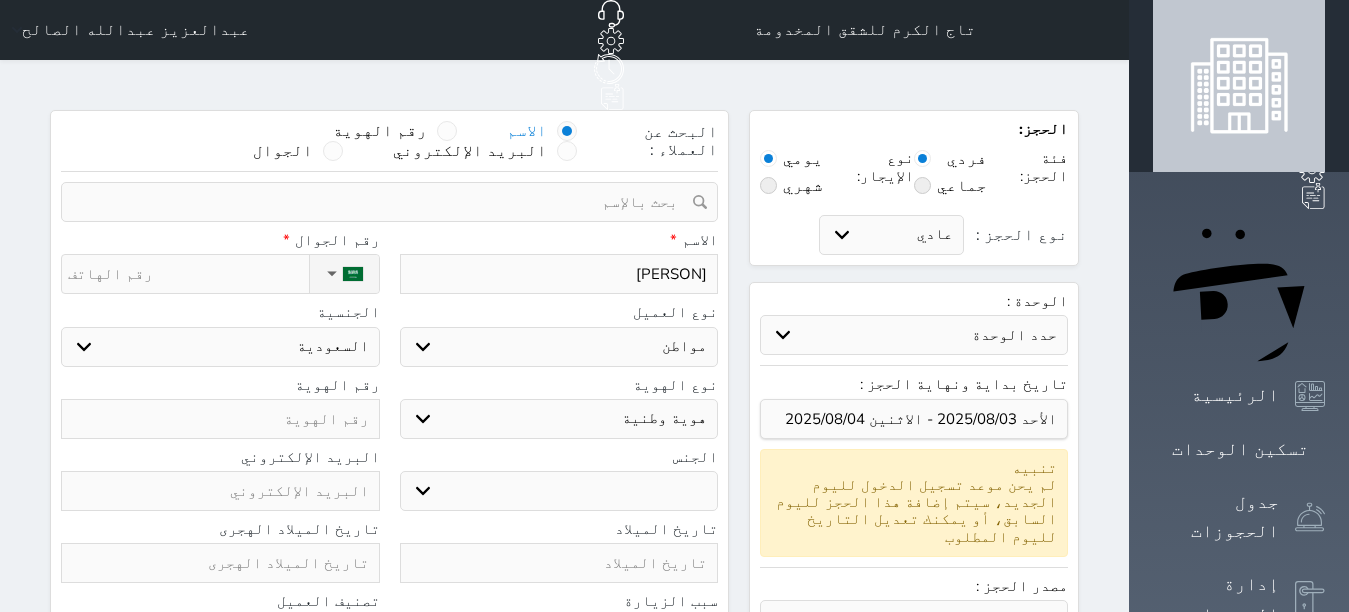 drag, startPoint x: 741, startPoint y: 426, endPoint x: 741, endPoint y: 452, distance: 26 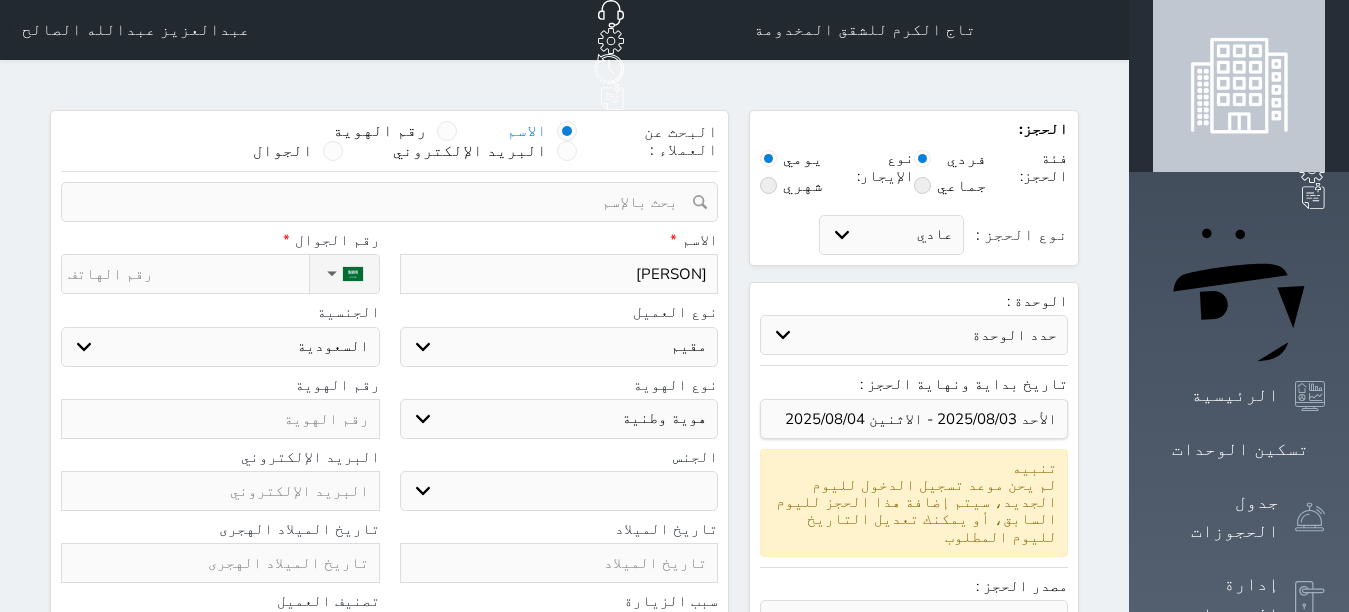 click on "اختر نوع   مواطن مواطن خليجي زائر مقيم" at bounding box center [559, 347] 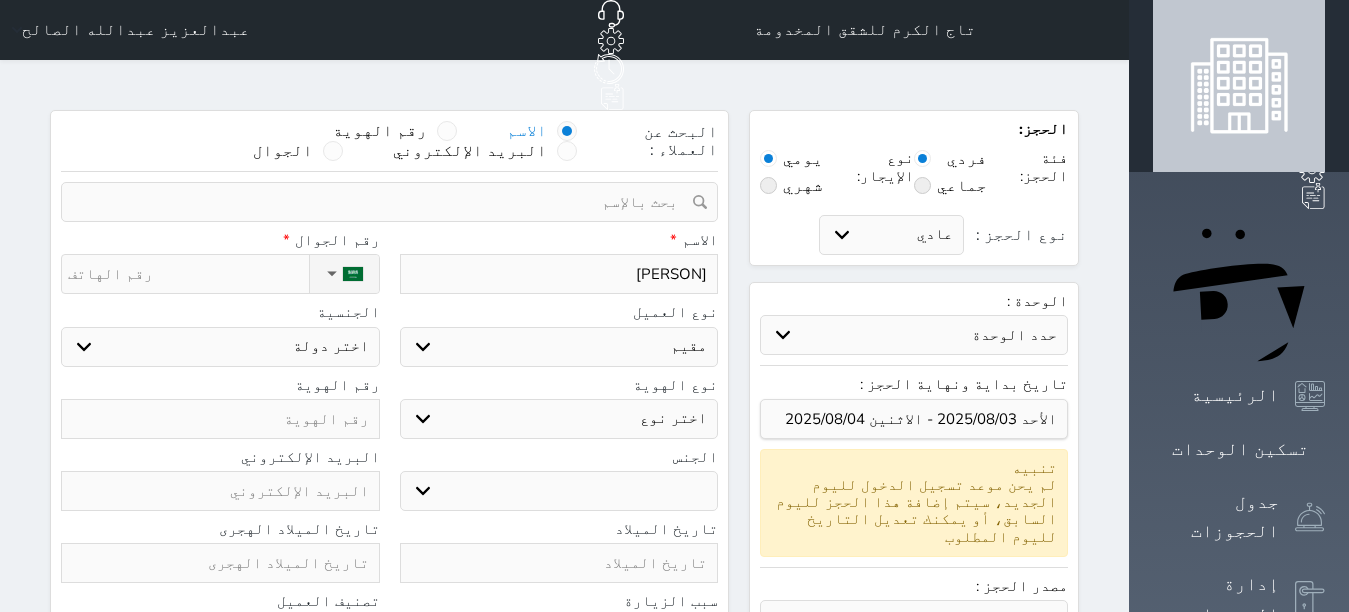 click on "ذكر   انثى" at bounding box center [559, 491] 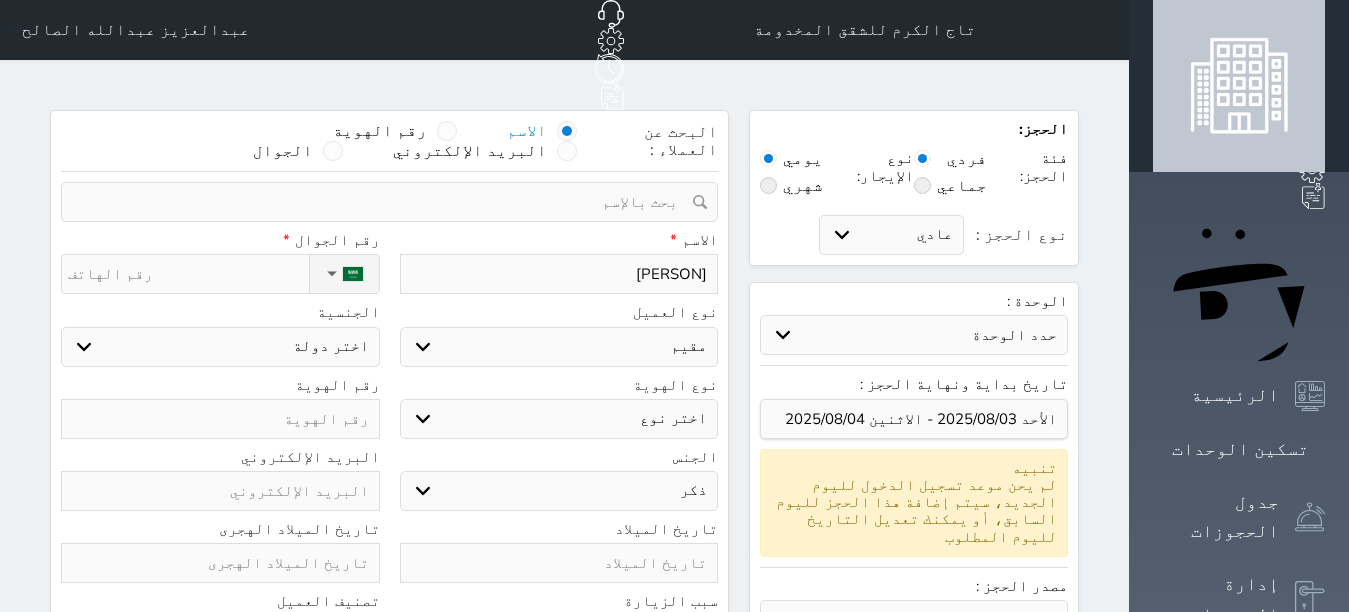 click on "ذكر   انثى" at bounding box center [559, 491] 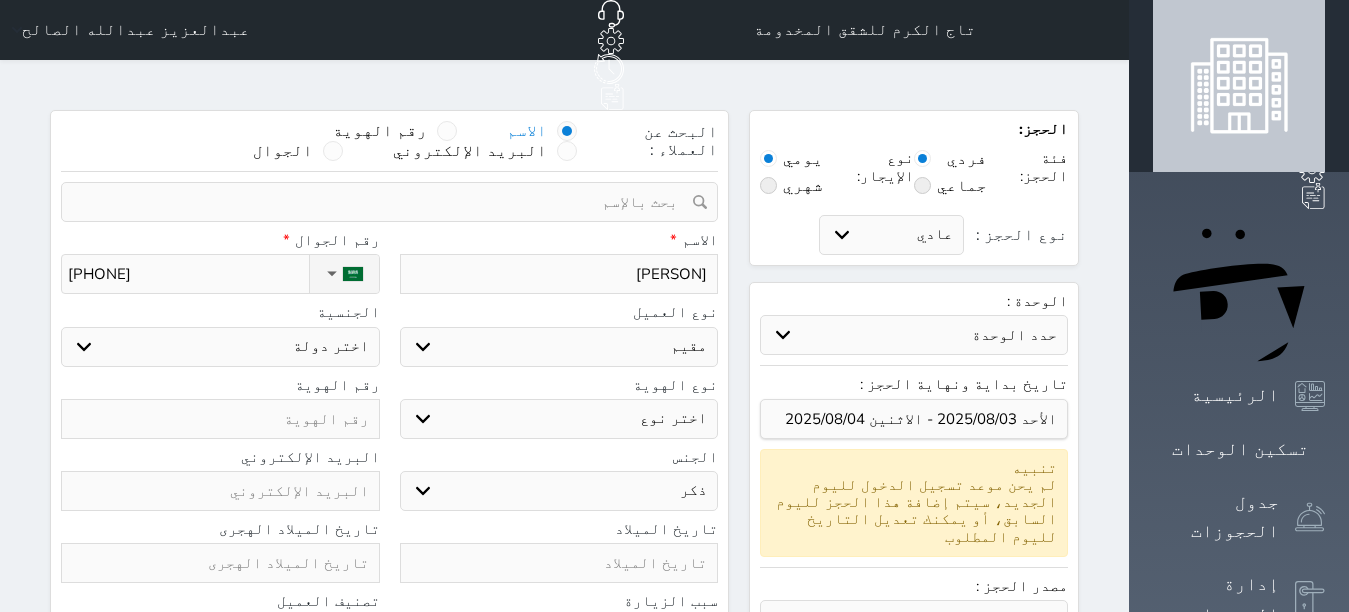 click at bounding box center [220, 419] 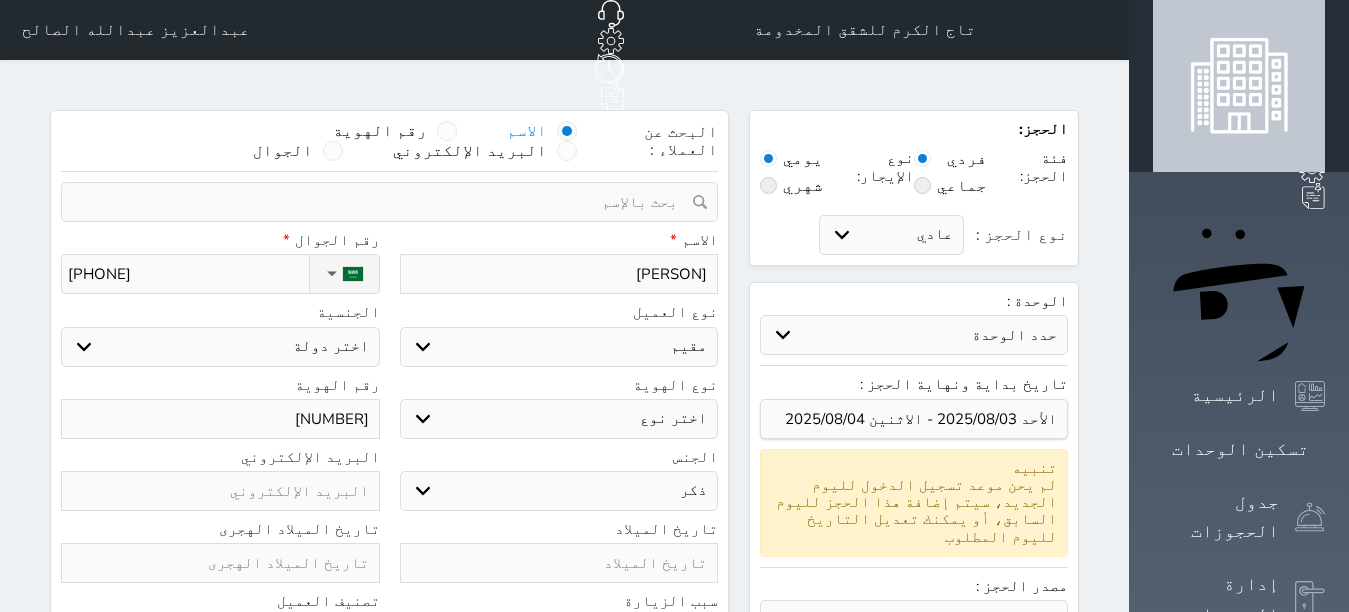 scroll, scrollTop: 697, scrollLeft: 0, axis: vertical 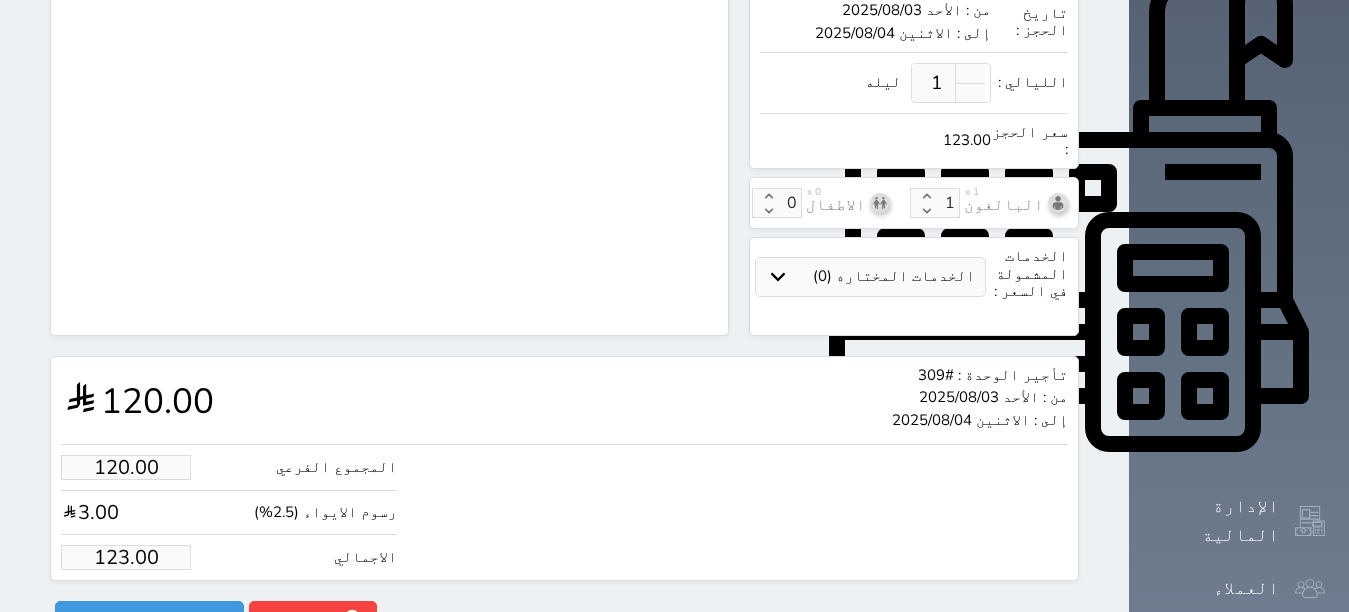click on "123.00" at bounding box center [126, 557] 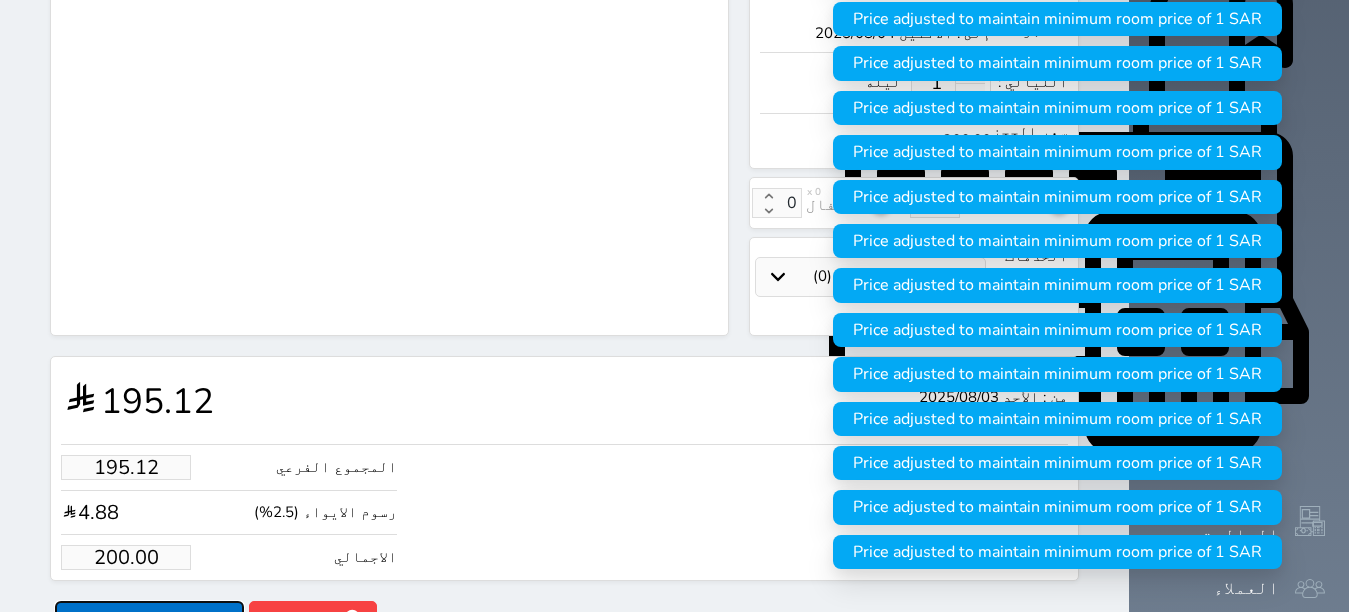 click on "حجز" at bounding box center [149, 618] 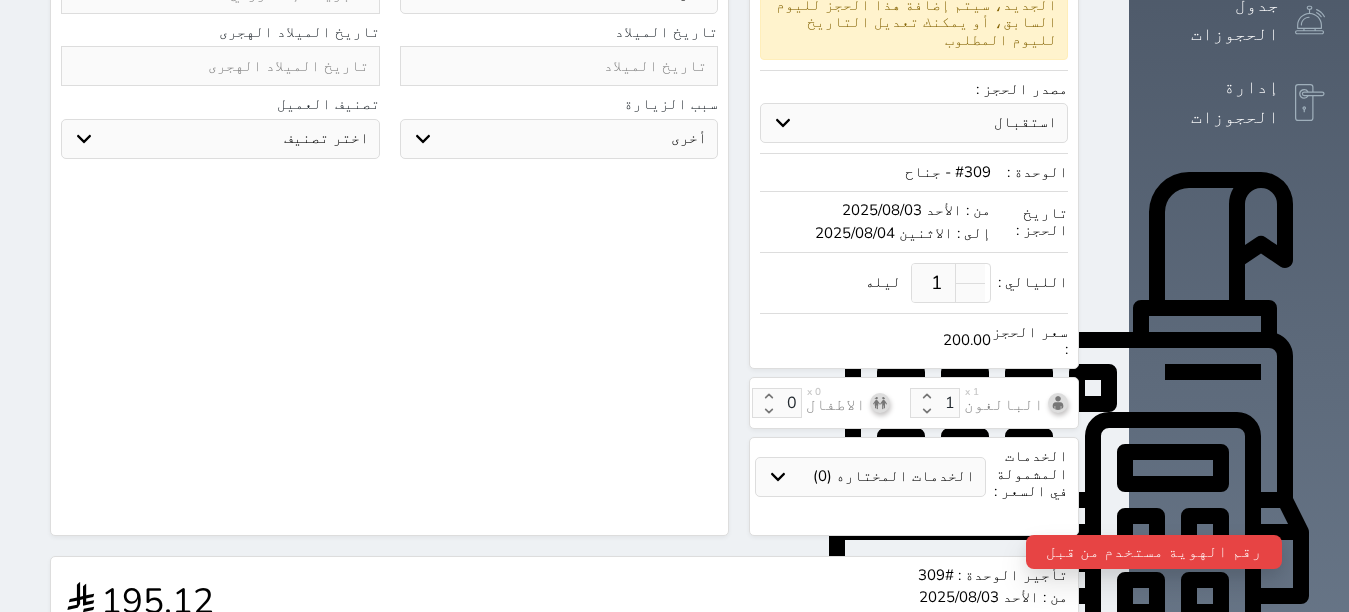 scroll, scrollTop: 197, scrollLeft: 0, axis: vertical 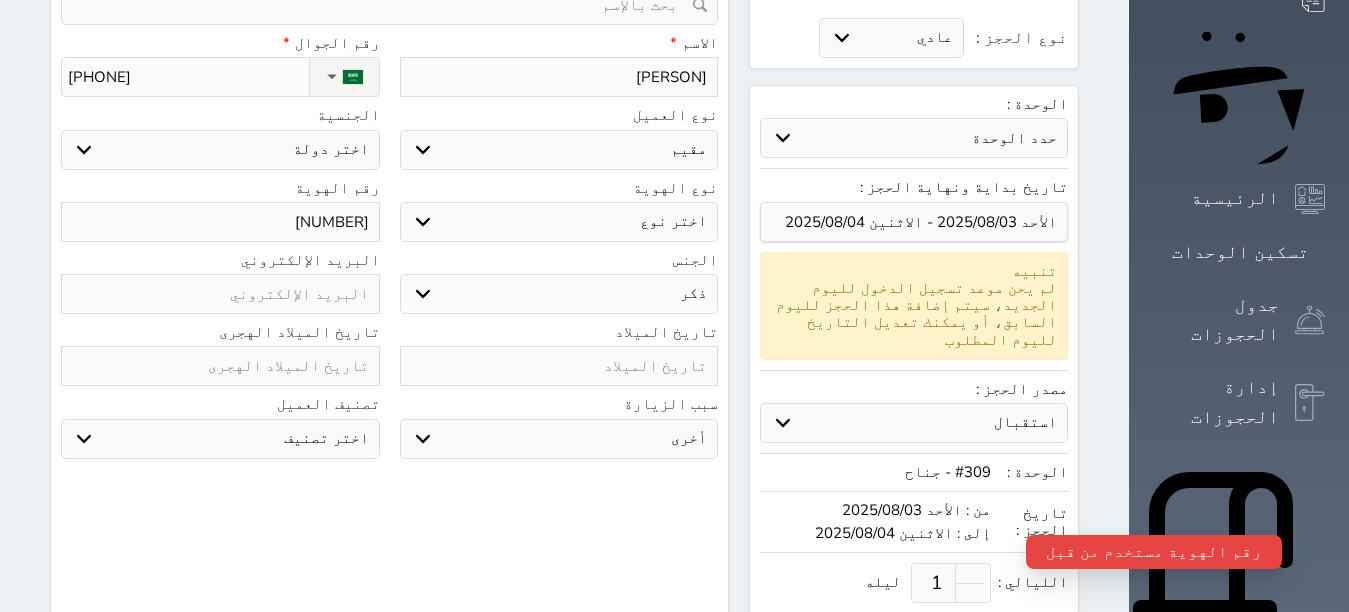 click on "[NUMBER]" at bounding box center (220, 222) 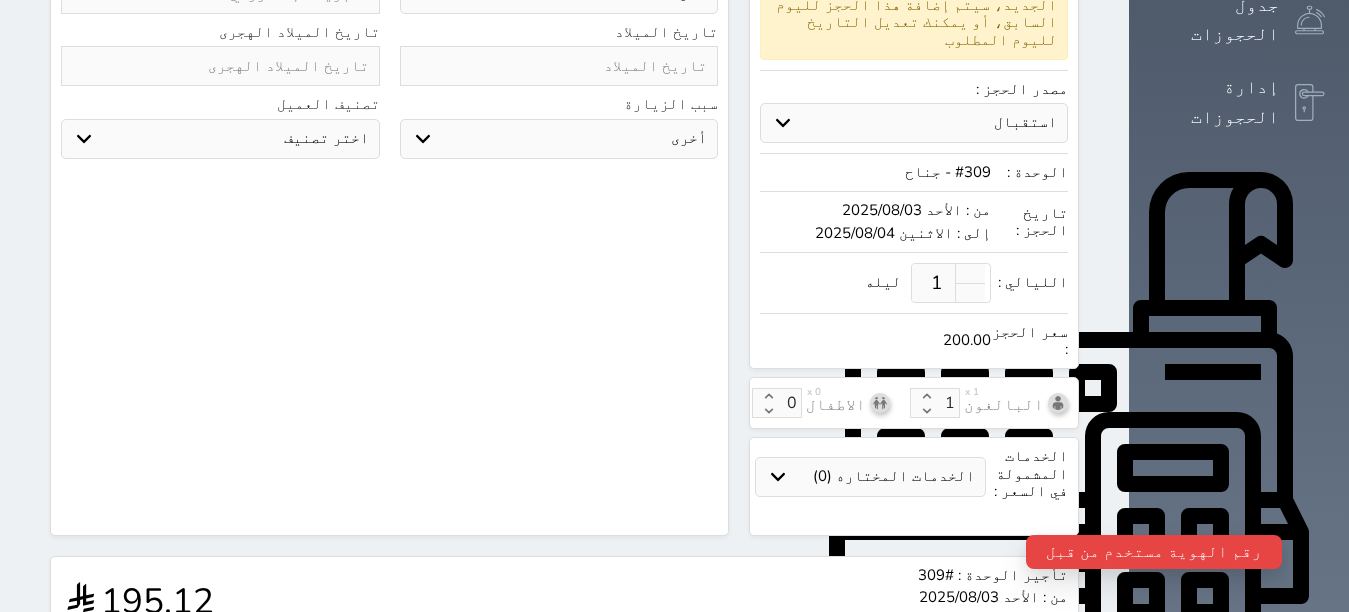 scroll, scrollTop: 697, scrollLeft: 0, axis: vertical 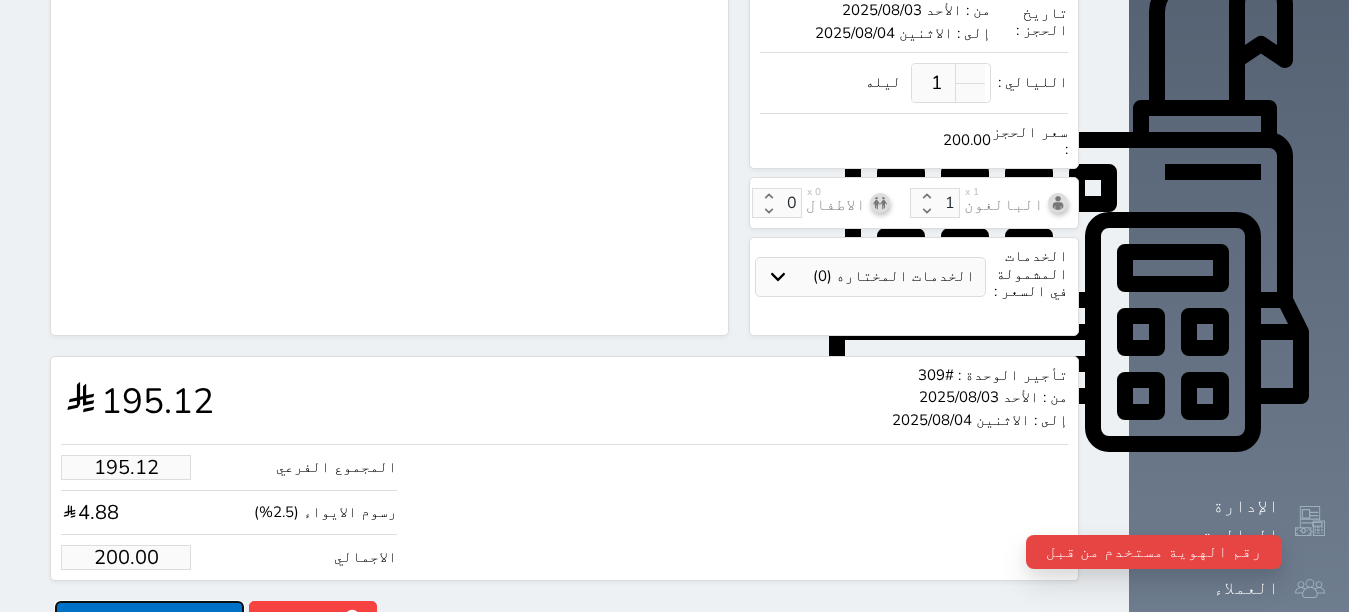 click on "حجز" at bounding box center [149, 618] 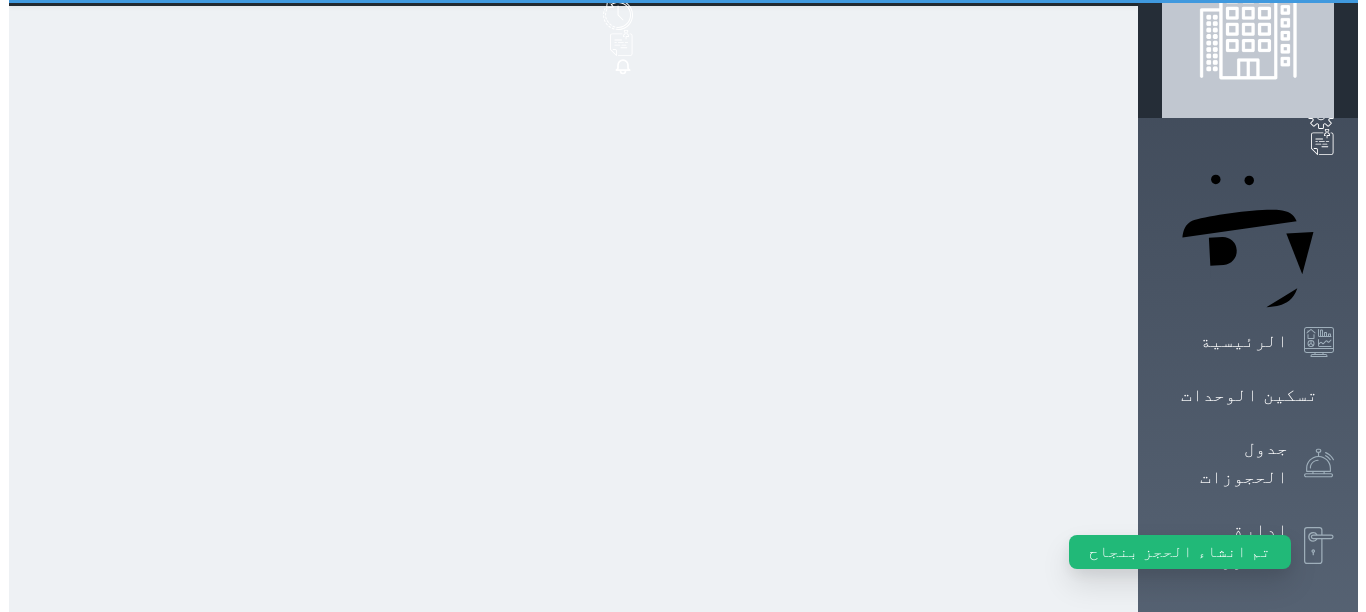 scroll, scrollTop: 0, scrollLeft: 0, axis: both 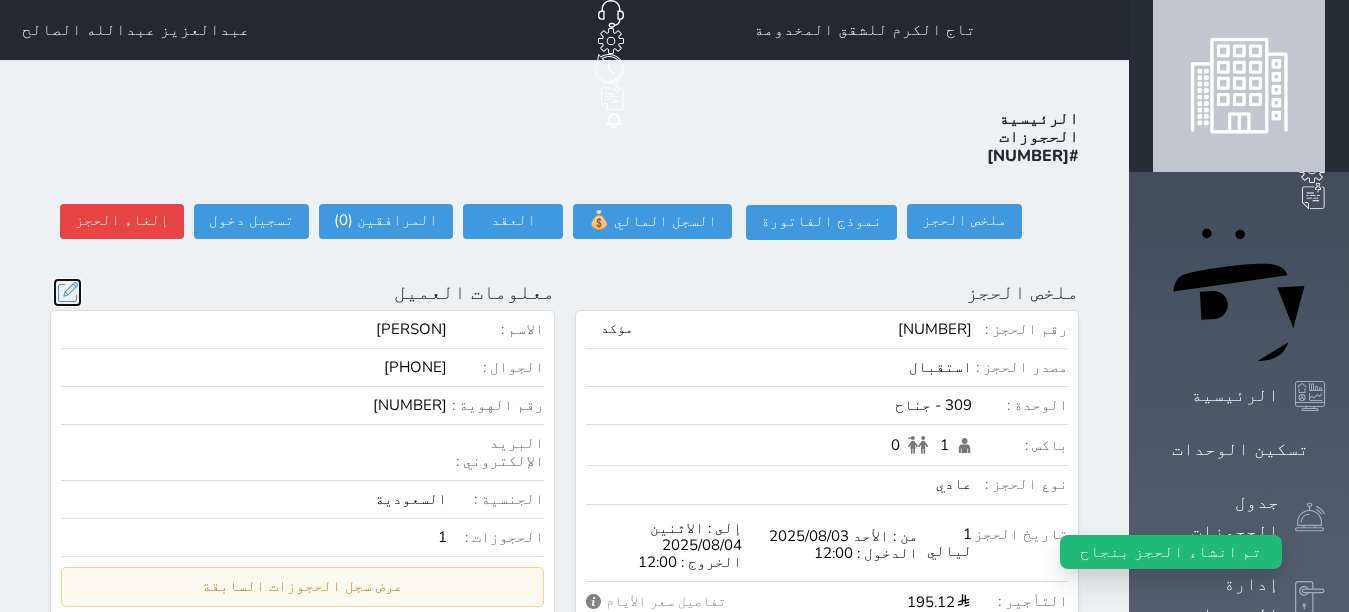 click at bounding box center (67, 292) 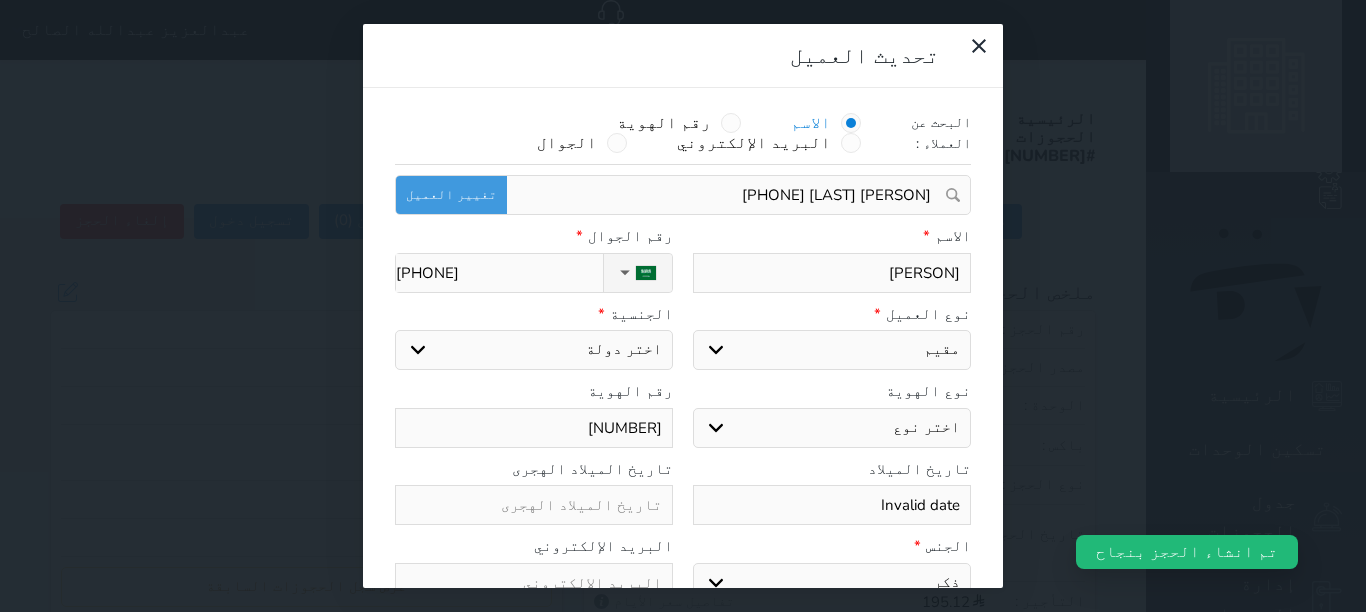 click on "[NUMBER]" at bounding box center (534, 428) 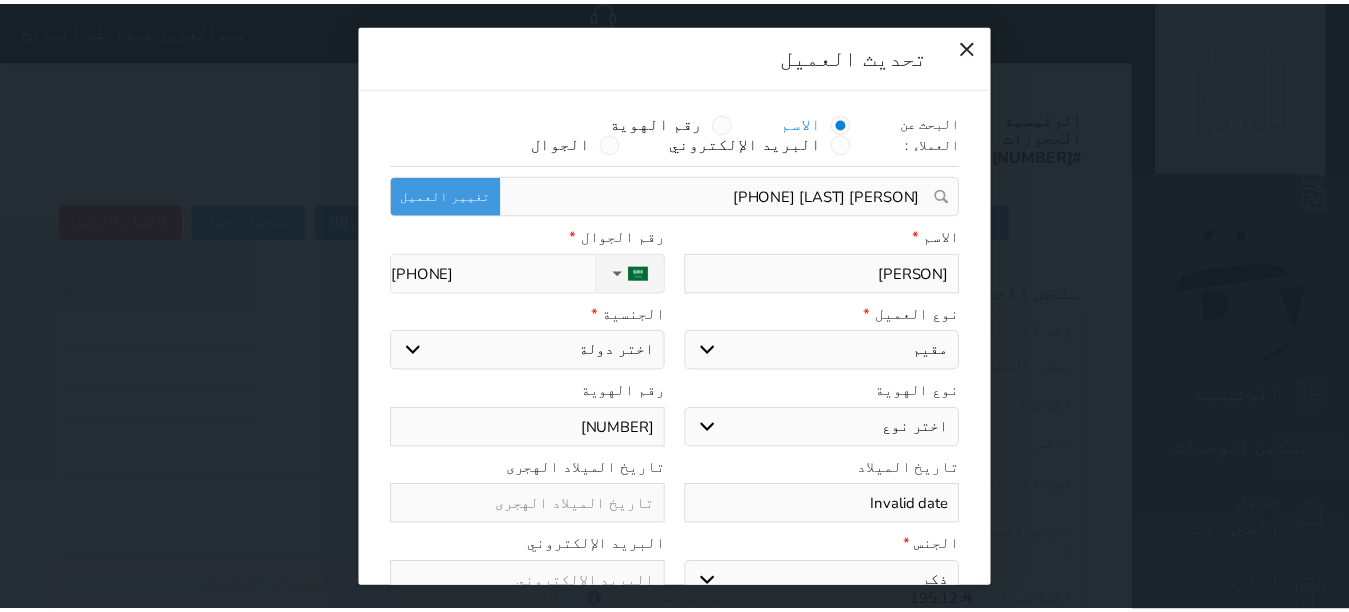 scroll, scrollTop: 45, scrollLeft: 0, axis: vertical 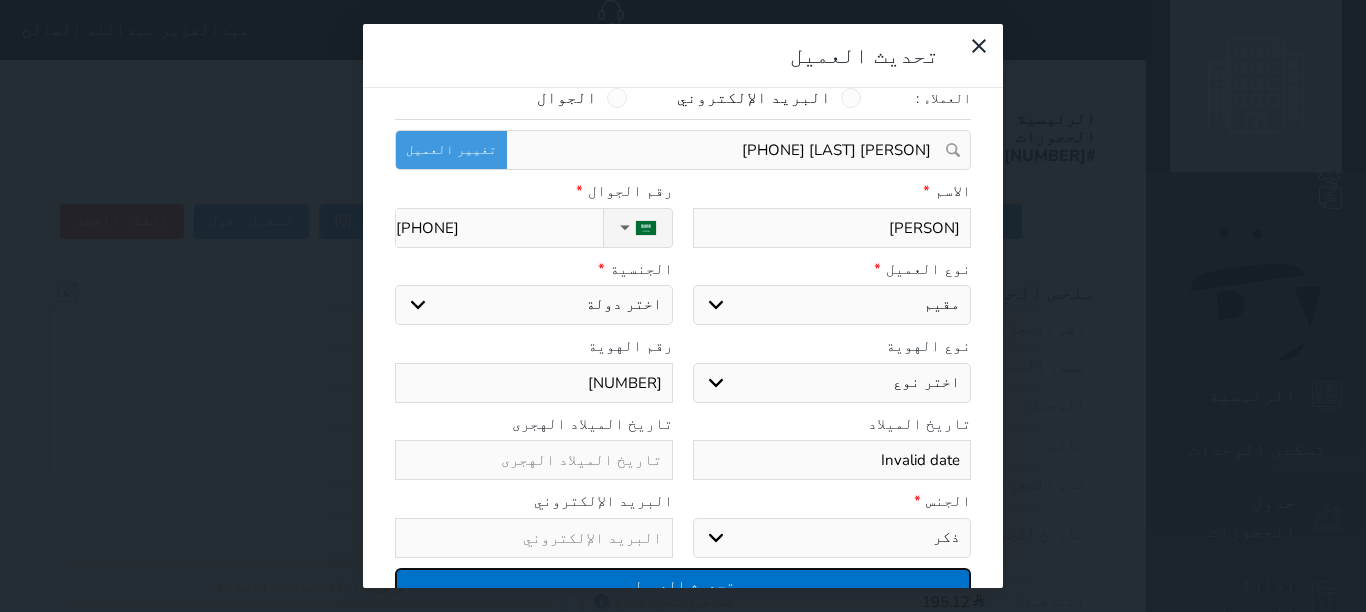 click on "تحديث العميل" at bounding box center (683, 585) 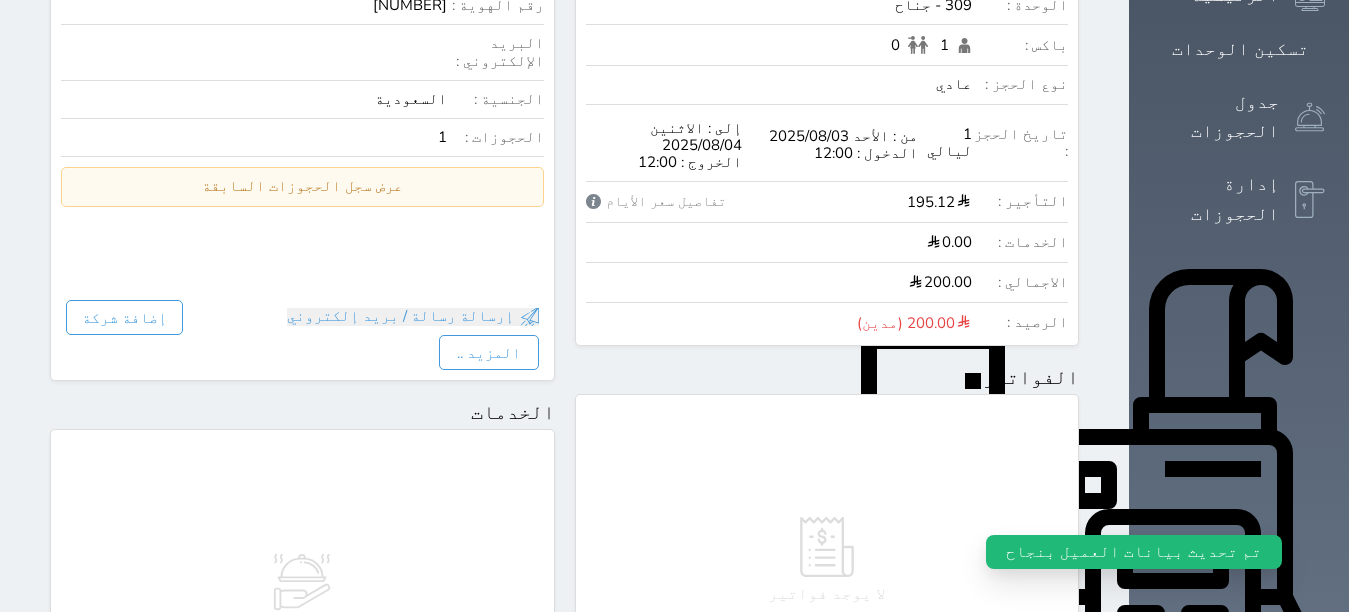 scroll, scrollTop: 900, scrollLeft: 0, axis: vertical 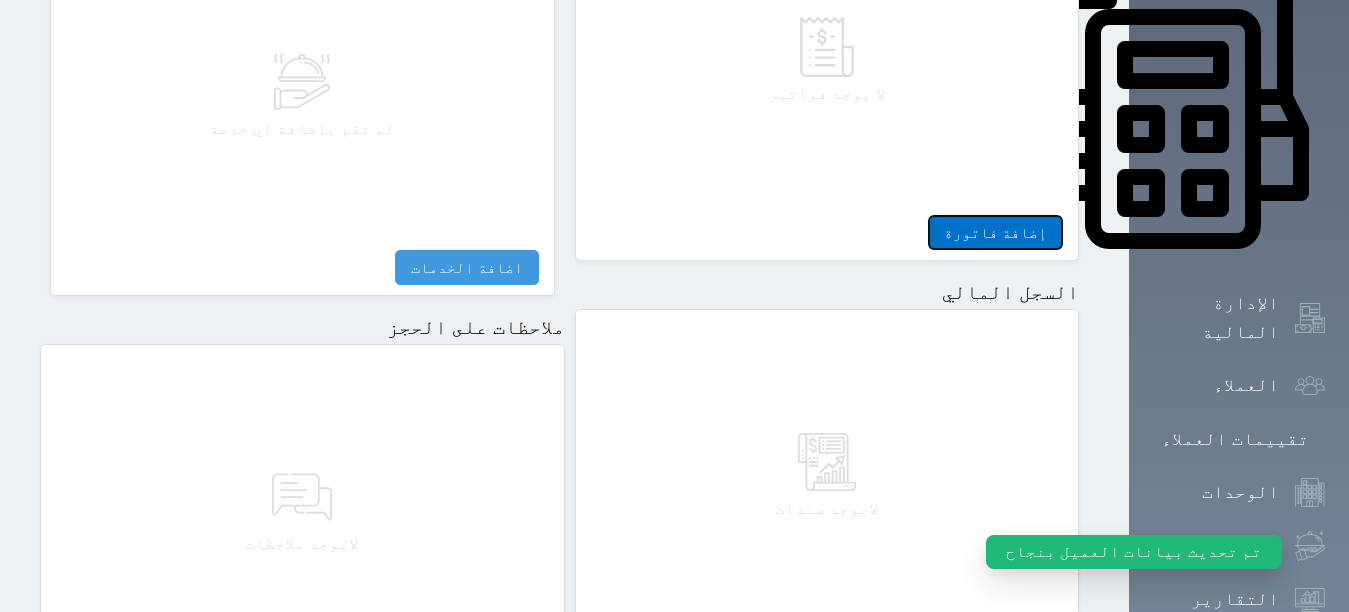 click on "إضافة فاتورة" at bounding box center [995, 232] 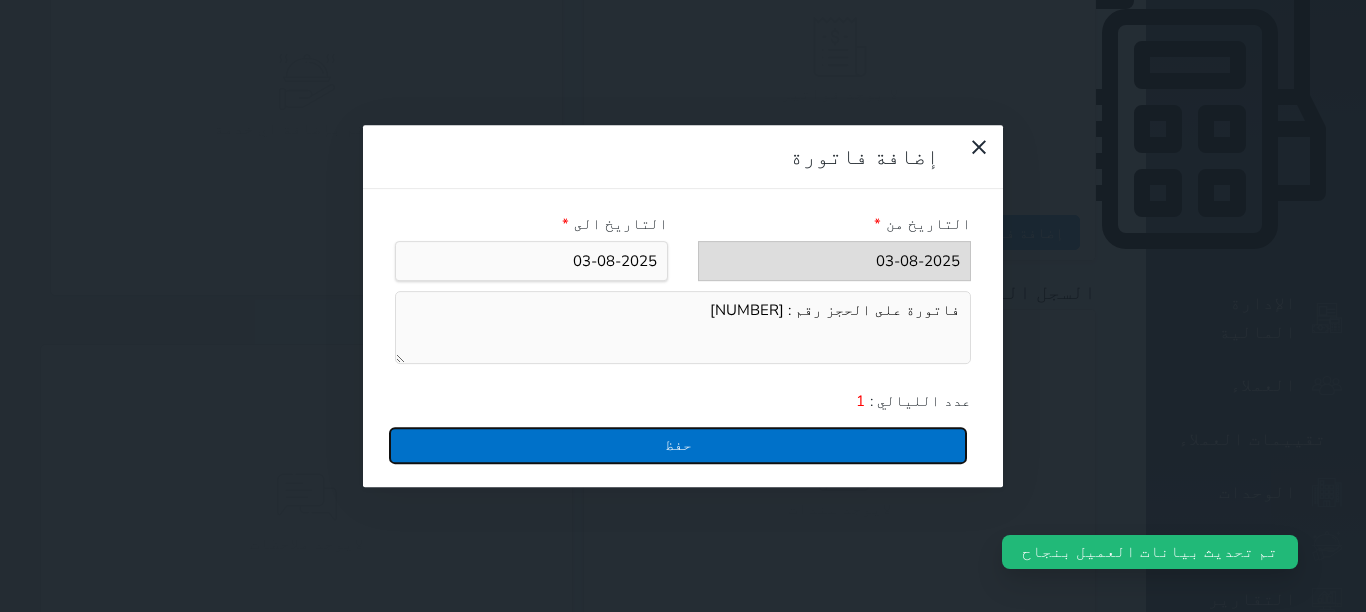 click on "حفظ" at bounding box center [678, 445] 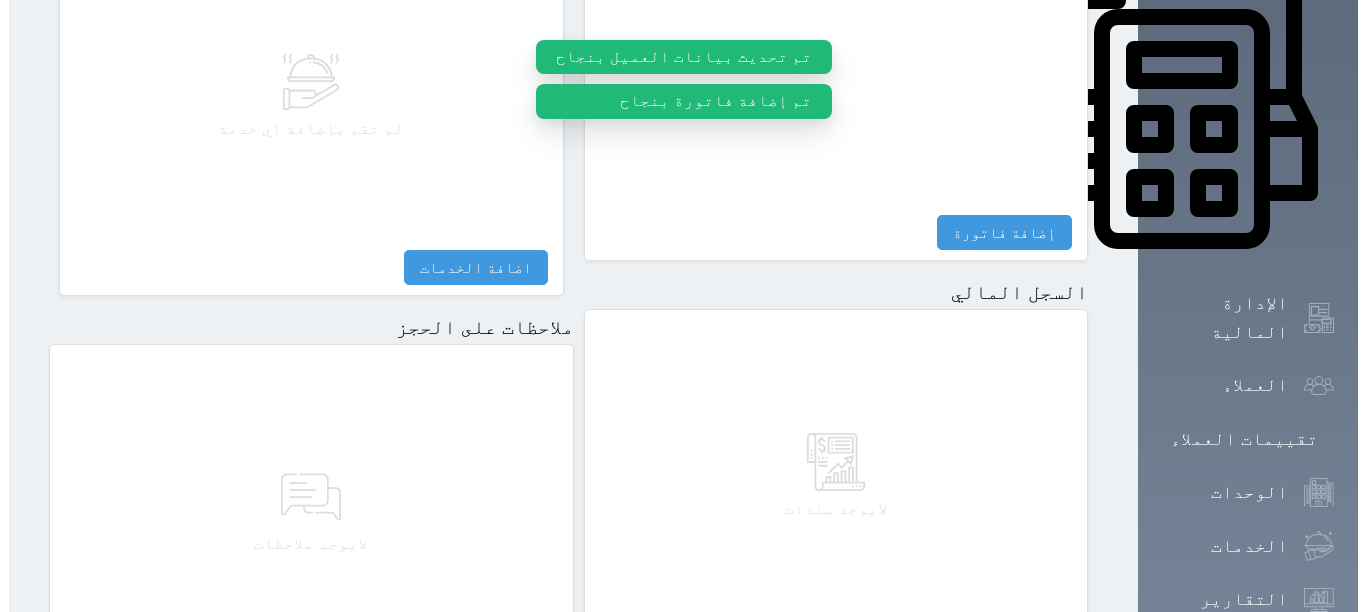 scroll, scrollTop: 500, scrollLeft: 0, axis: vertical 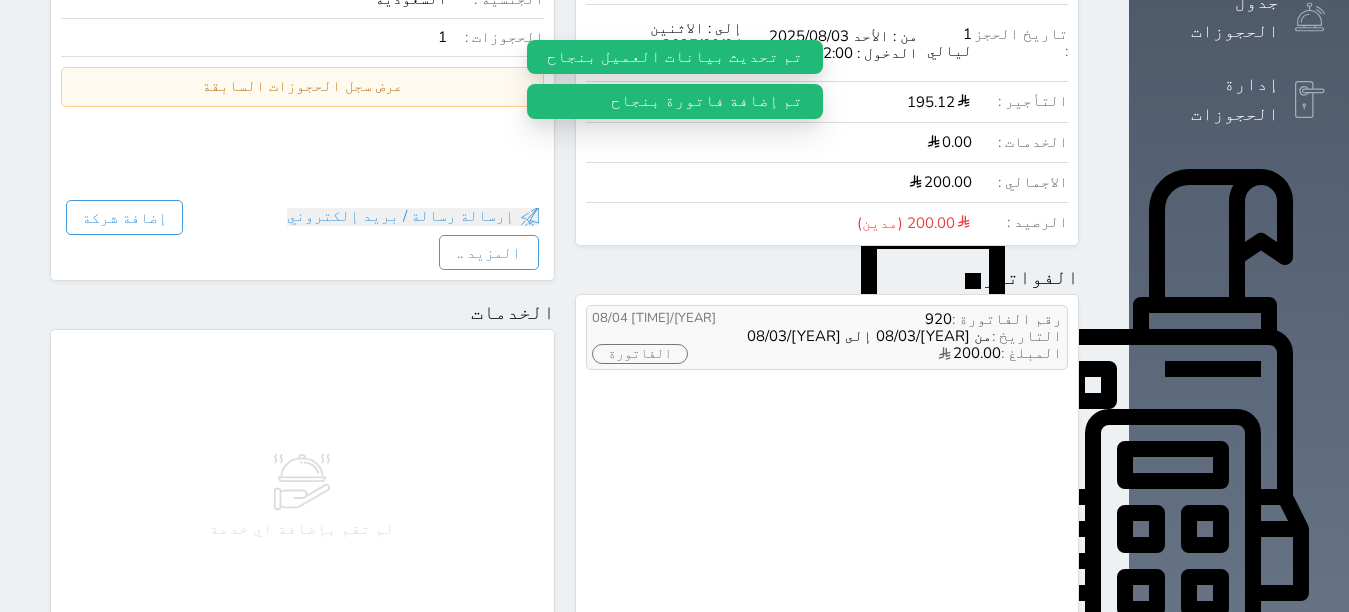 click on "الفاتورة" at bounding box center (640, 354) 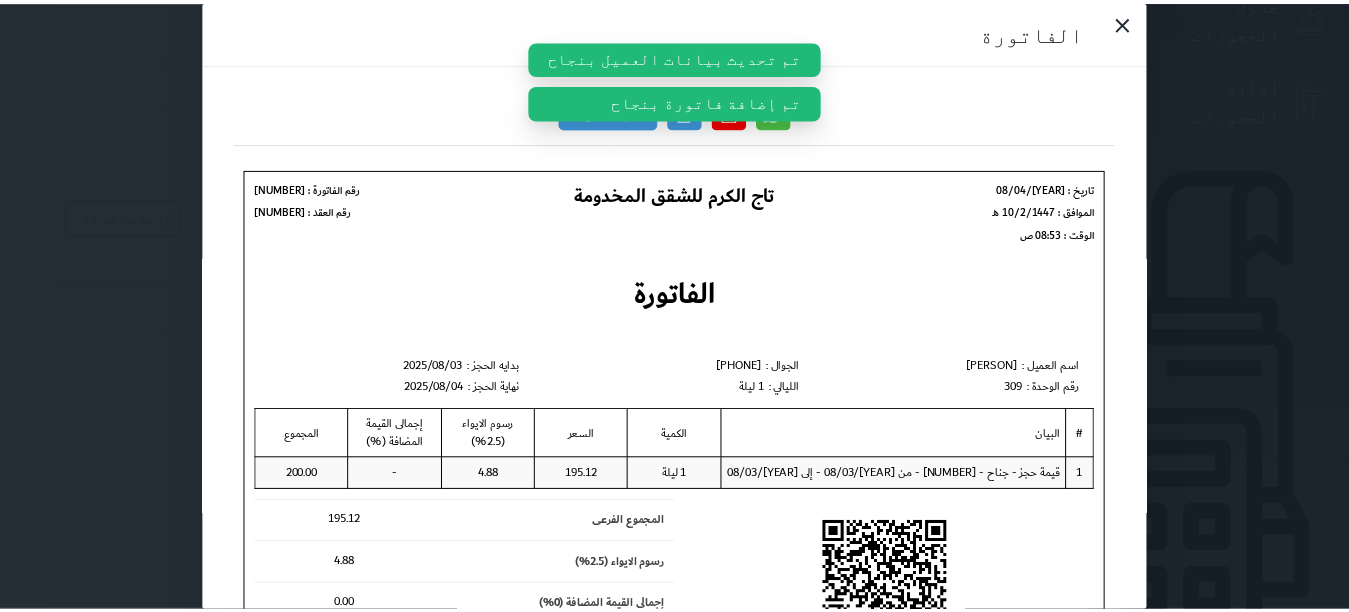 scroll, scrollTop: 0, scrollLeft: 0, axis: both 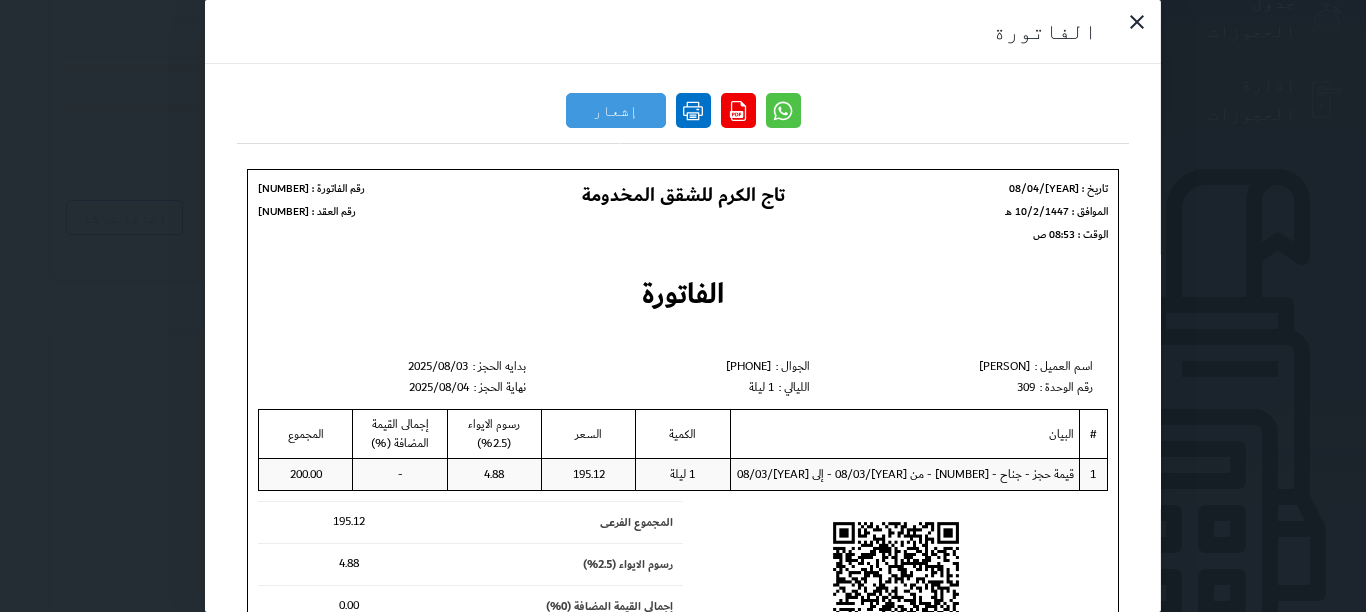 click at bounding box center [693, 110] 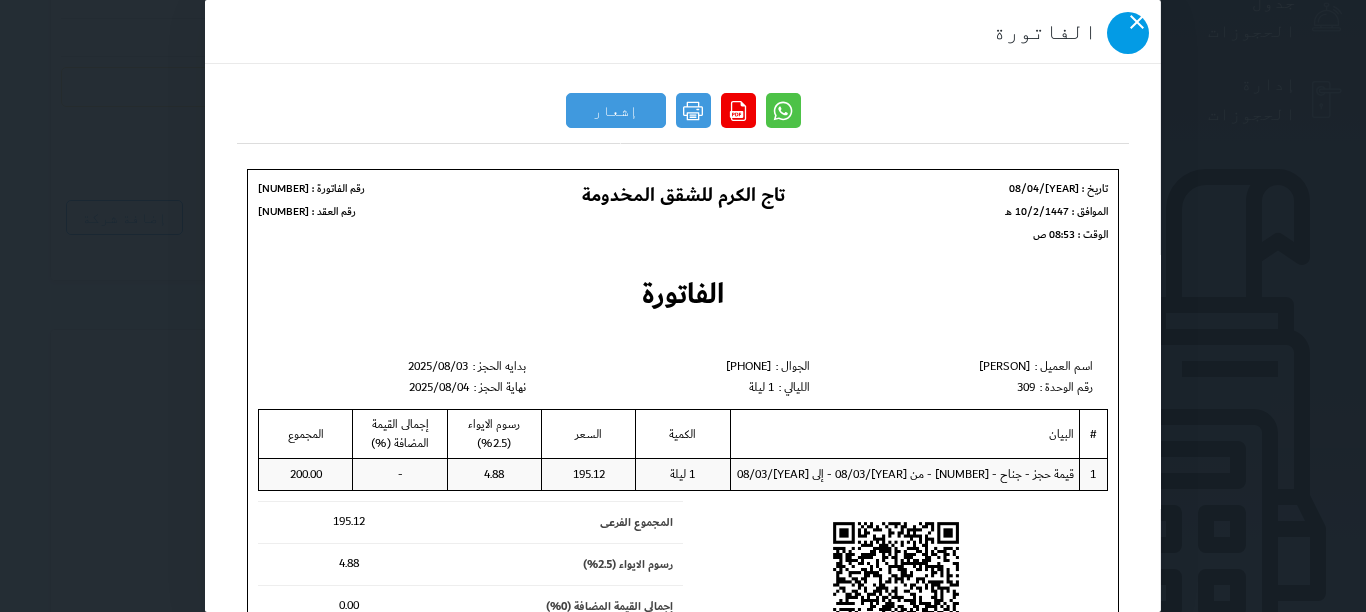 click 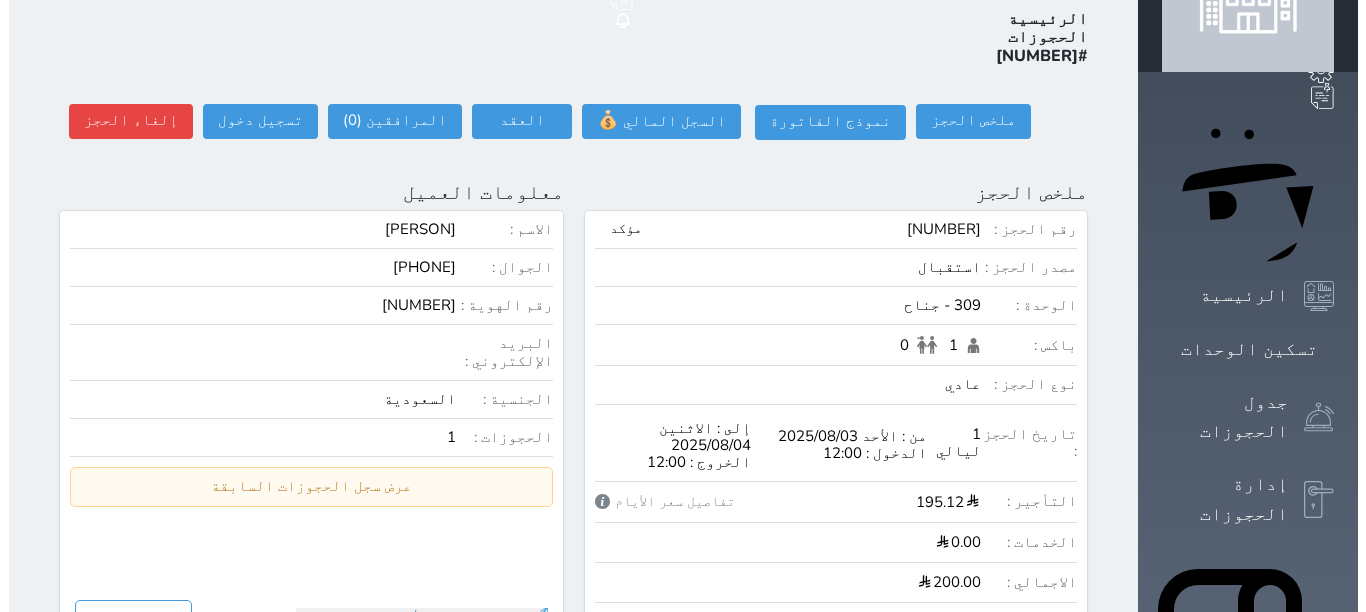 scroll, scrollTop: 0, scrollLeft: 0, axis: both 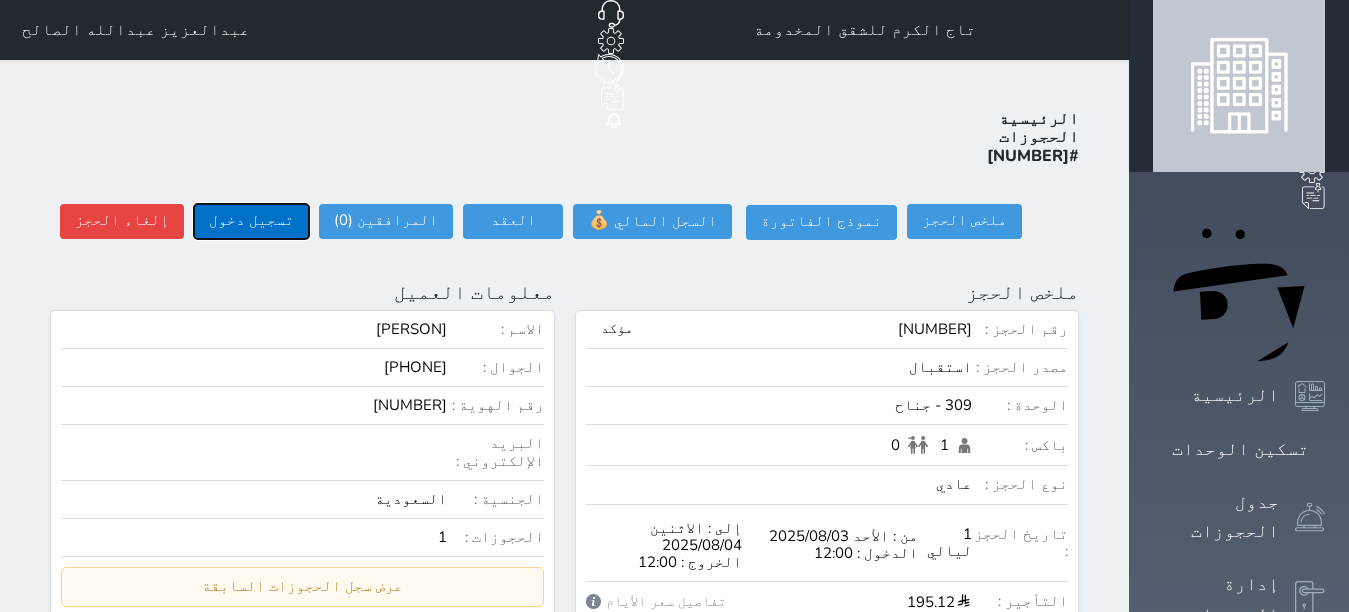 click on "تسجيل دخول" at bounding box center (251, 221) 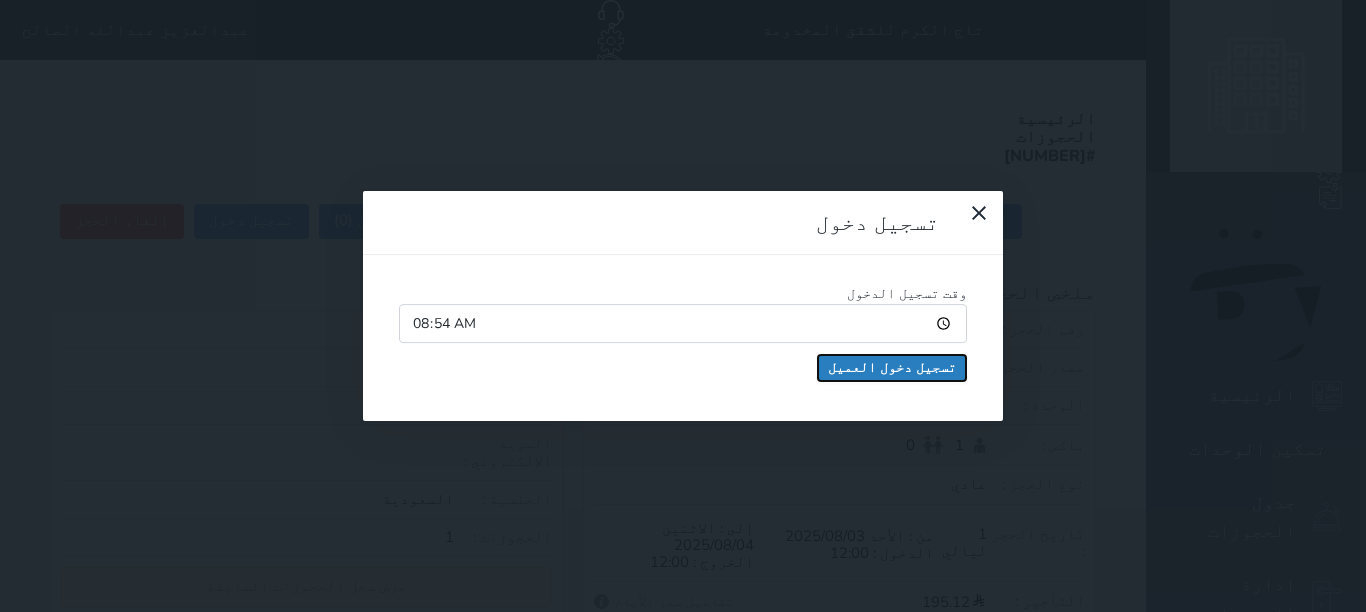click on "تسجيل دخول العميل" at bounding box center (892, 368) 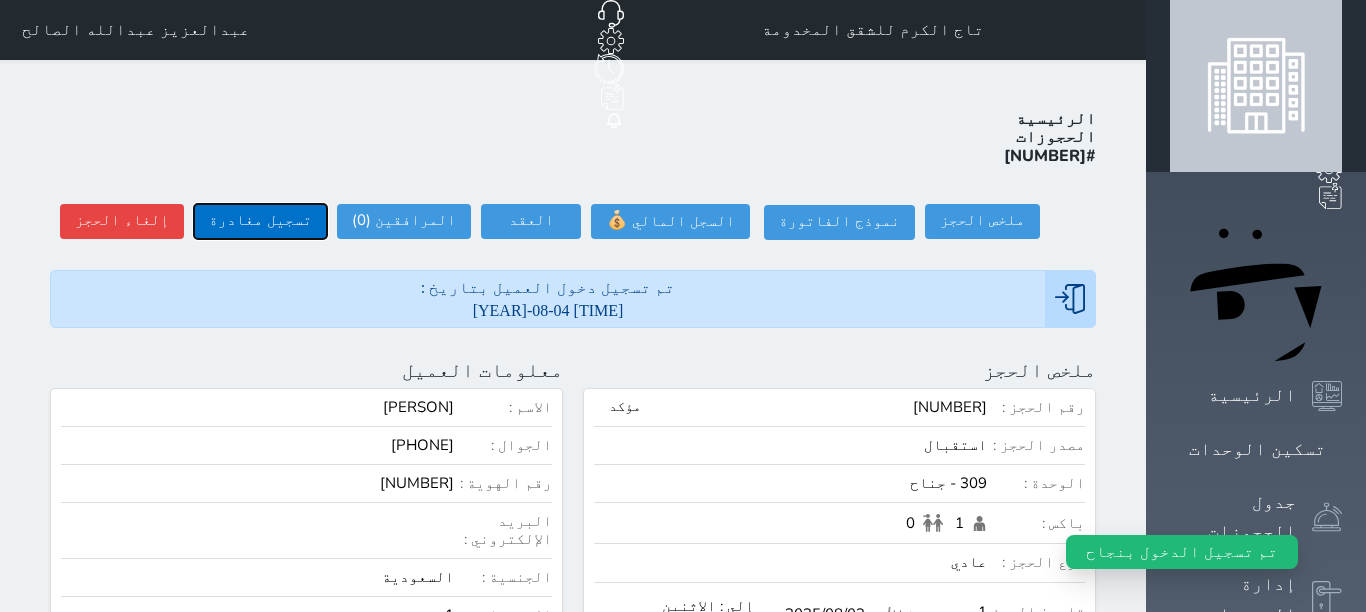 click on "تسجيل مغادرة" at bounding box center (260, 221) 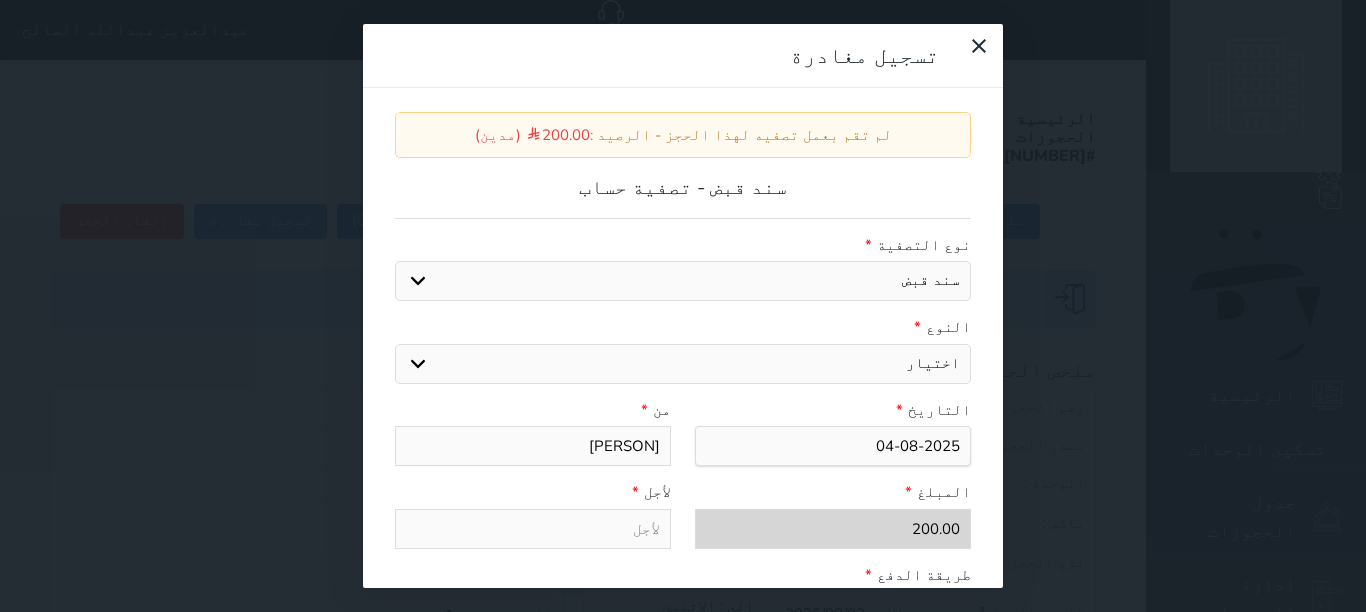 drag, startPoint x: 947, startPoint y: 342, endPoint x: 951, endPoint y: 323, distance: 19.416489 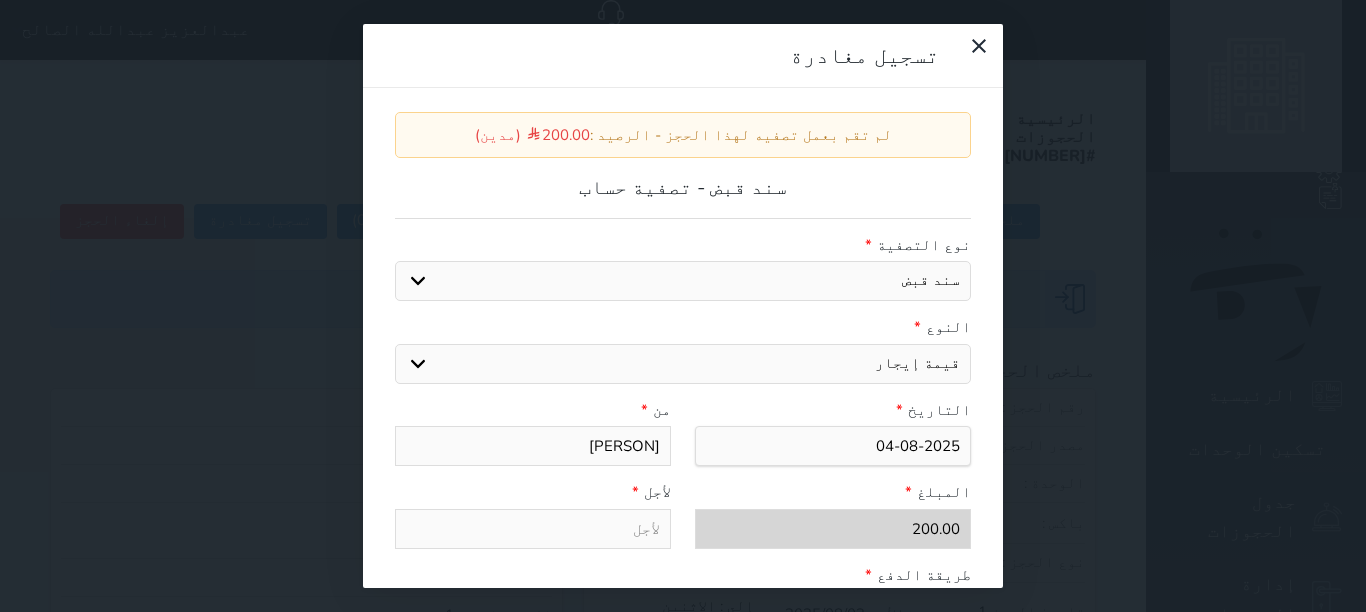 click on "اختيار   مقبوضات عامة
قيمة إيجار
فواتير
عربون
لا ينطبق
آخر
مغسلة
واي فاي - الإنترنت
مواقف السيارات
طعام
الأغذية والمشروبات
مشروبات
المشروبات الباردة
المشروبات الساخنة
الإفطار
غداء
عشاء
مخبز و كعك
حمام سباحة
الصالة الرياضية
سبا و خدمات الجمال
اختيار وإسقاط (خدمات النقل)
ميني بار
كابل - تلفزيون
سرير إضافي
تصفيف الشعر
التسوق" at bounding box center (683, 364) 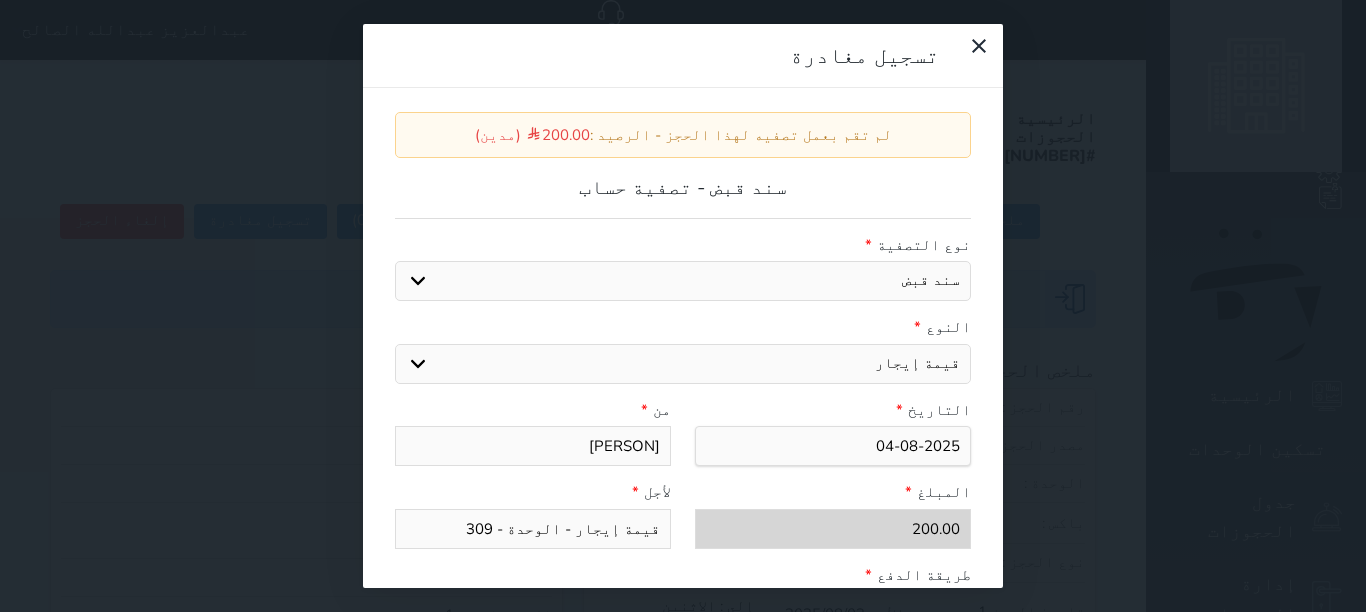 click on "قيمة إيجار - الوحدة - 309" at bounding box center (533, 529) 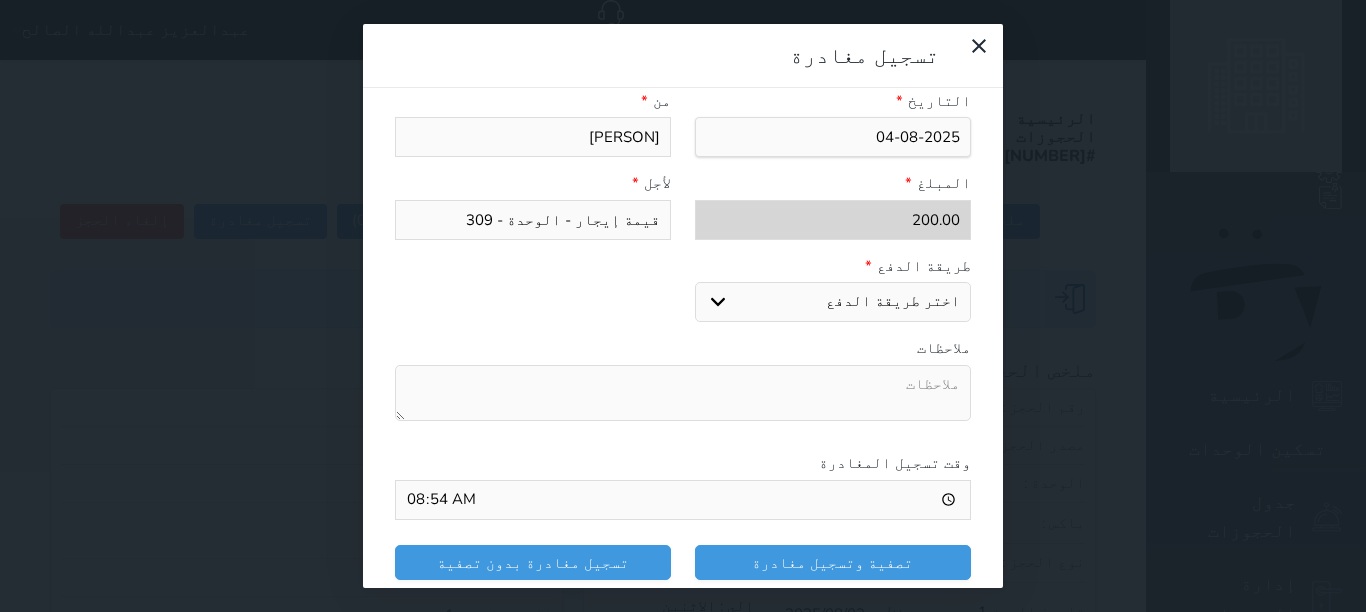 click on "اختر طريقة الدفع   دفع نقدى   تحويل بنكى   مدى   بطاقة ائتمان" at bounding box center [833, 302] 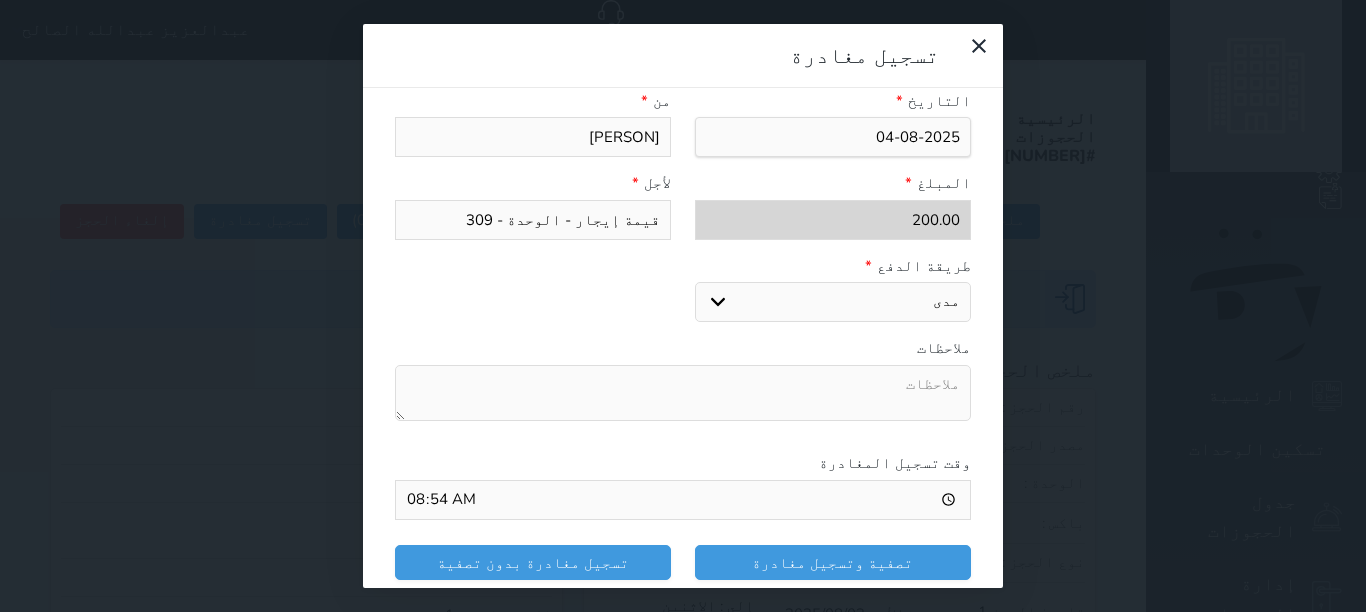 click on "اختر طريقة الدفع   دفع نقدى   تحويل بنكى   مدى   بطاقة ائتمان" at bounding box center (833, 302) 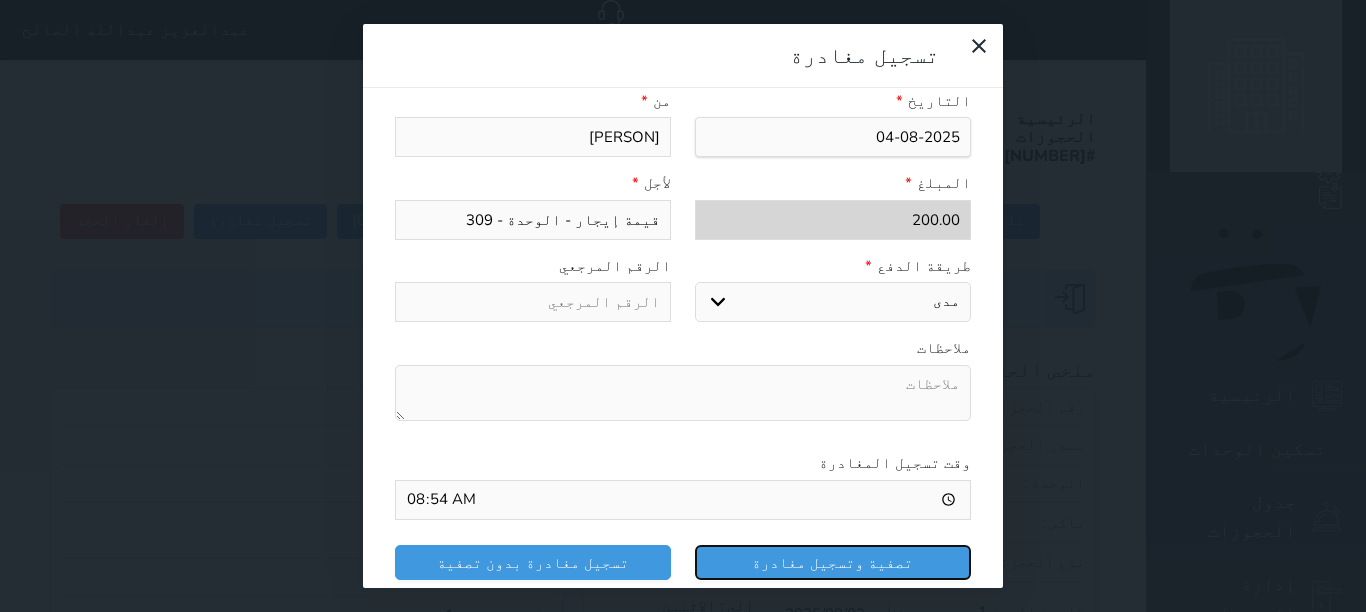click on "تصفية وتسجيل مغادرة" at bounding box center (833, 562) 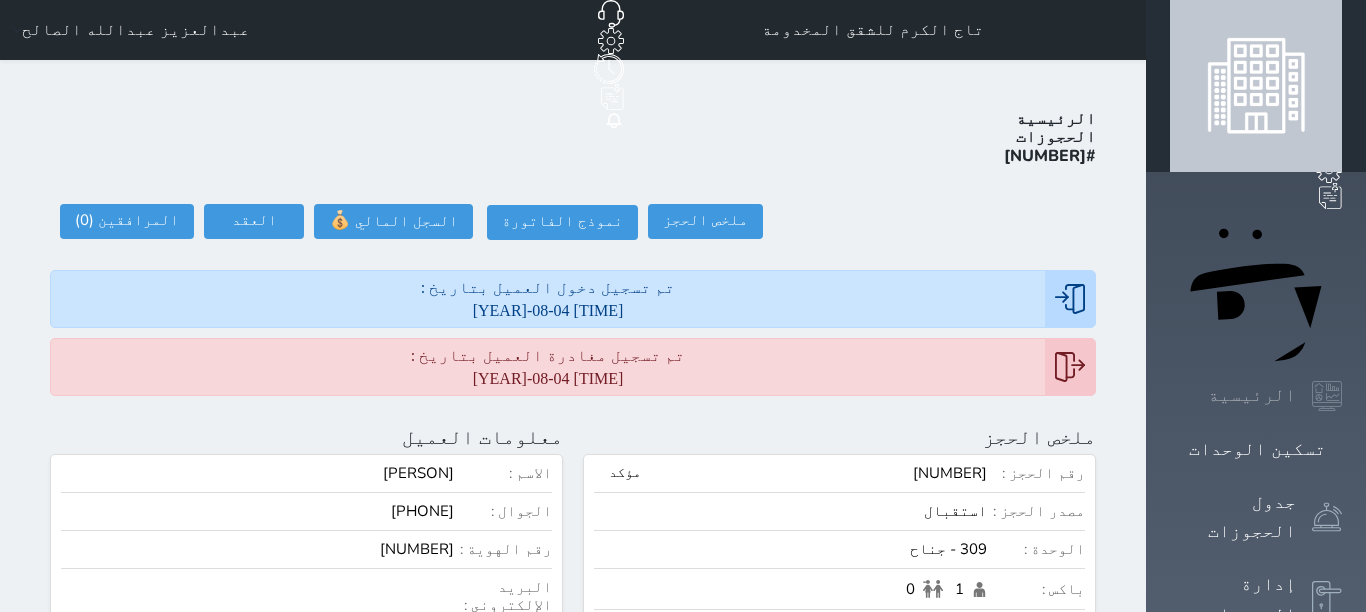 click on "الرئيسية" at bounding box center (1252, 395) 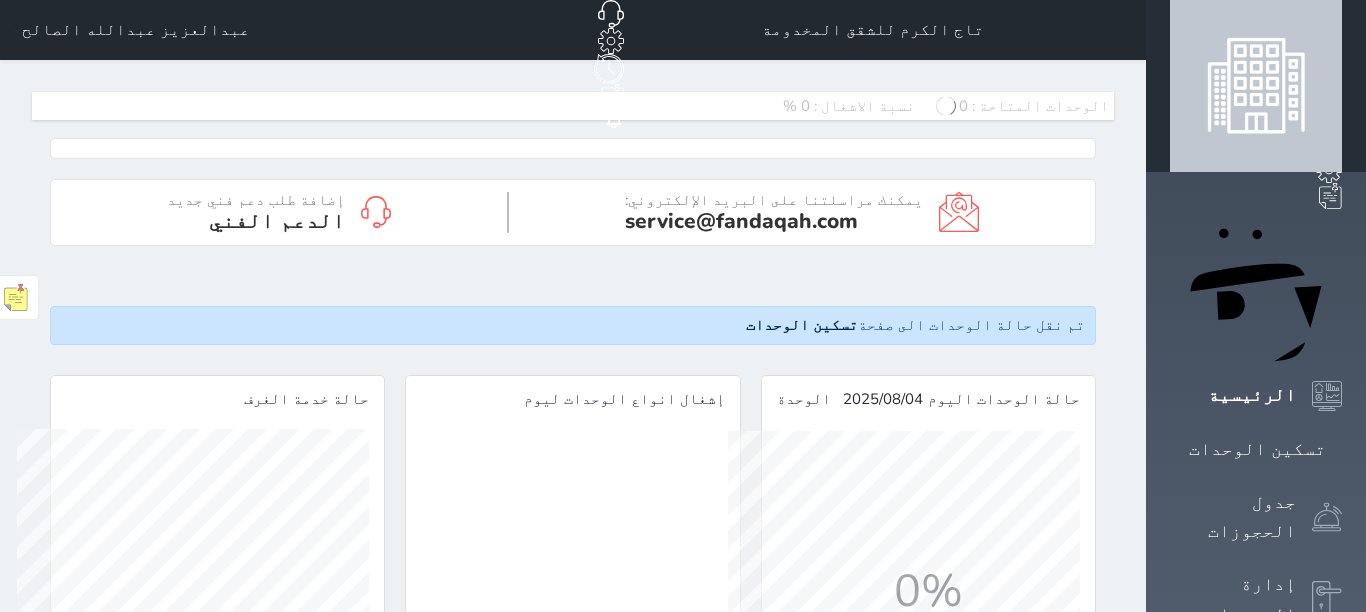 scroll, scrollTop: 999648, scrollLeft: 999648, axis: both 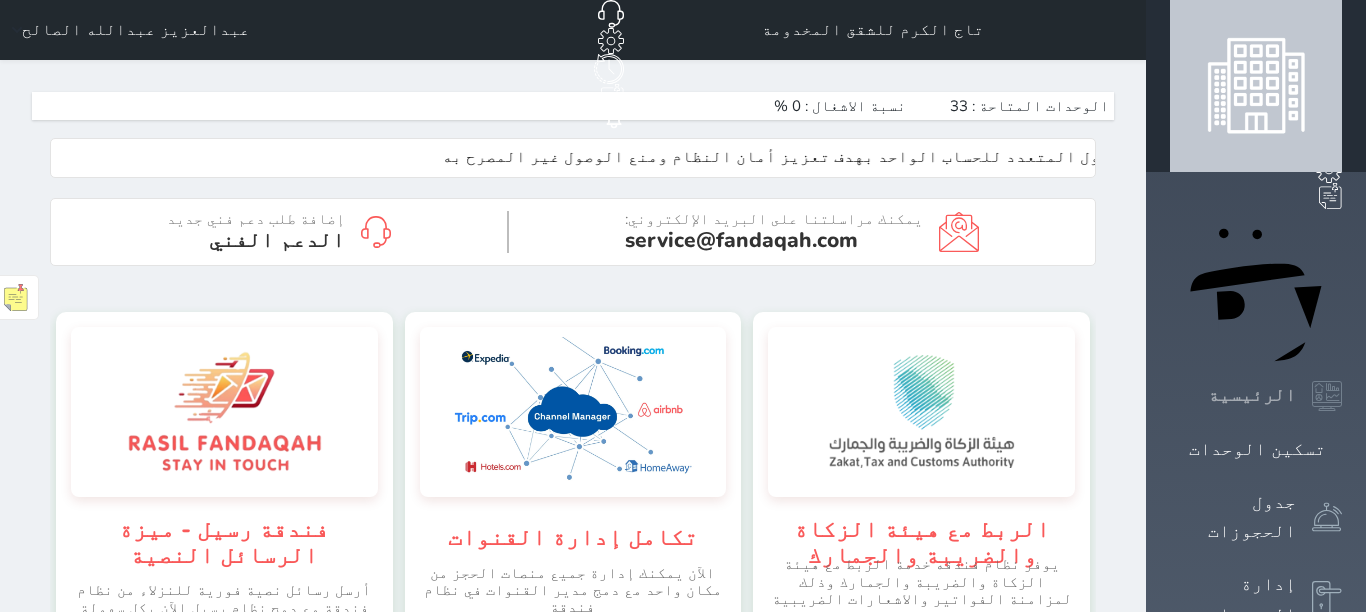 click 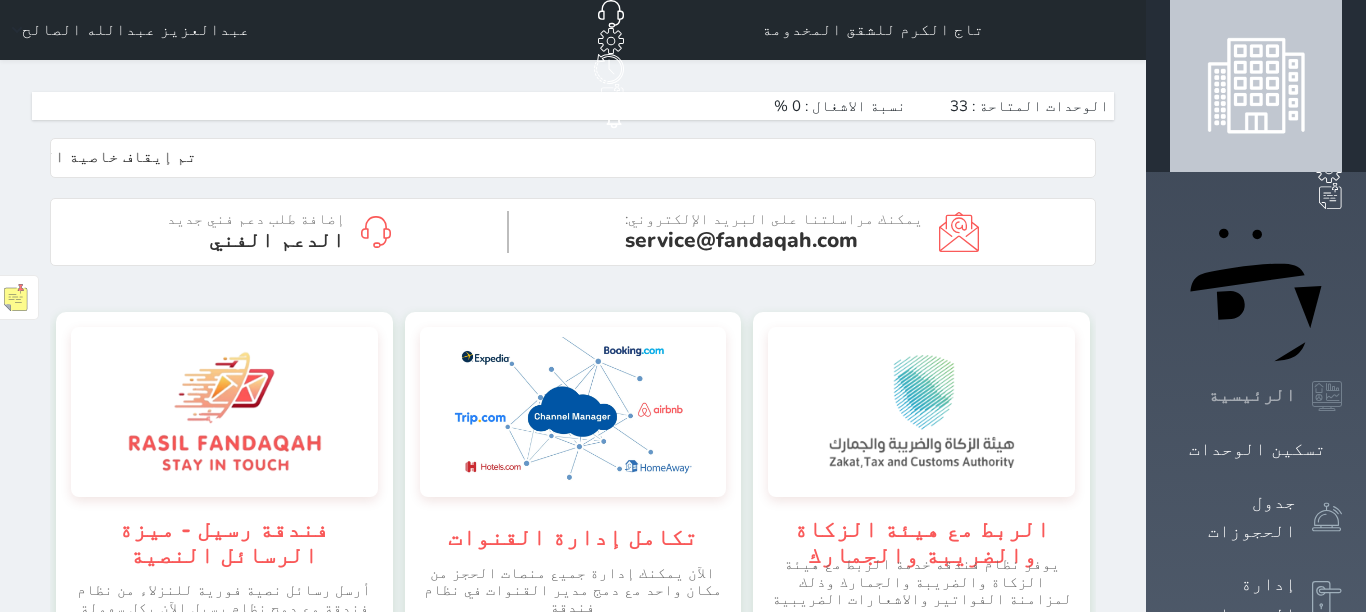click on "الرئيسية" at bounding box center [1256, 396] 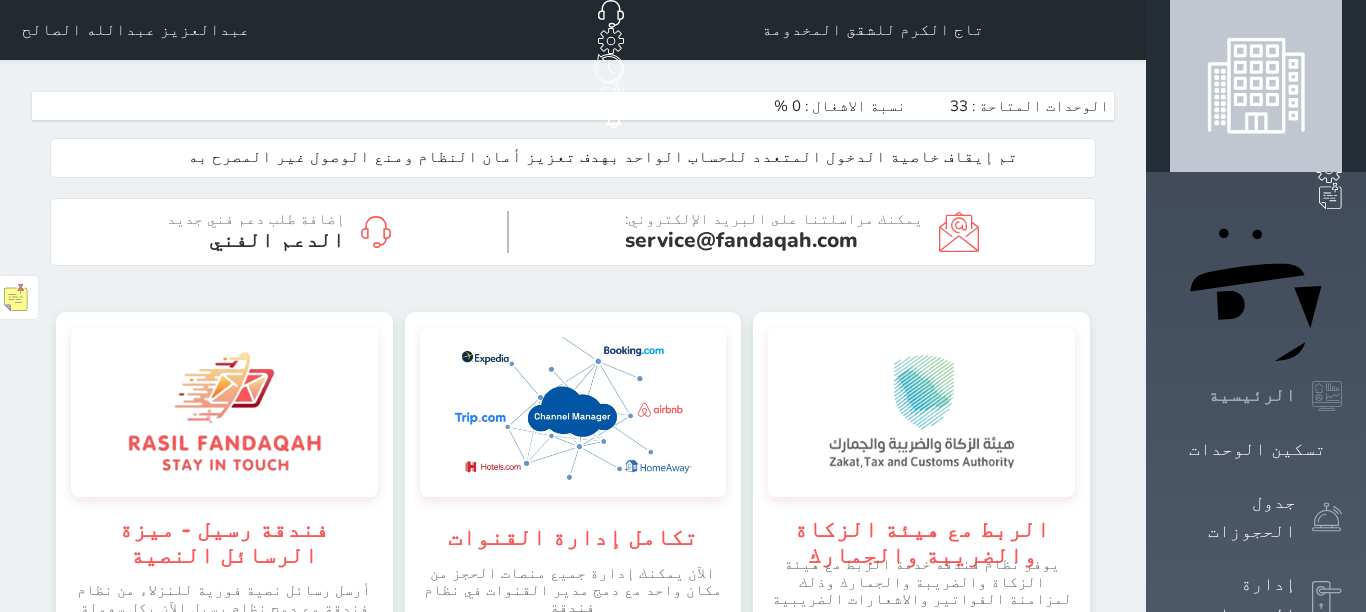 click on "الرئيسية" at bounding box center (1252, 395) 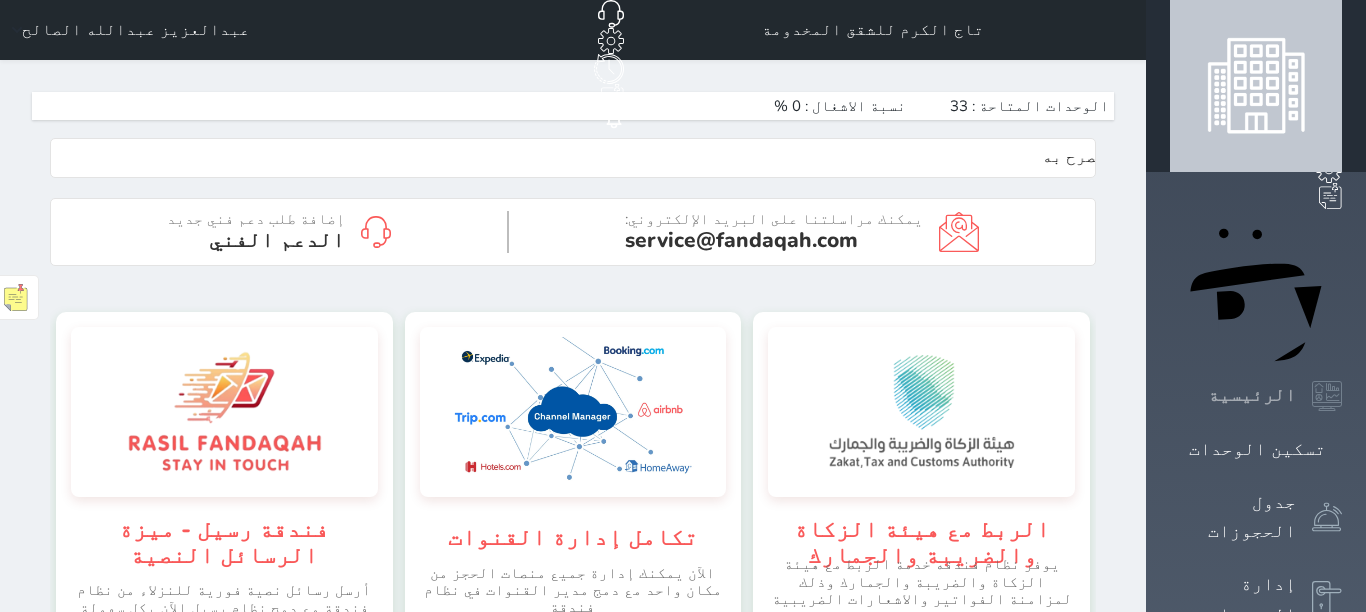 click on "الرئيسية" at bounding box center [1252, 395] 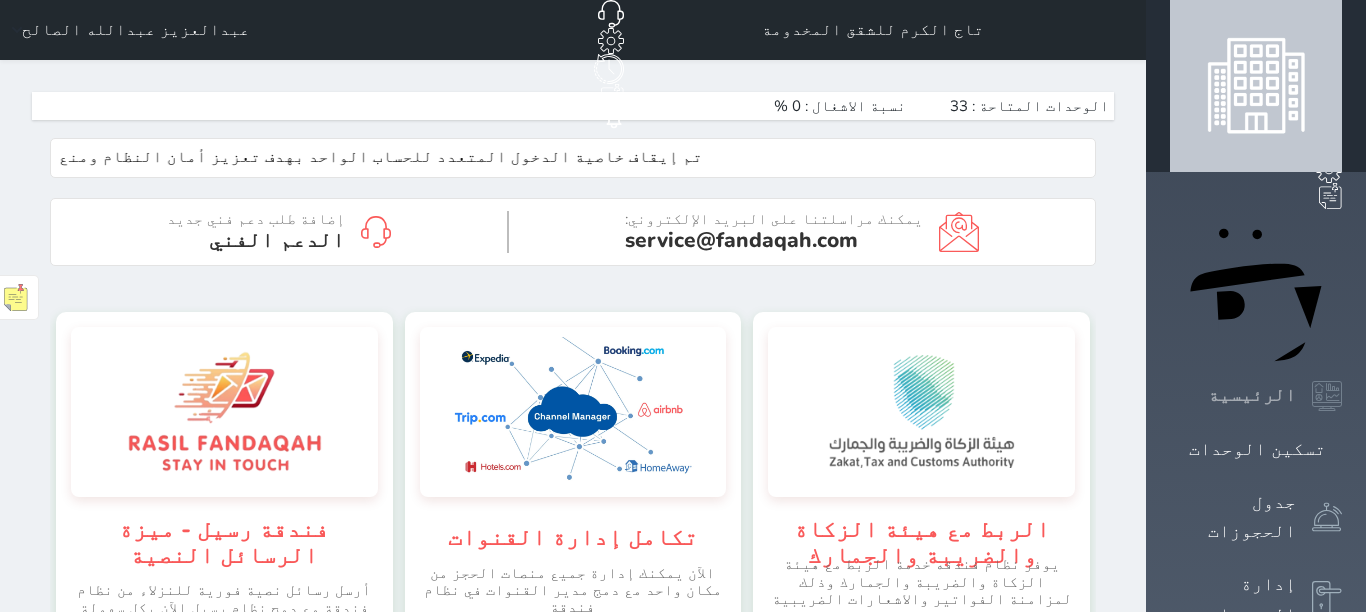 click on "الرئيسية" at bounding box center [1252, 395] 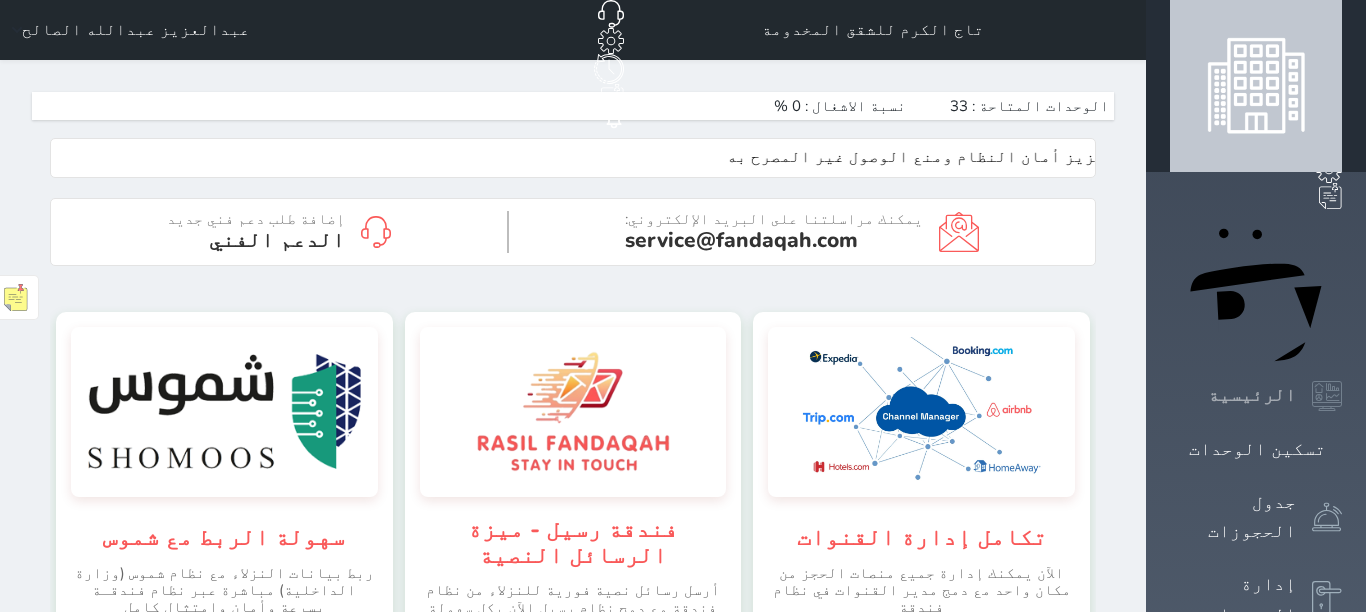click on "الرئيسية" at bounding box center (1252, 395) 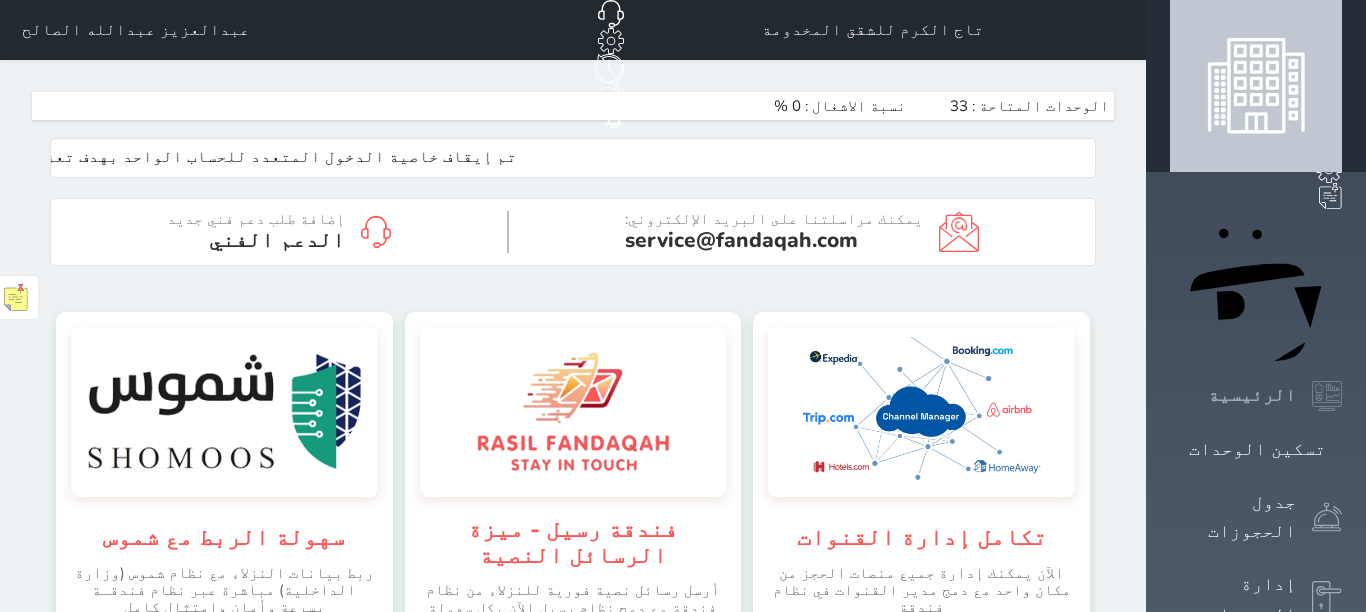 click on "الرئيسية" at bounding box center [1252, 395] 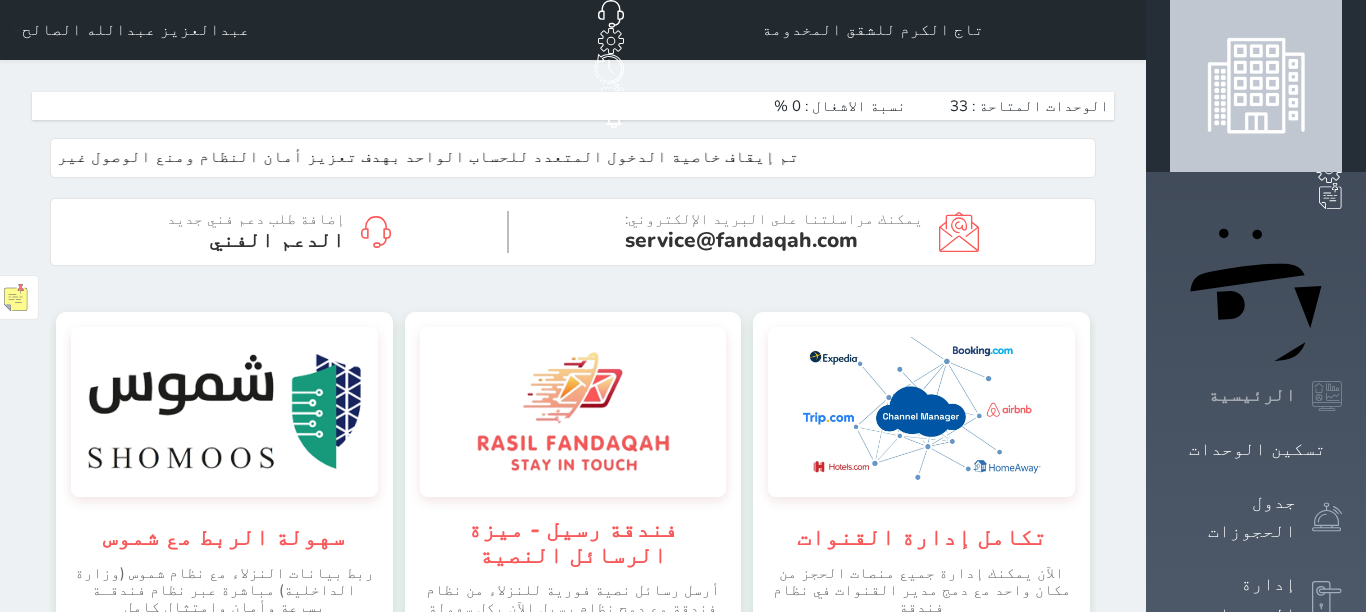 click on "الرئيسية" at bounding box center (1252, 395) 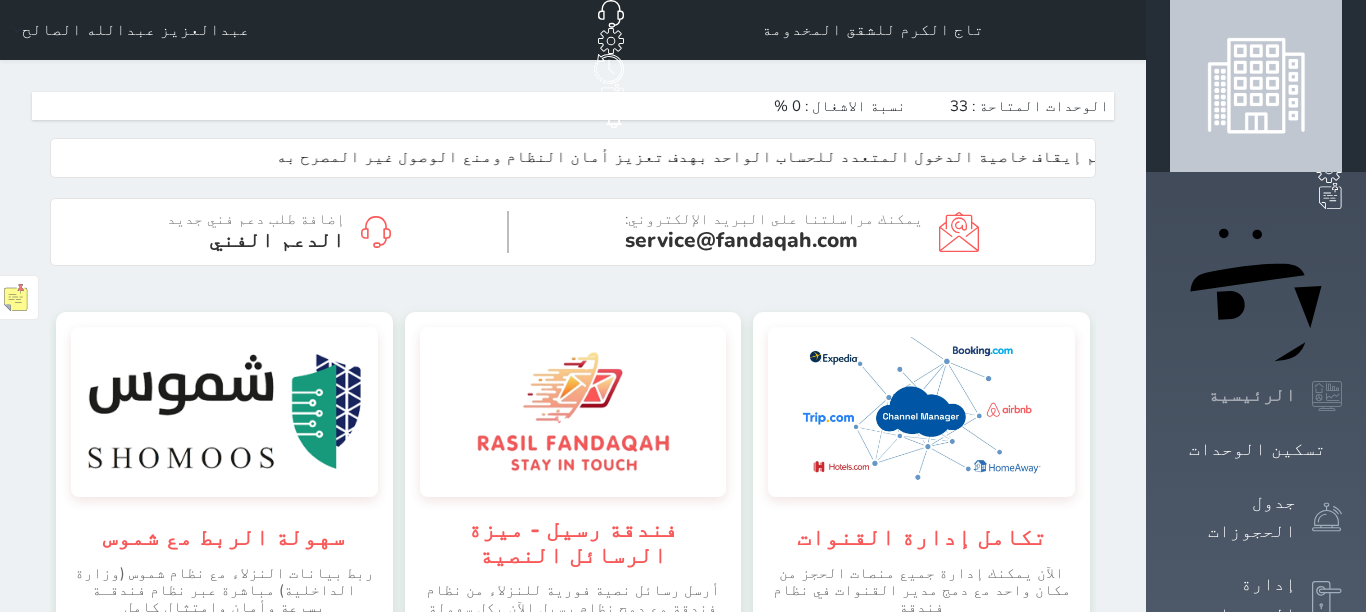 click on "الرئيسية" at bounding box center (1252, 395) 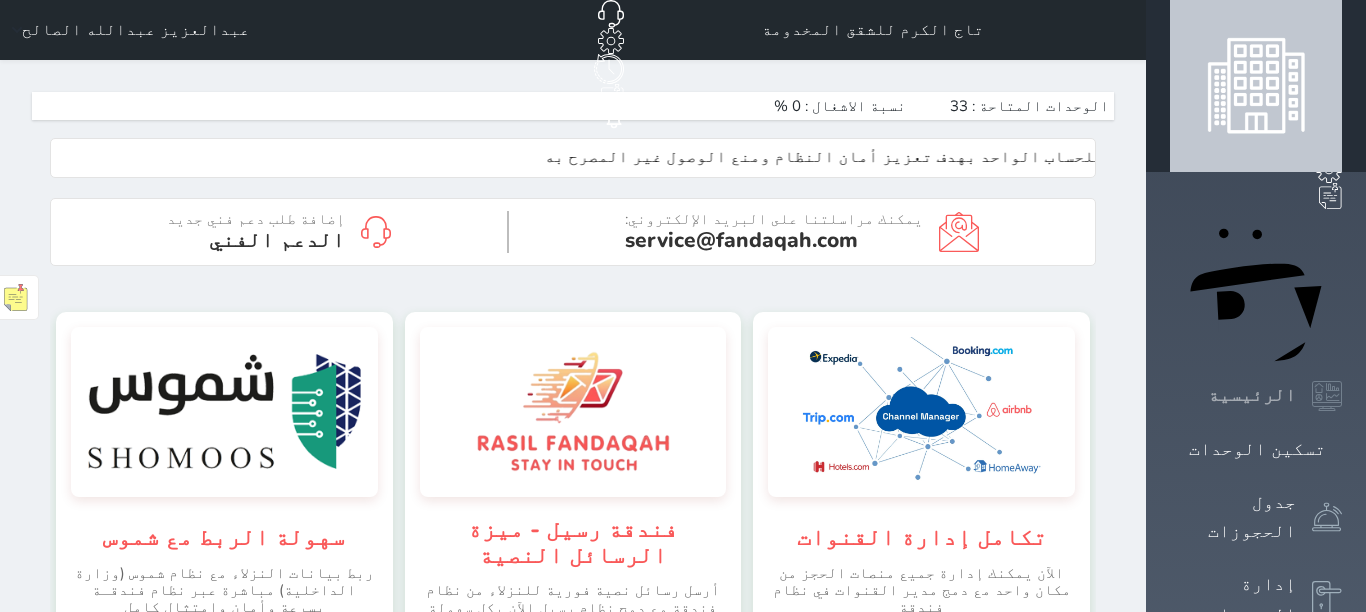 click on "الرئيسية" at bounding box center [1252, 395] 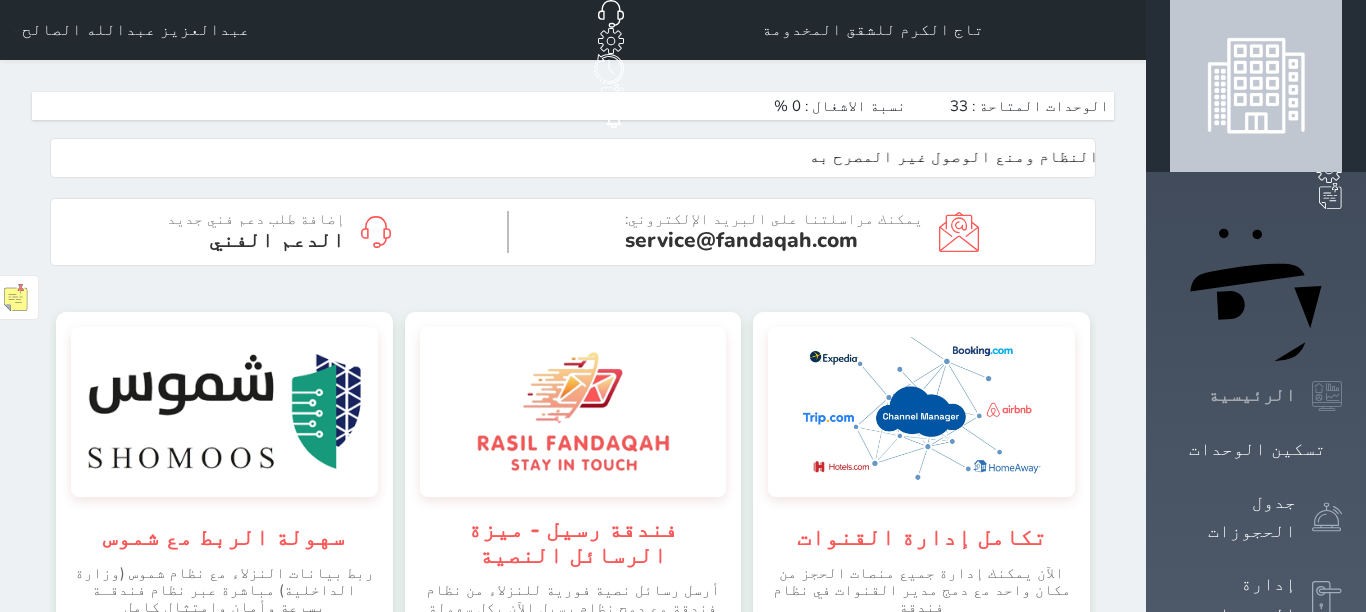 click on "الرئيسية" at bounding box center (1252, 395) 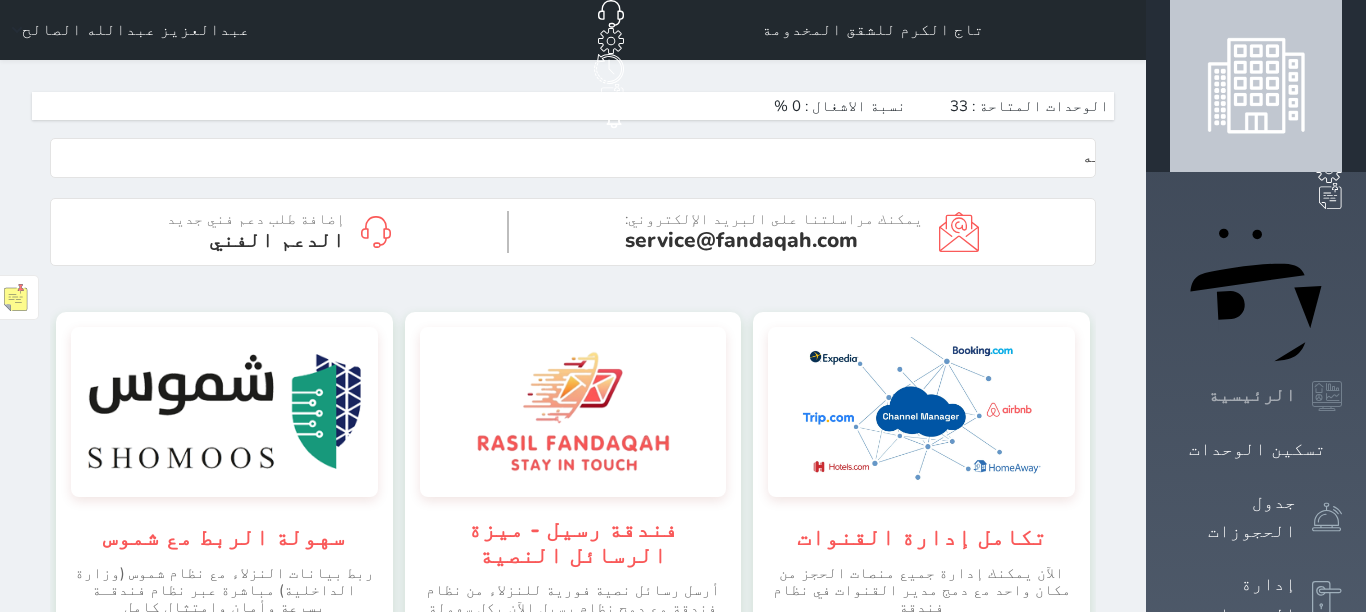 click on "الرئيسية" at bounding box center (1252, 395) 